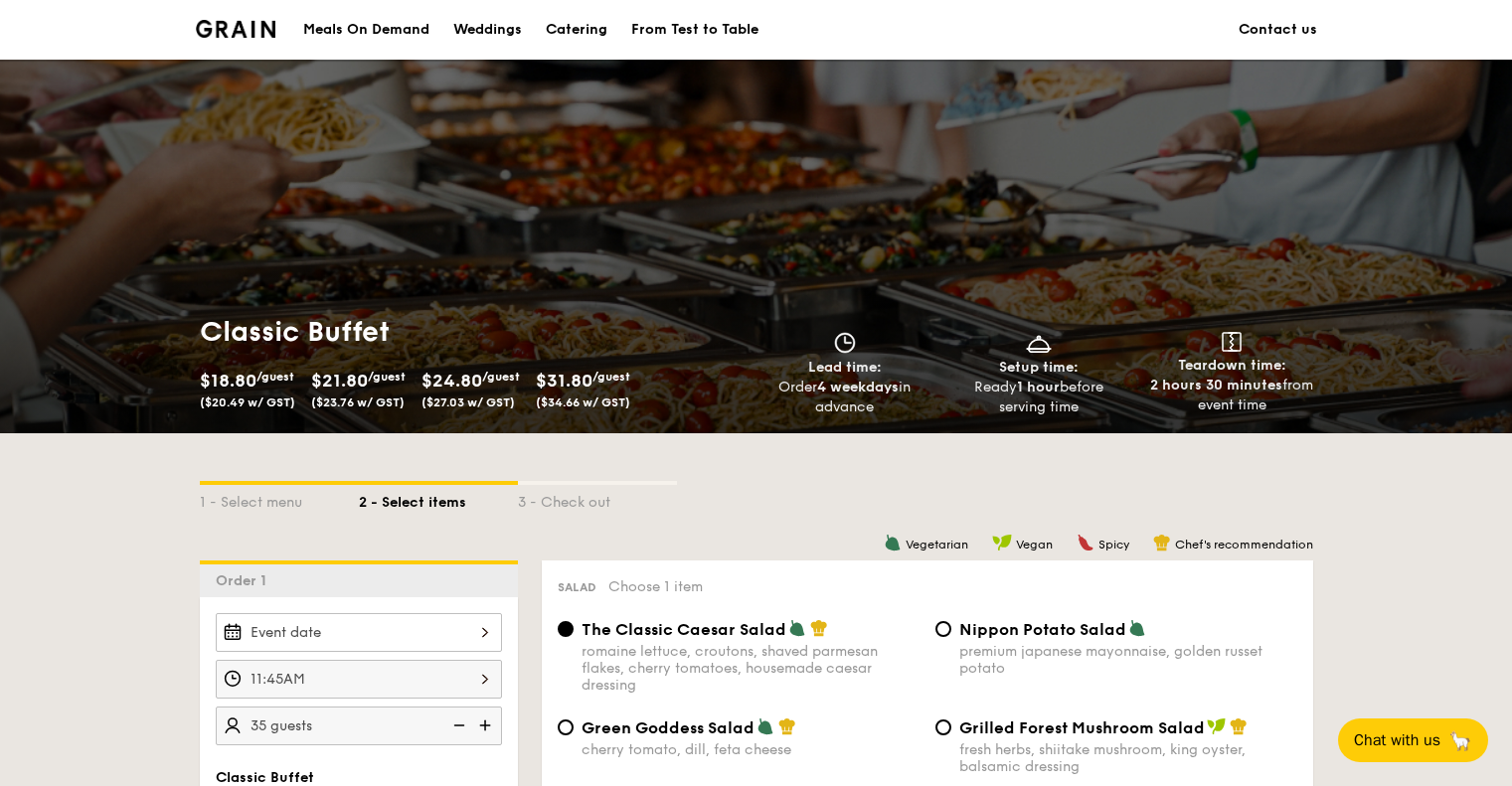 scroll, scrollTop: 0, scrollLeft: 0, axis: both 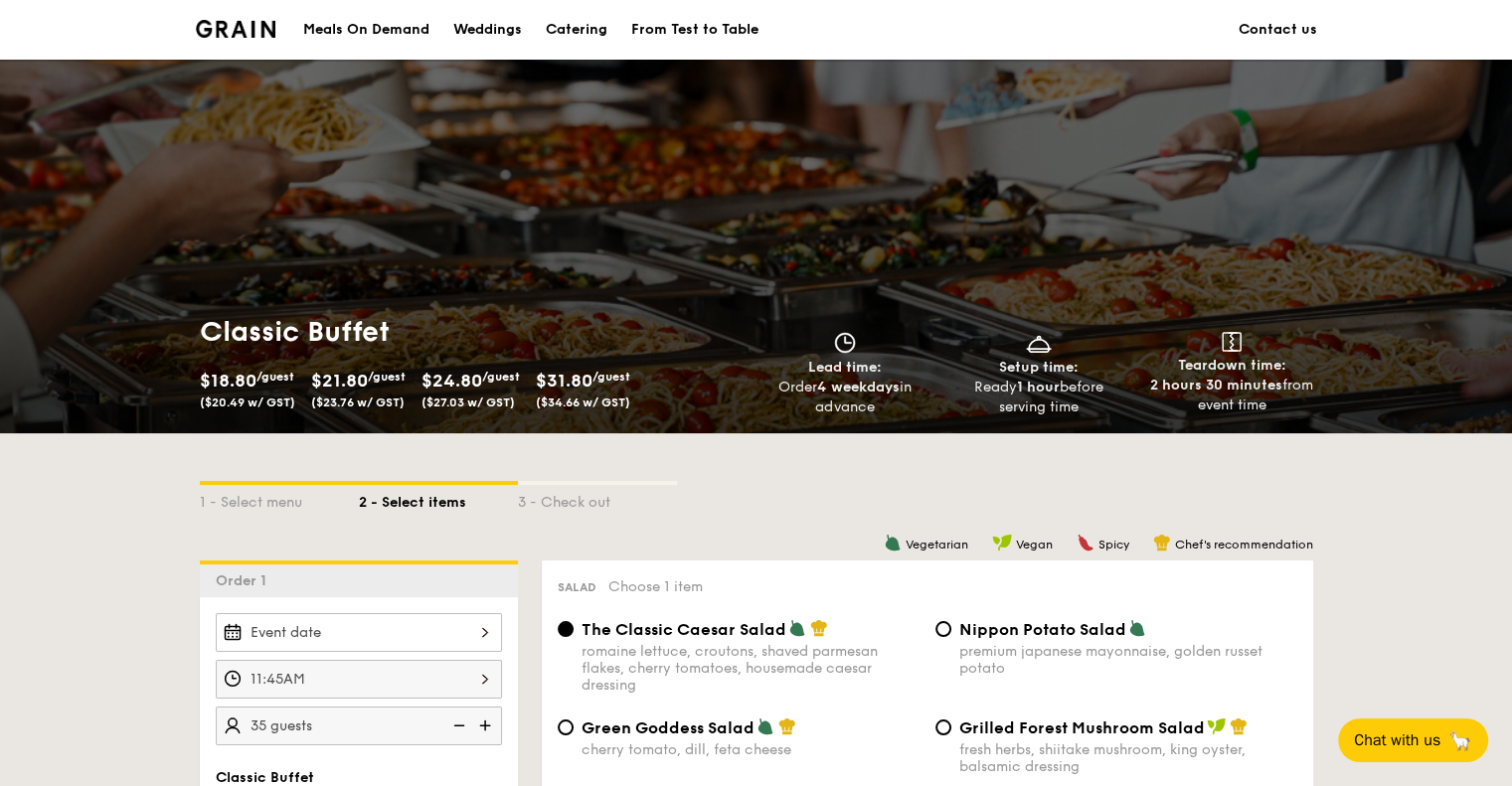 click at bounding box center [236, 29] 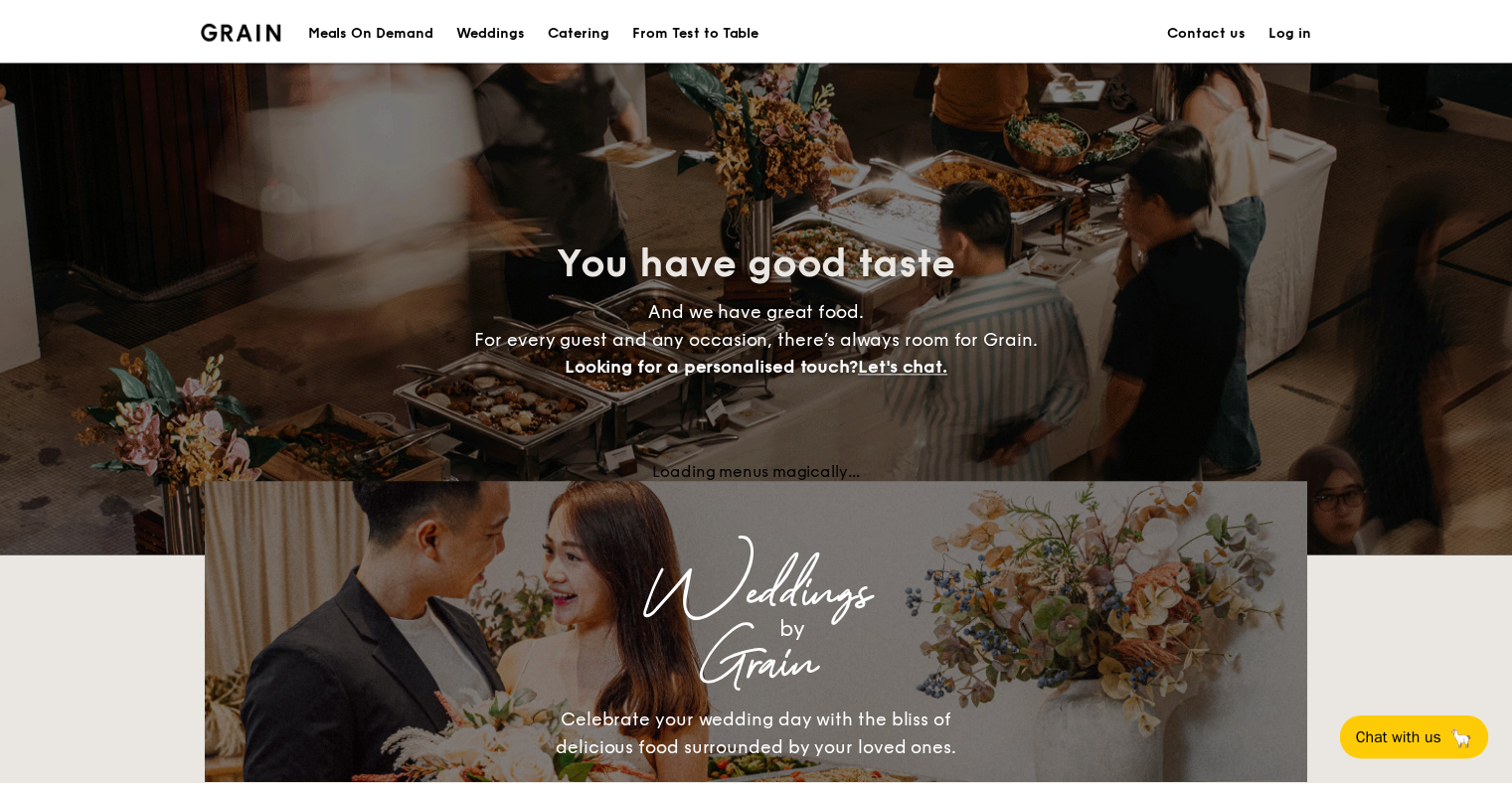 scroll, scrollTop: 0, scrollLeft: 0, axis: both 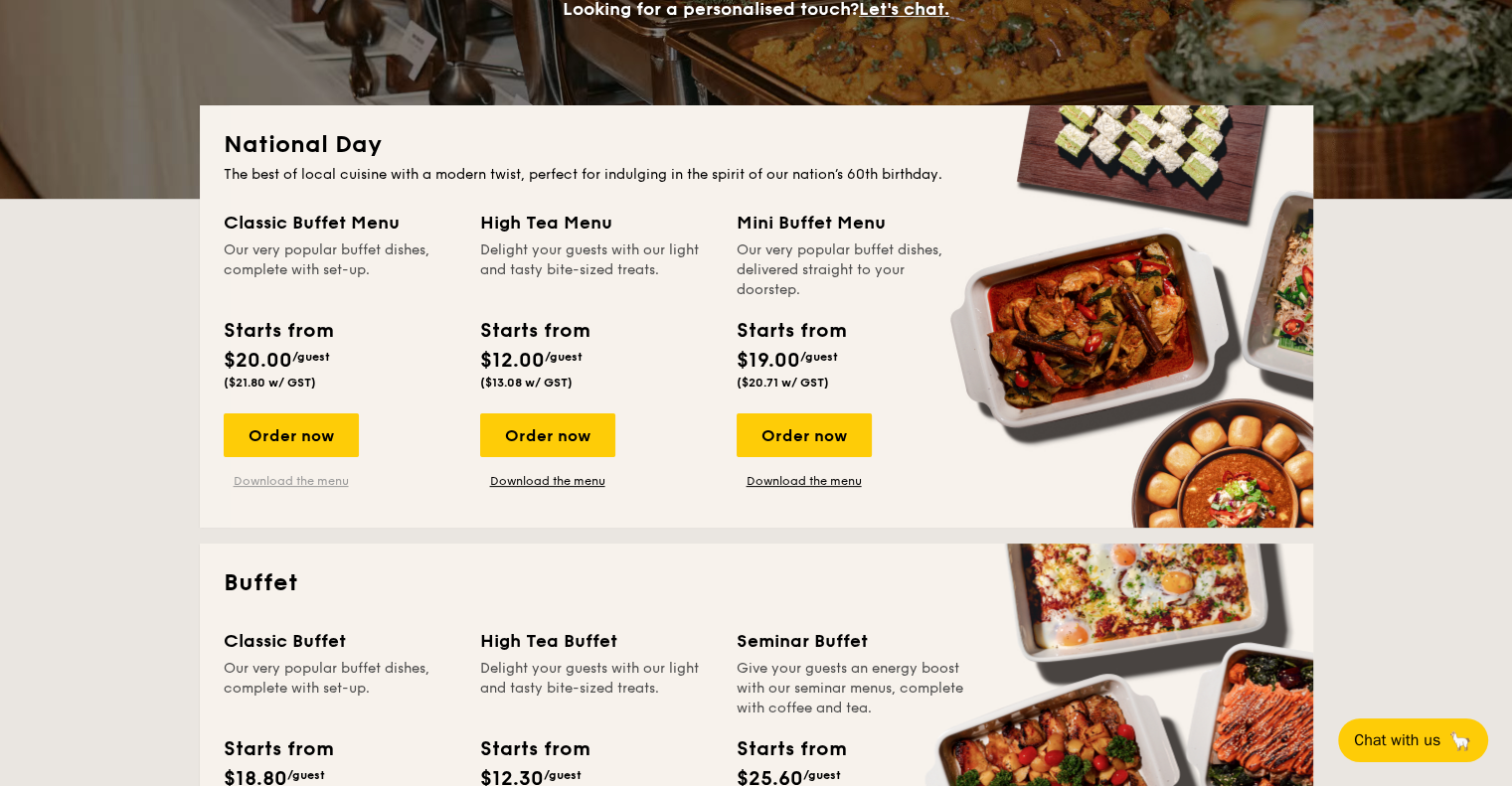 click on "Download the menu" at bounding box center (291, 481) 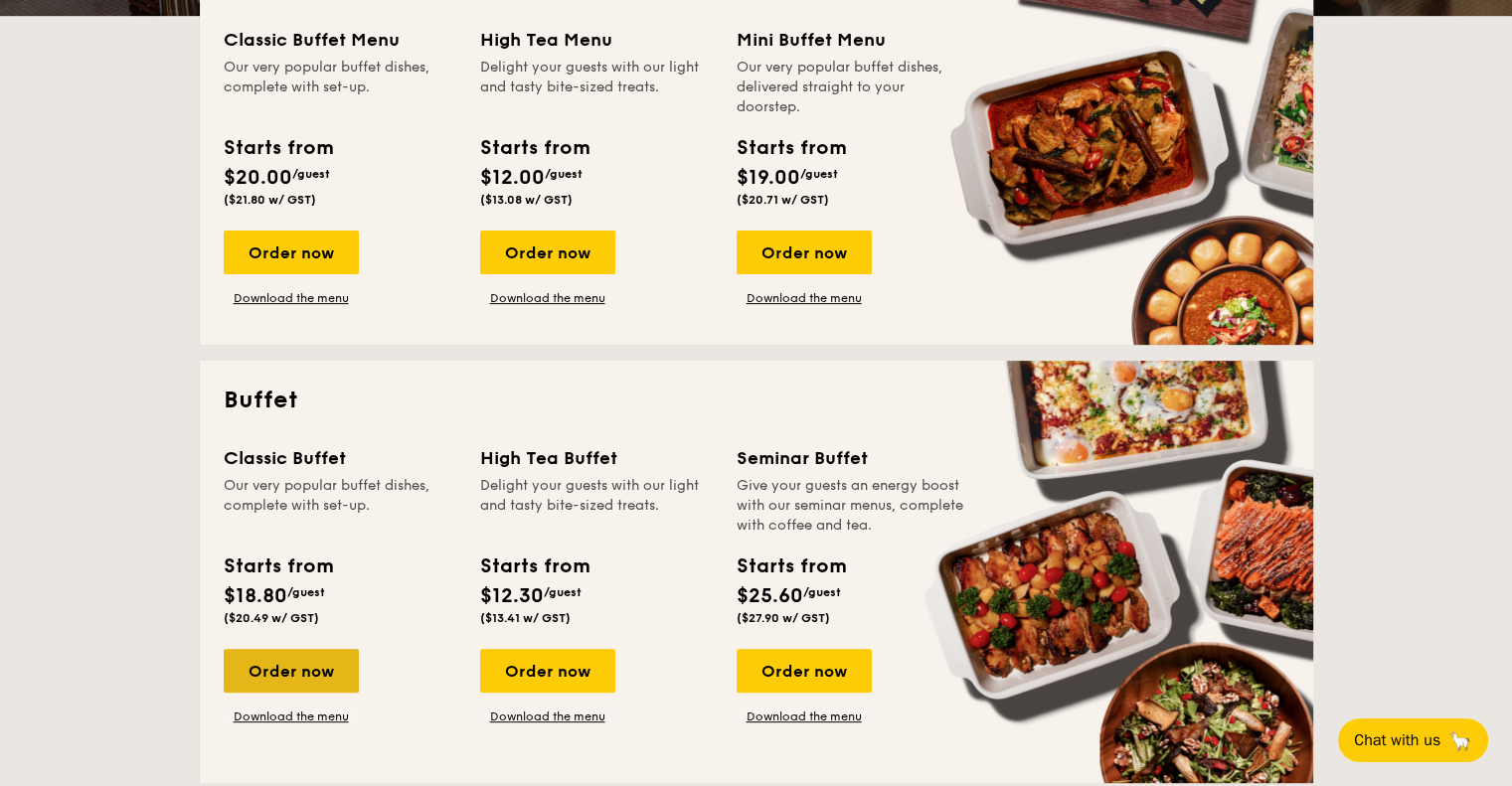 scroll, scrollTop: 497, scrollLeft: 0, axis: vertical 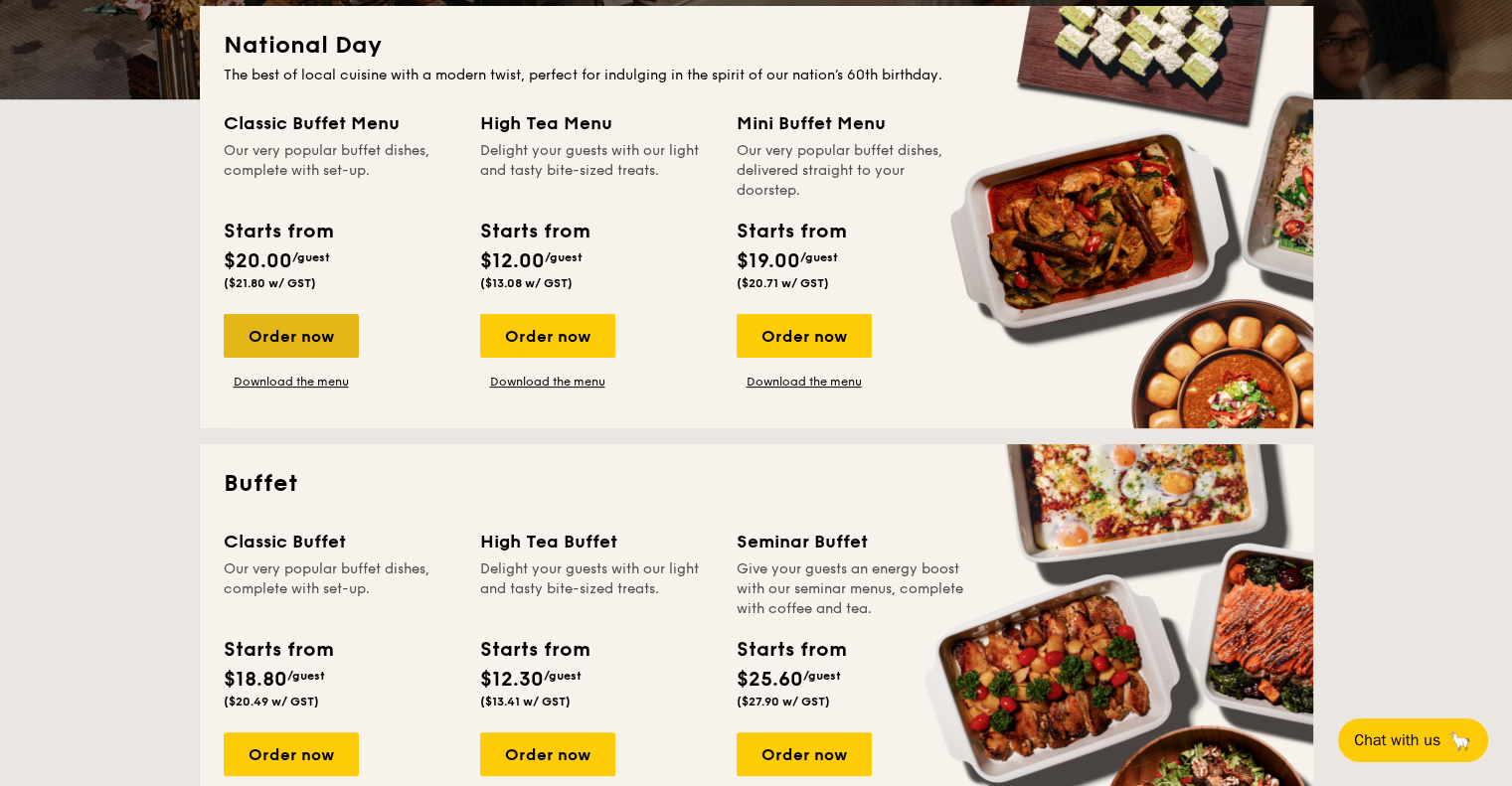 click on "Order now" at bounding box center [291, 336] 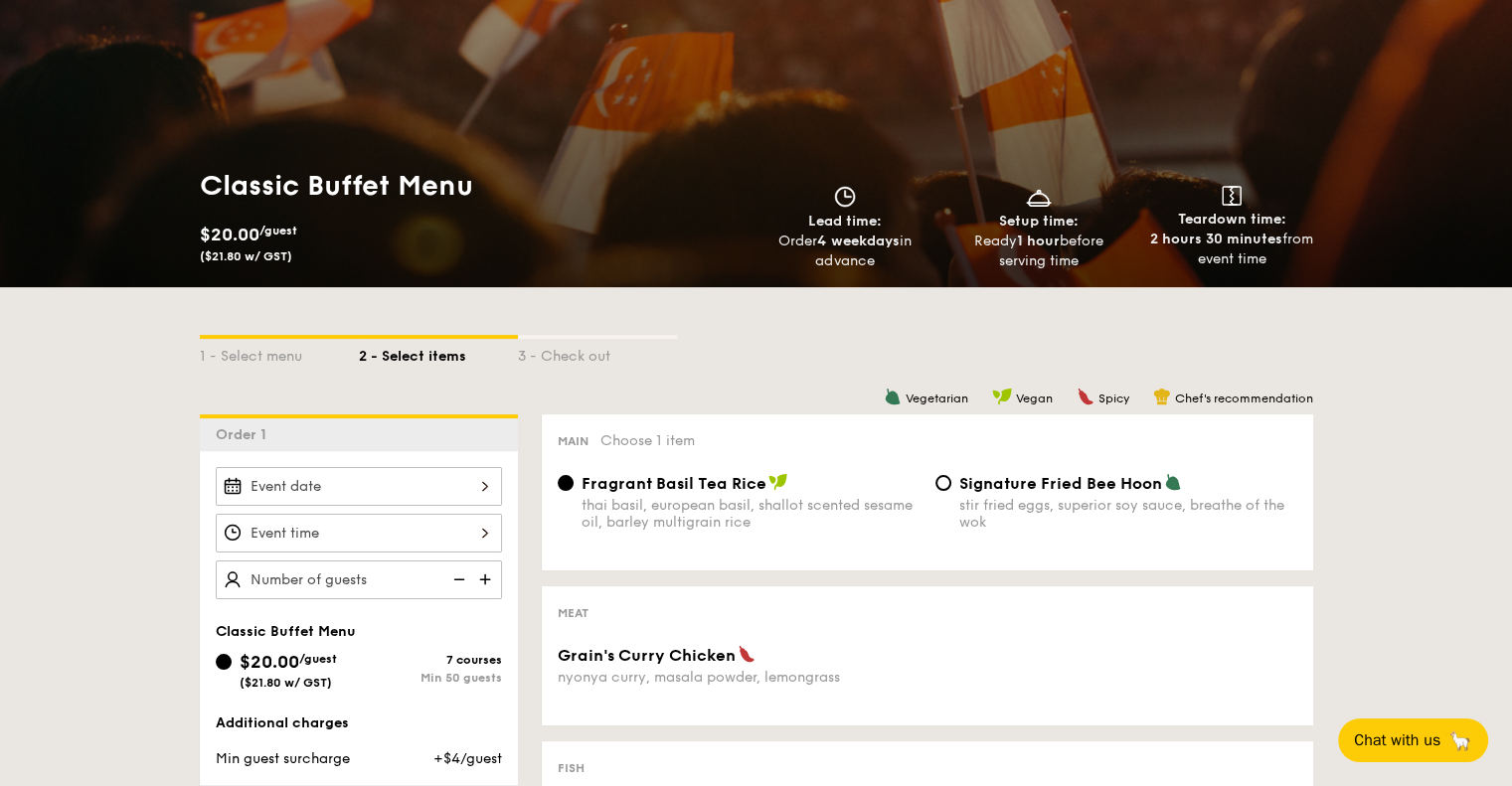 scroll, scrollTop: 397, scrollLeft: 0, axis: vertical 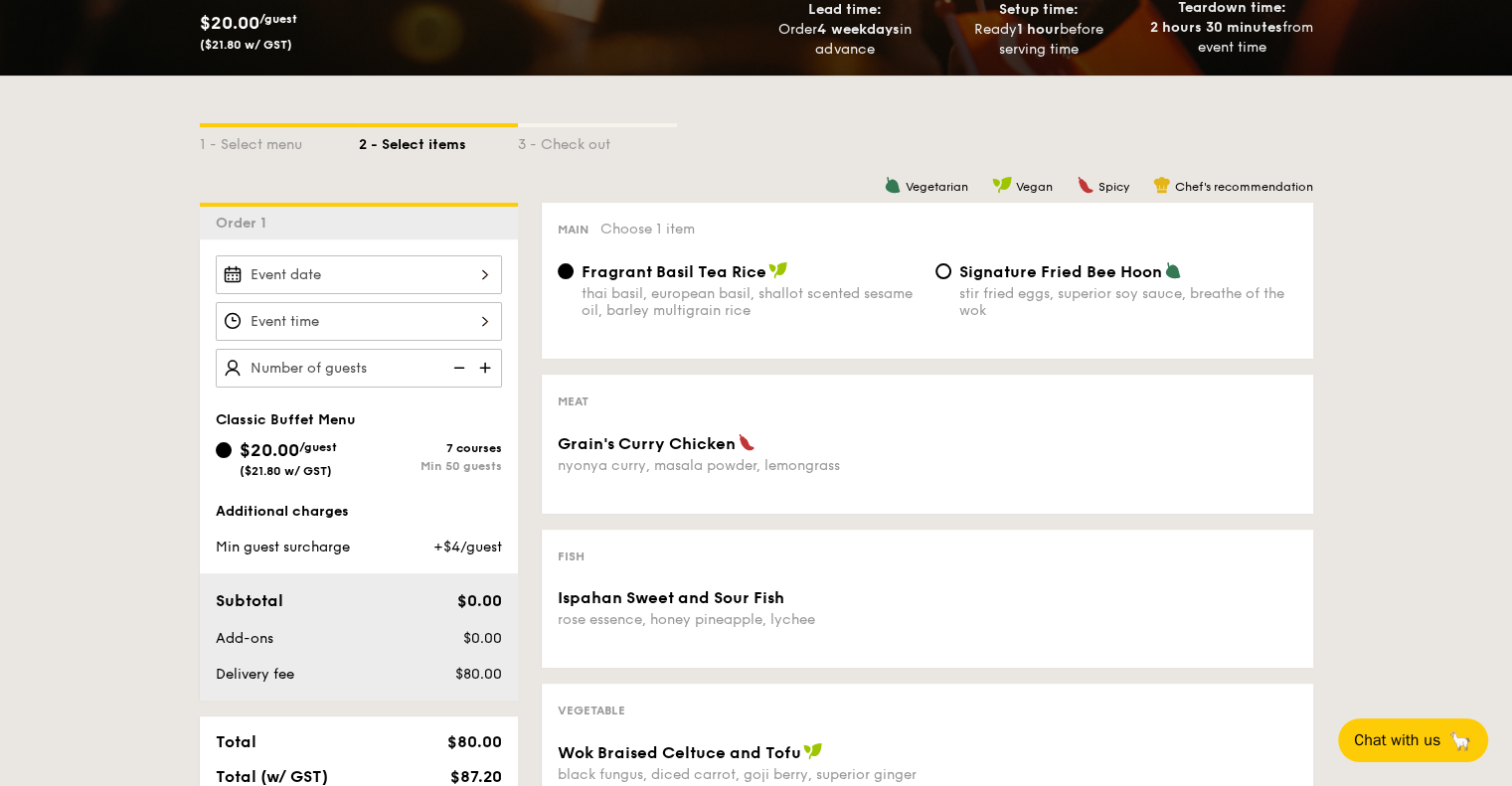 click on "Classic Buffet Menu
$[PRICE]
/guest
($[PRICE] w/ GST)
7 courses
Min 50 guests
Additional charges
Min guest surcharge
+$[PRICE]/guest
Subtotal
$[PRICE]
Add-ons
$[PRICE]
Delivery fee
$[PRICE]" at bounding box center [359, 470] 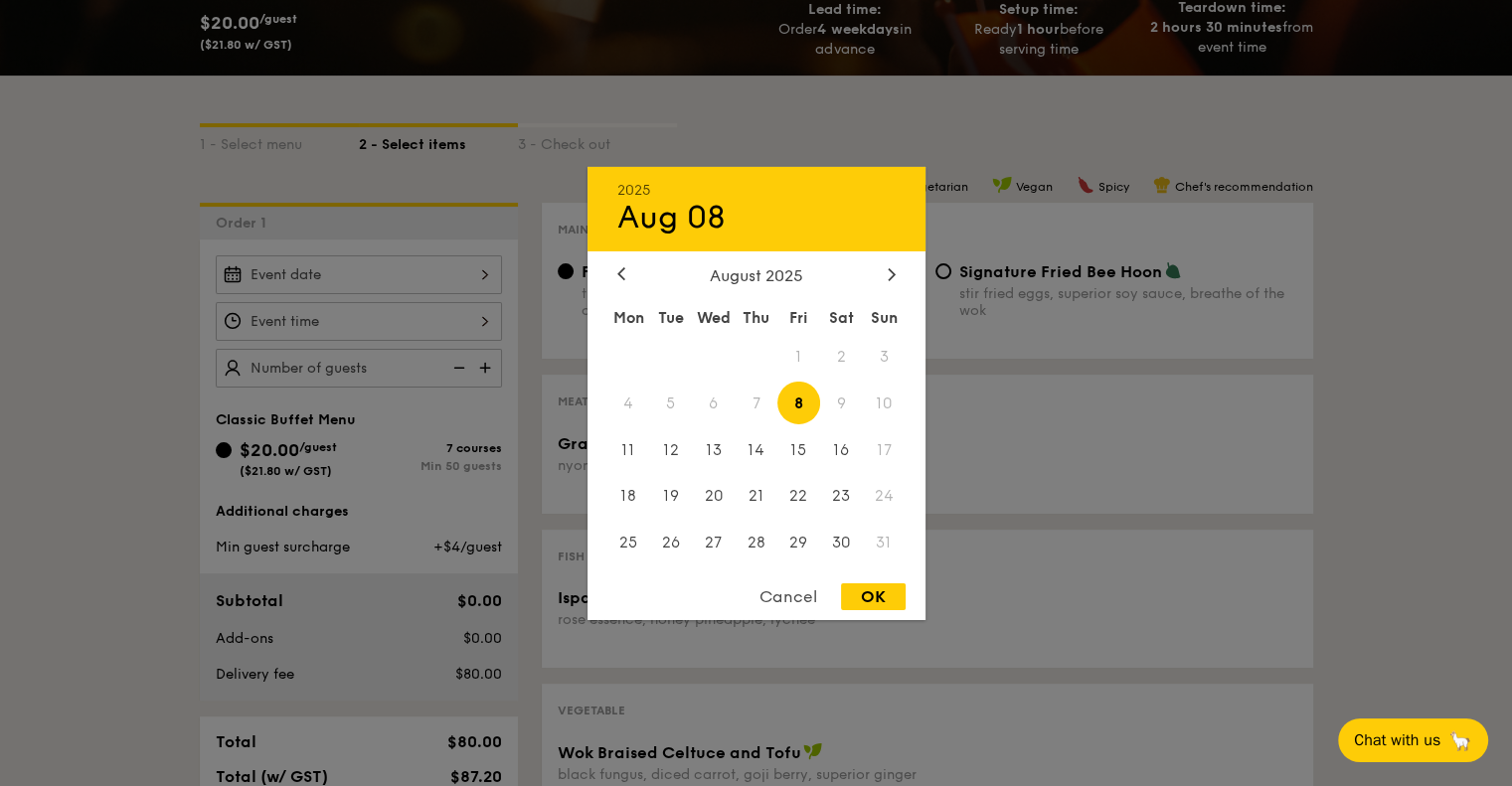 click at bounding box center (756, 393) 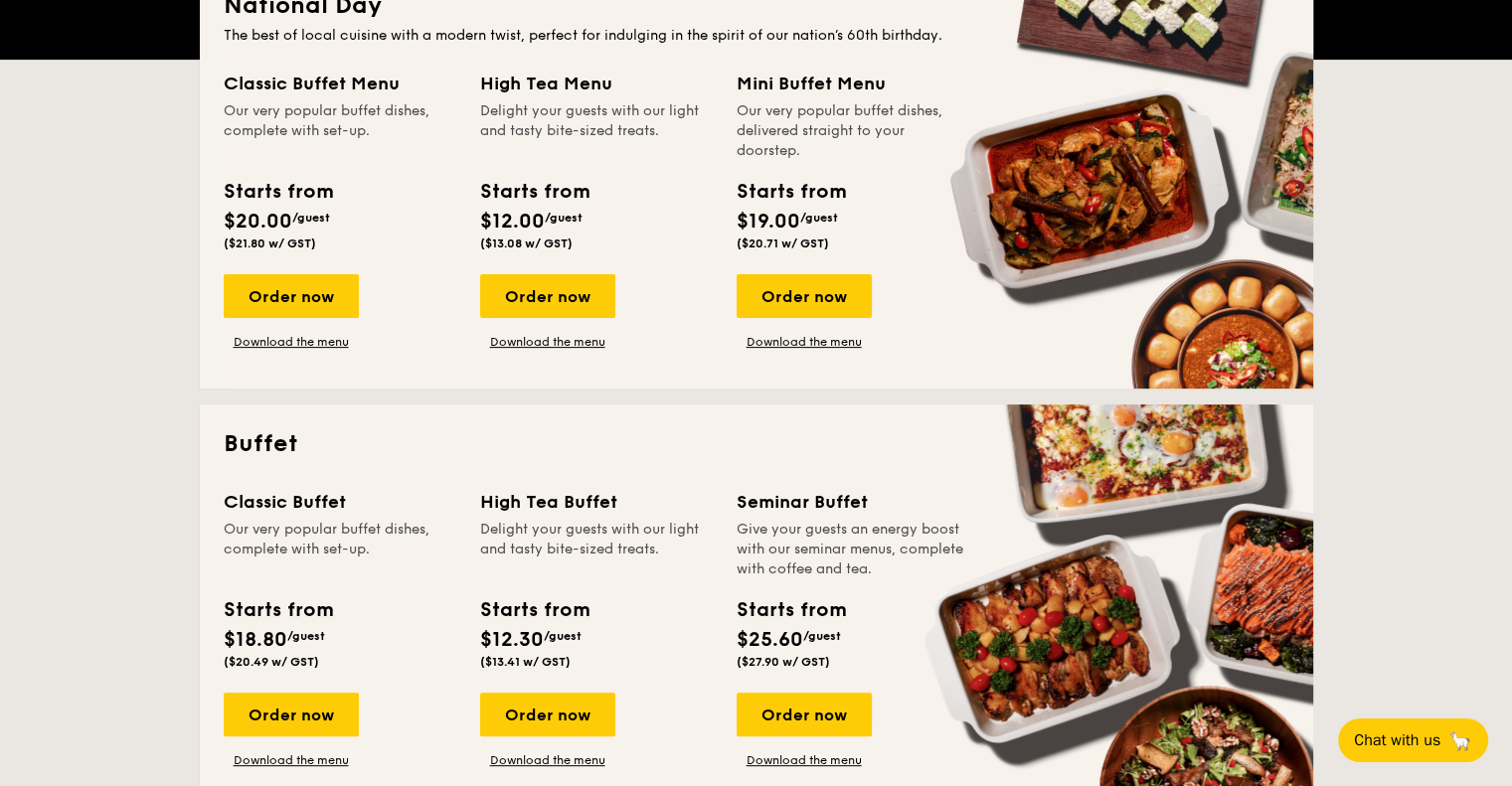 scroll, scrollTop: 636, scrollLeft: 0, axis: vertical 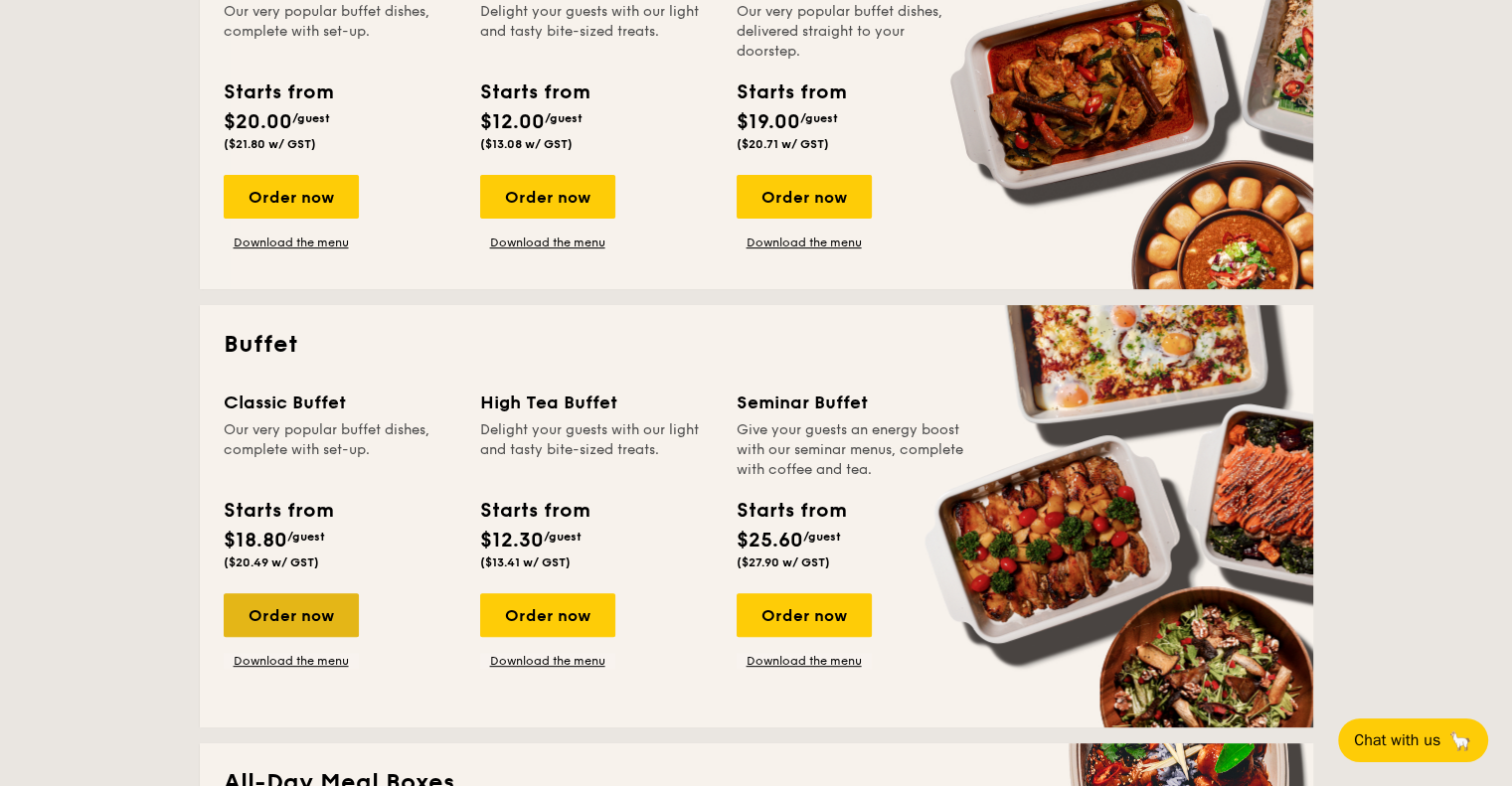click on "Order now" at bounding box center (291, 615) 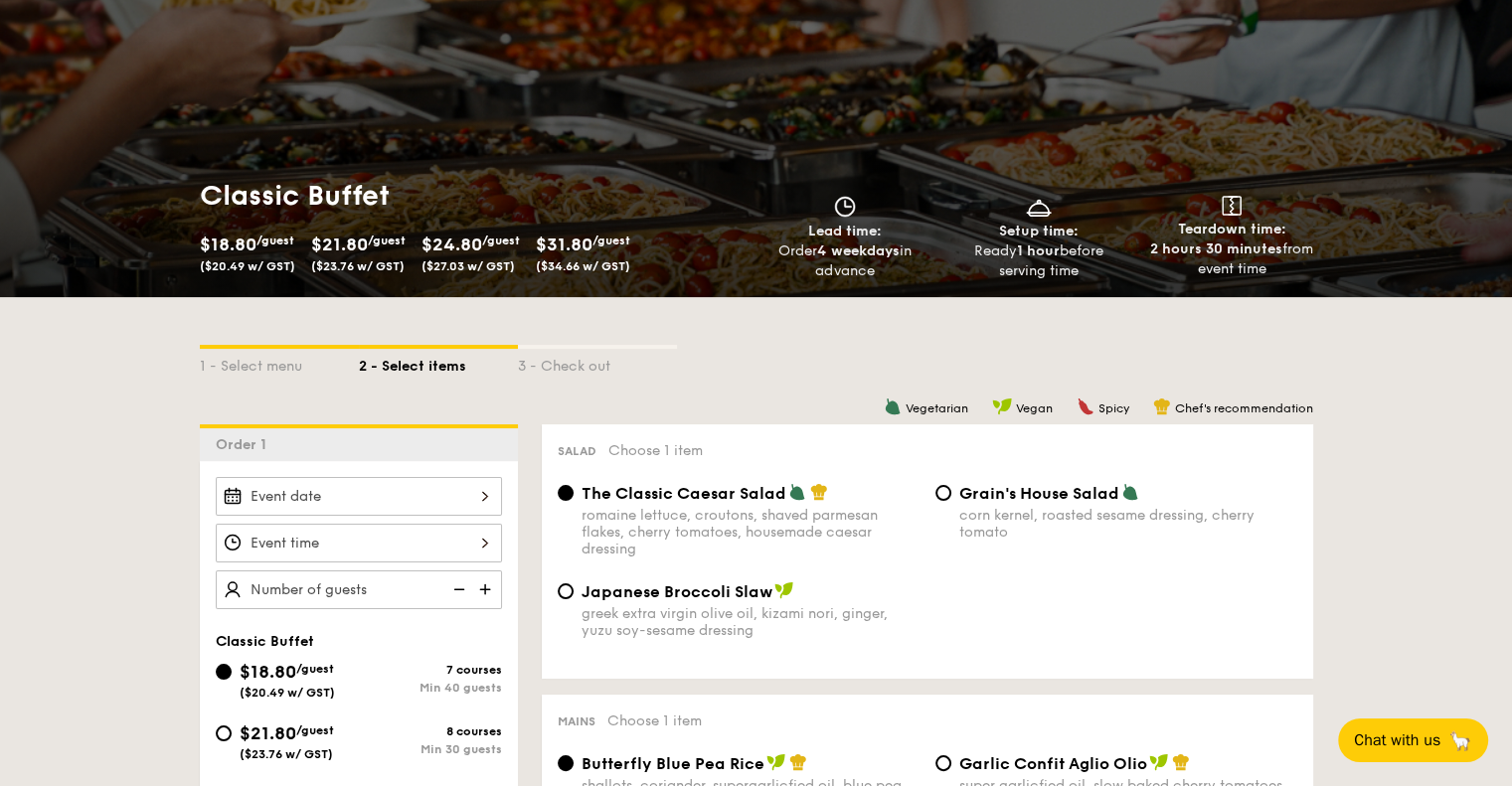 scroll, scrollTop: 298, scrollLeft: 0, axis: vertical 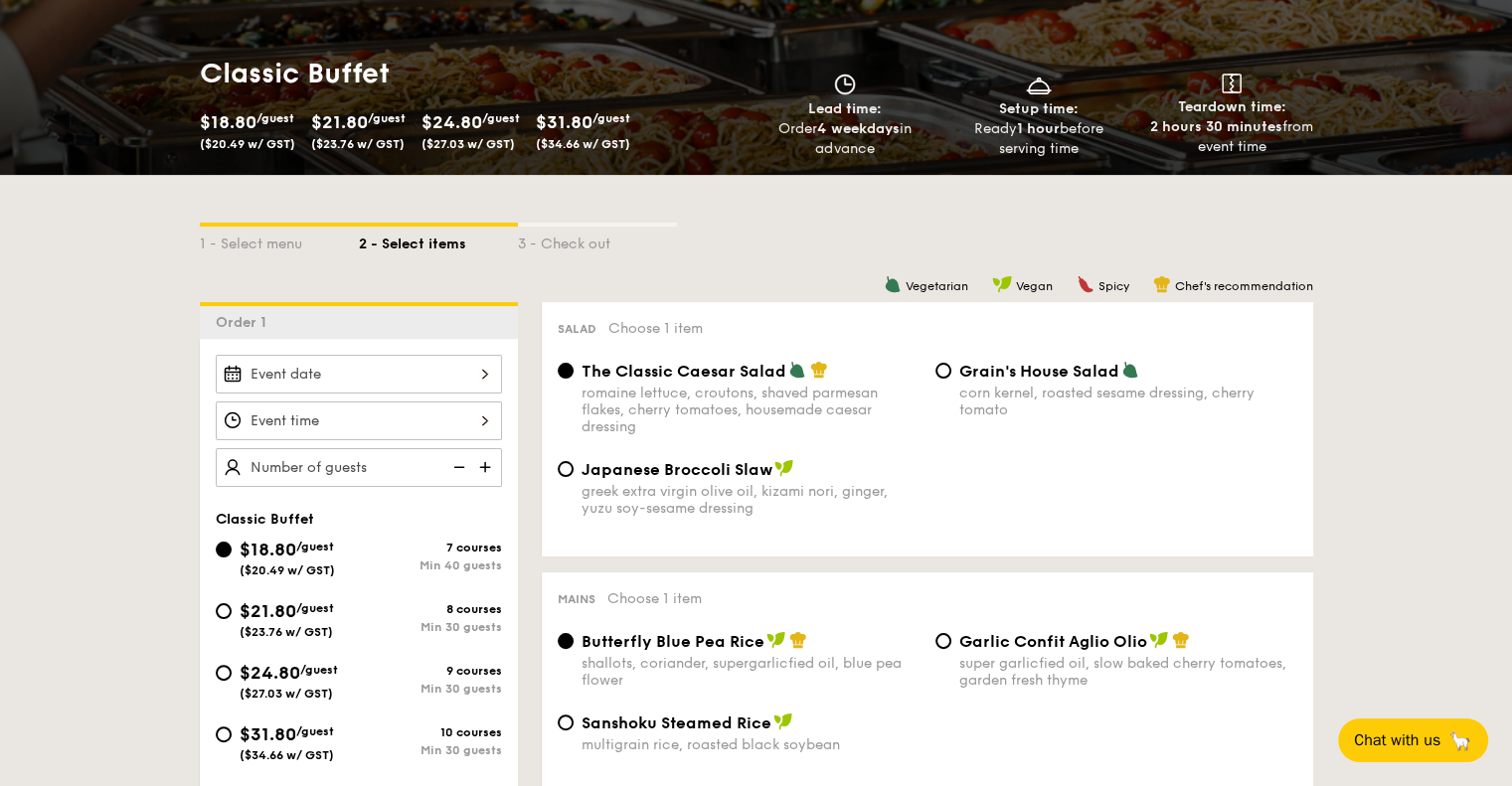 click at bounding box center (359, 374) 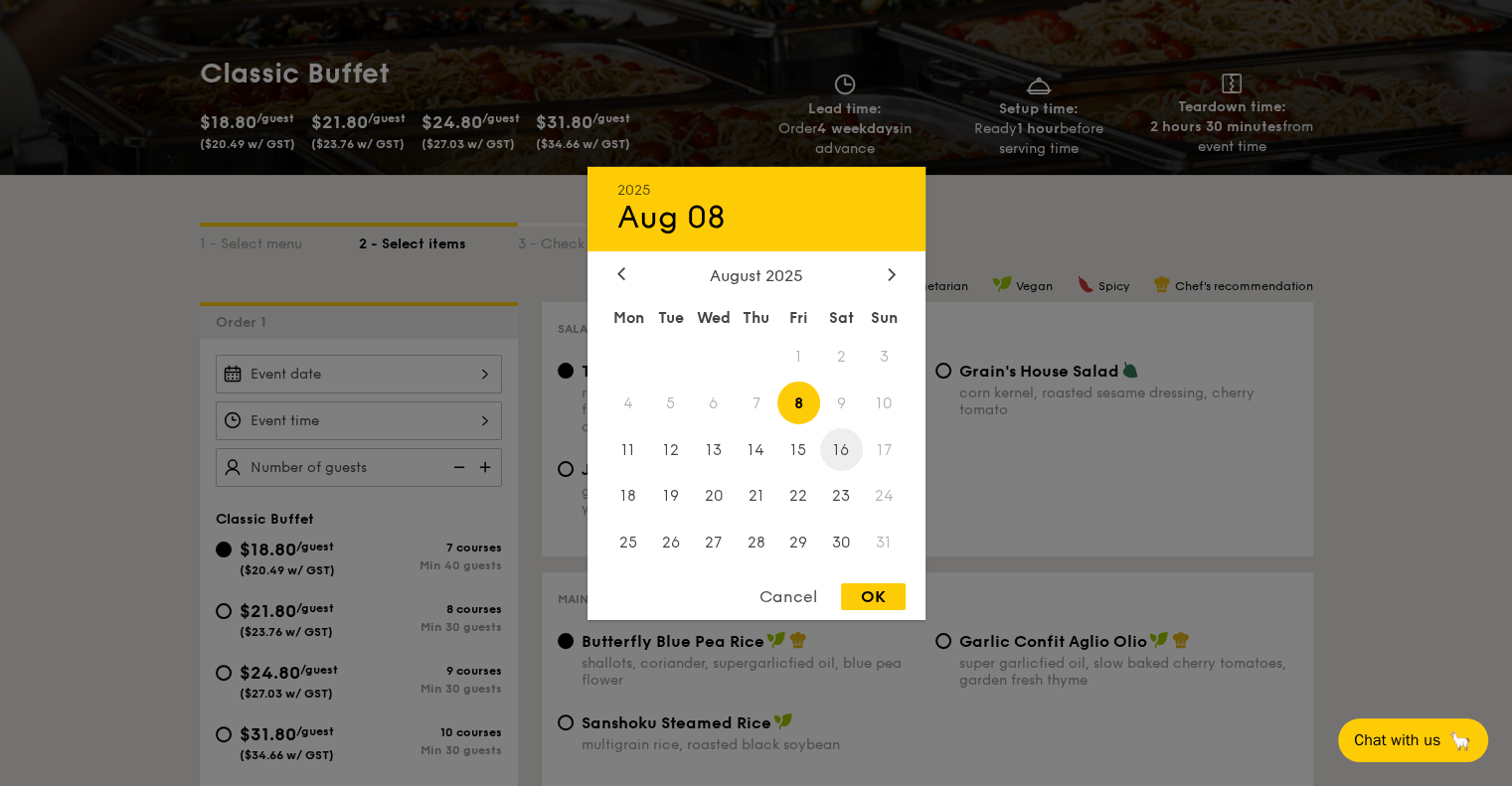 click on "16" at bounding box center [841, 449] 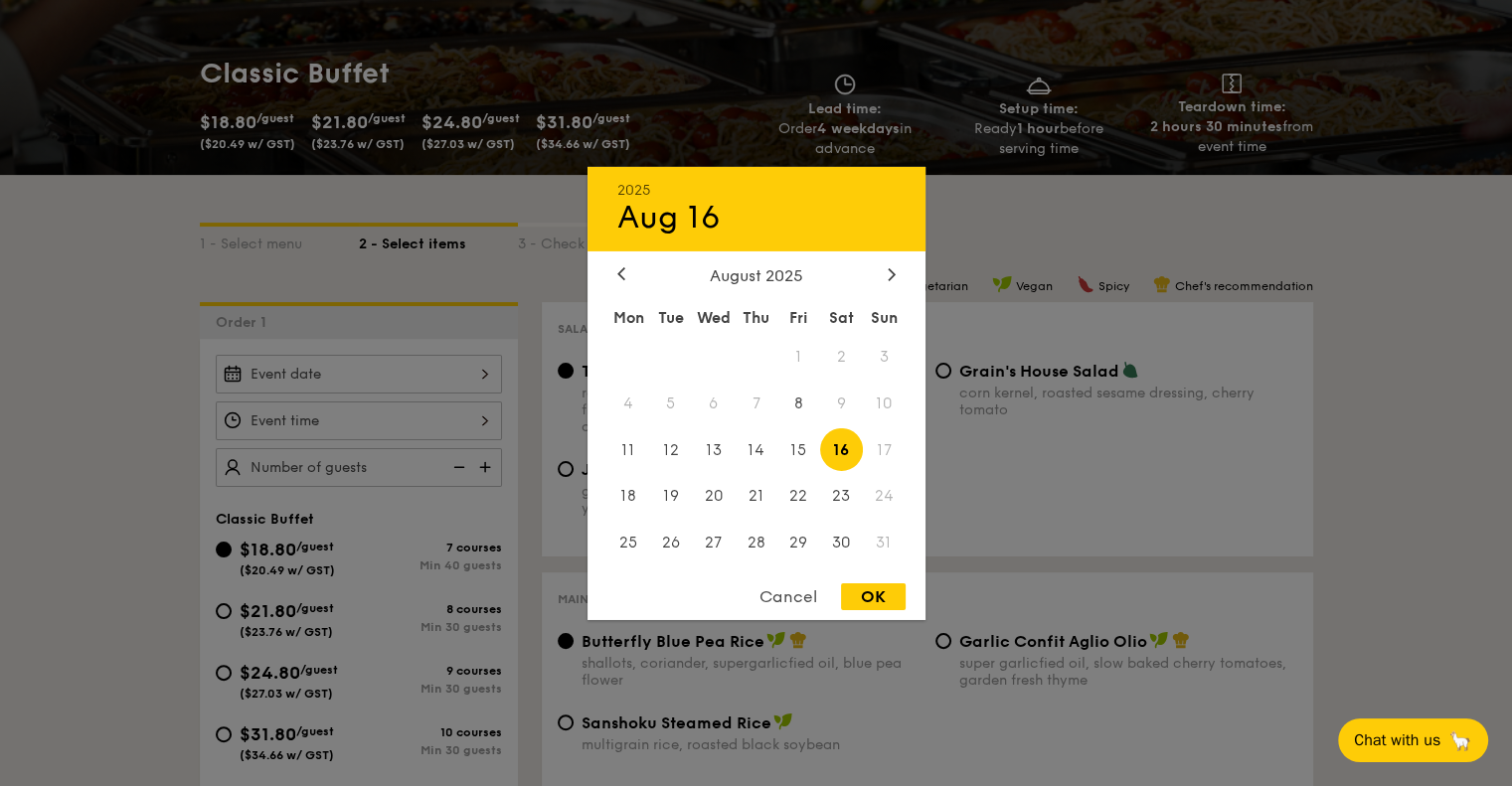 click on "OK" at bounding box center [873, 596] 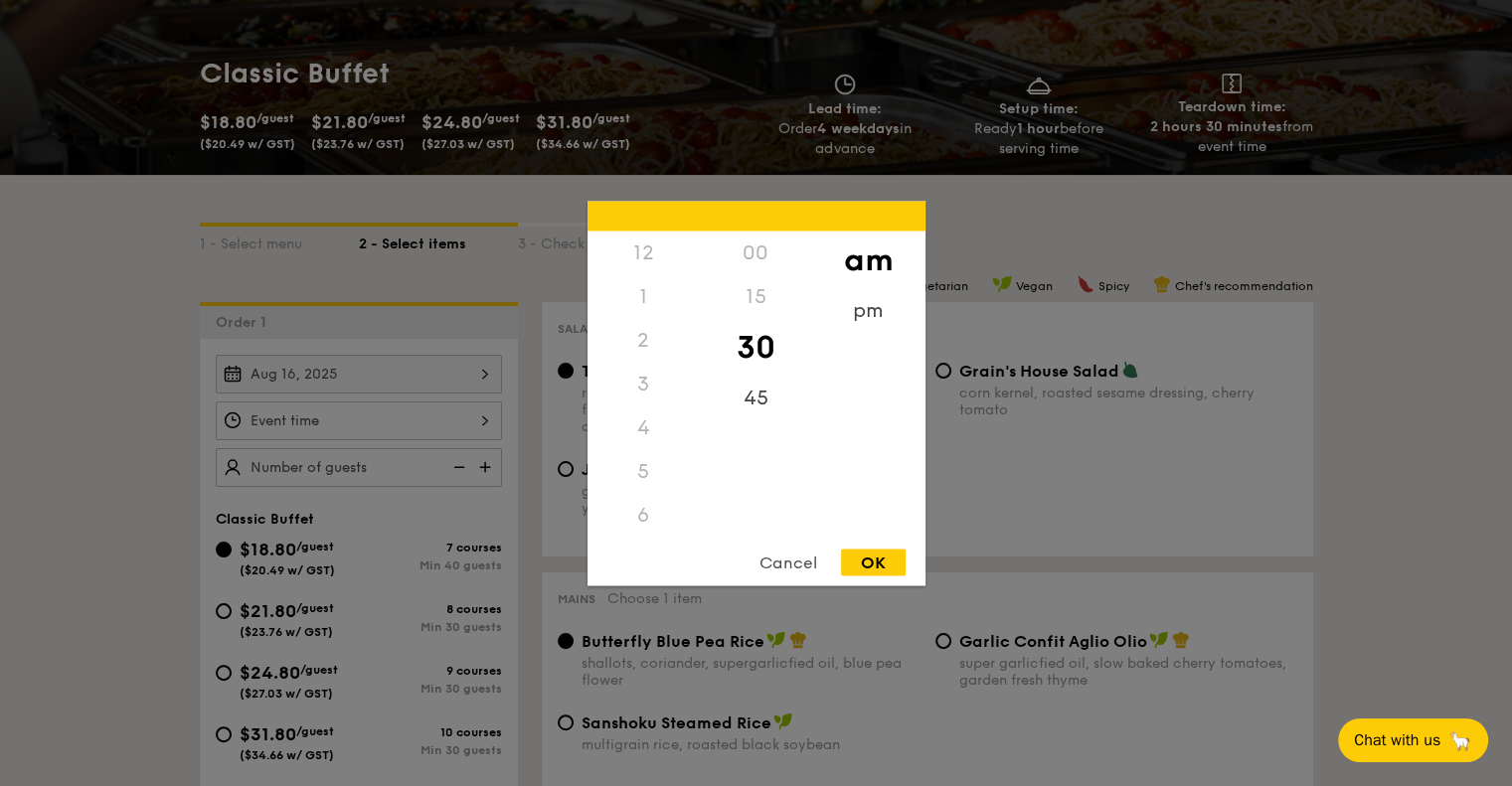 click on "12 1 2 3 4 5 6 7 8 9 10 11   00 15 30 45   am   pm   Cancel   OK" at bounding box center (359, 420) 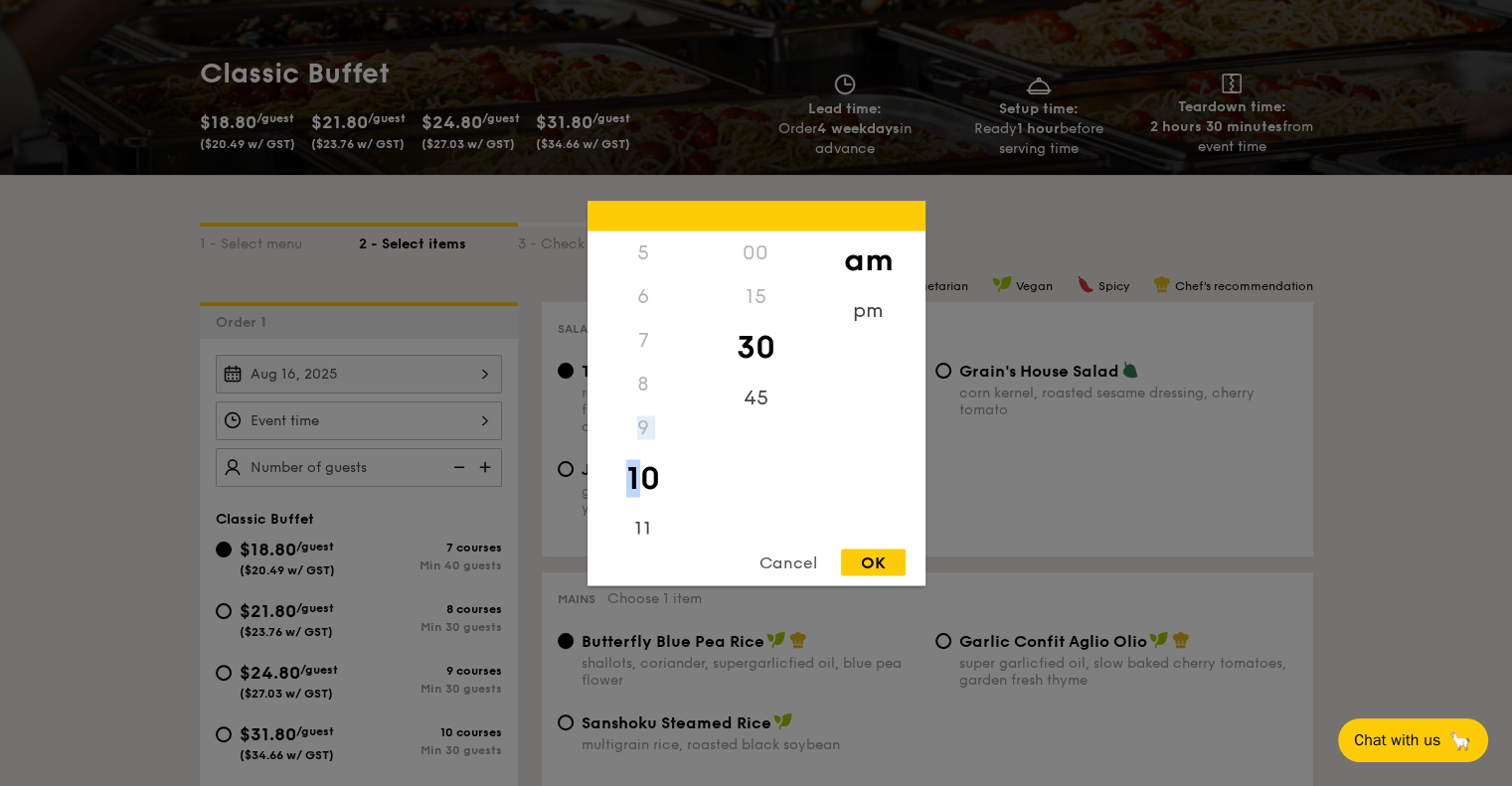 drag, startPoint x: 642, startPoint y: 472, endPoint x: 649, endPoint y: 399, distance: 73.33485 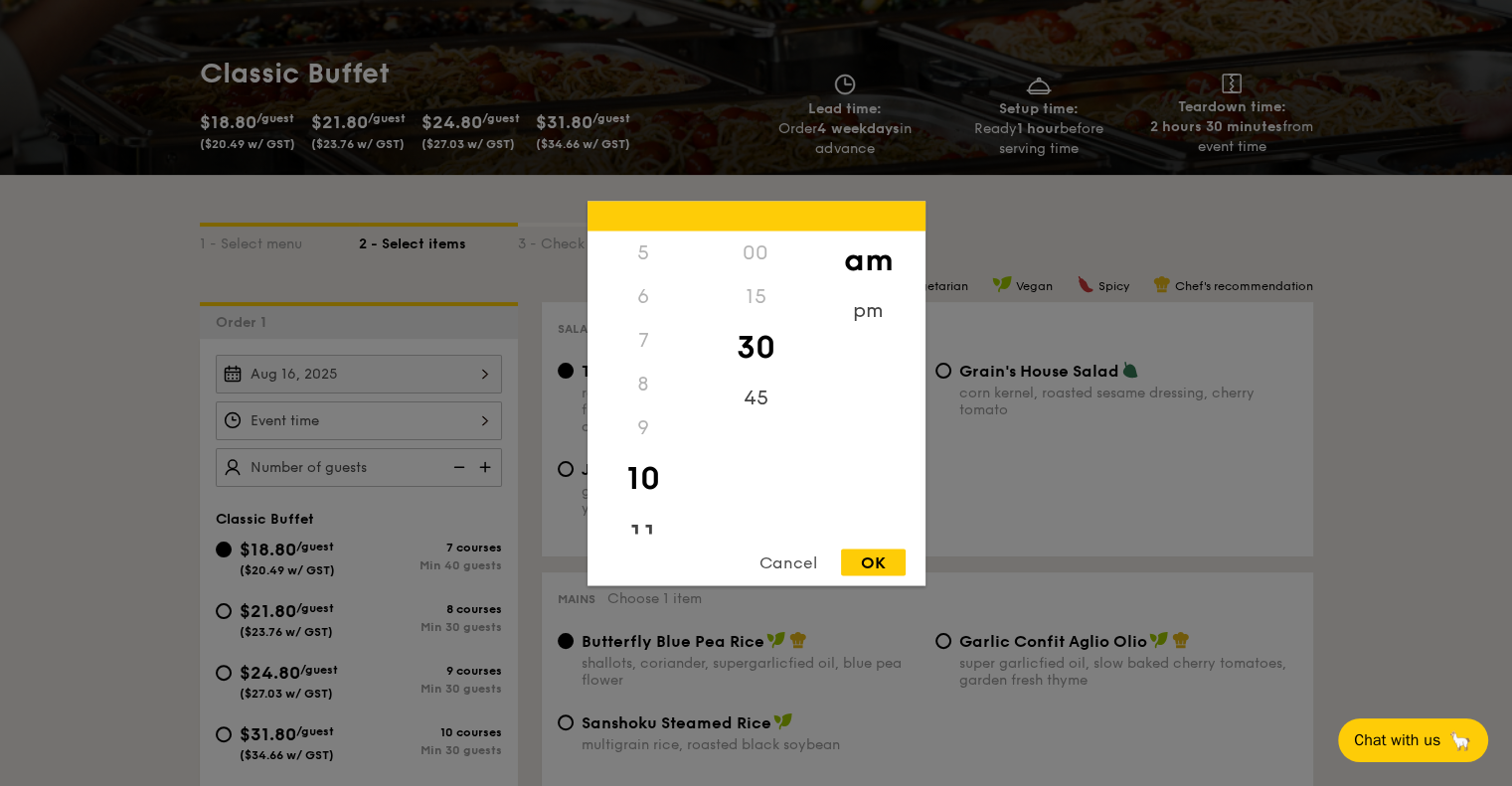 click on "11" at bounding box center (643, 536) 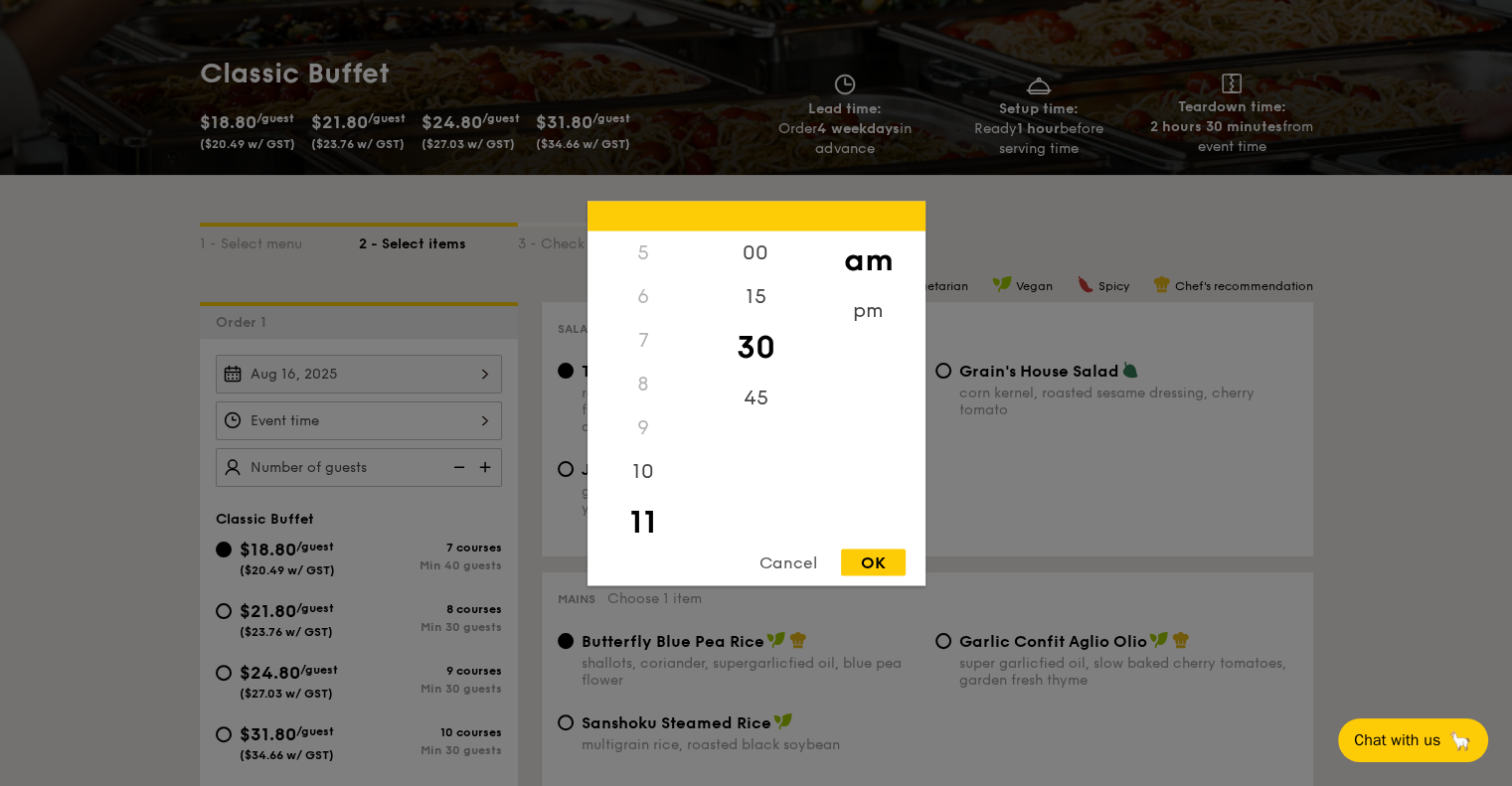 click on "11" at bounding box center (643, 522) 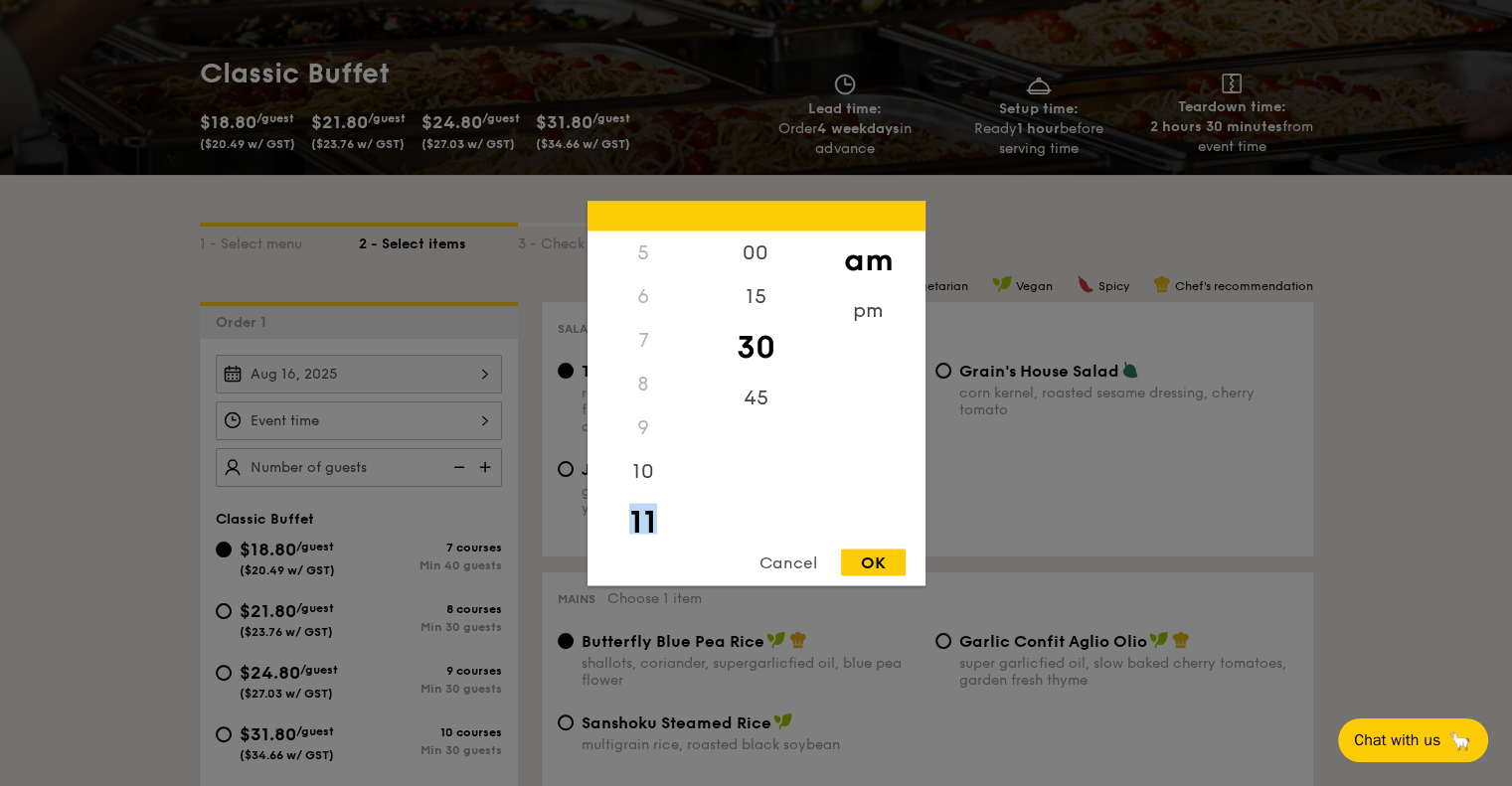 scroll, scrollTop: 236, scrollLeft: 0, axis: vertical 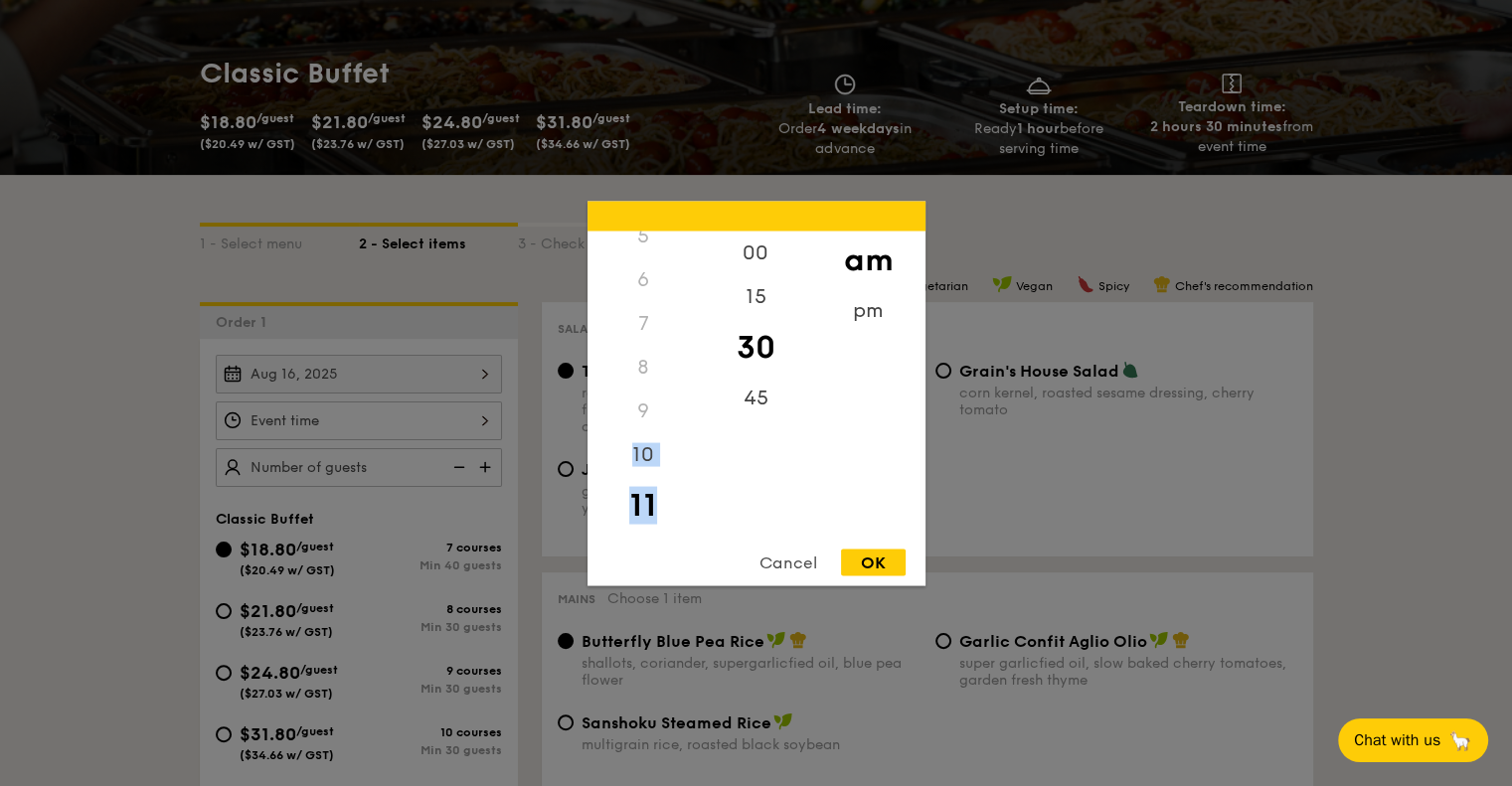 drag, startPoint x: 639, startPoint y: 524, endPoint x: 656, endPoint y: 394, distance: 131.10683 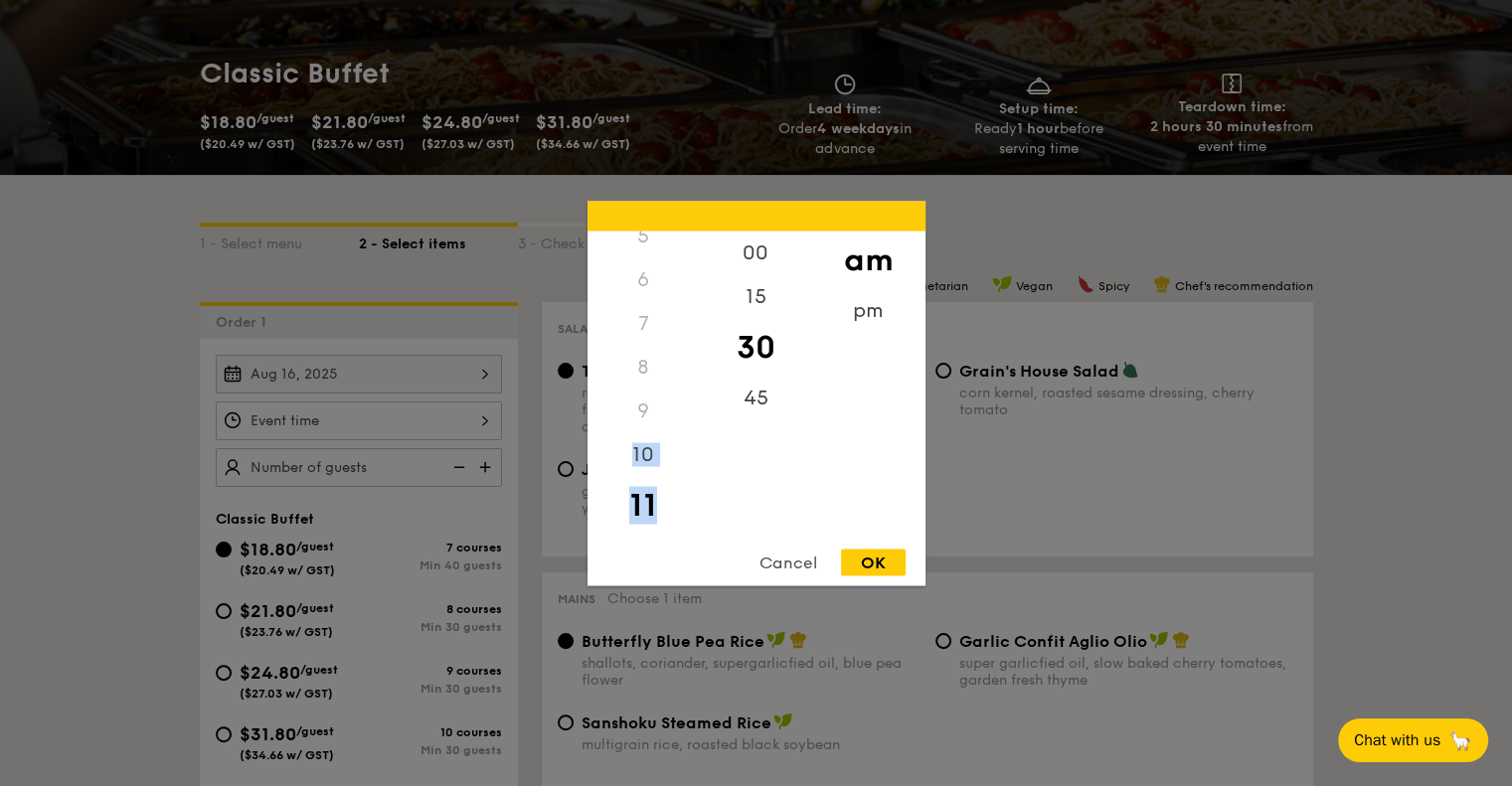 click on "11" at bounding box center [643, 505] 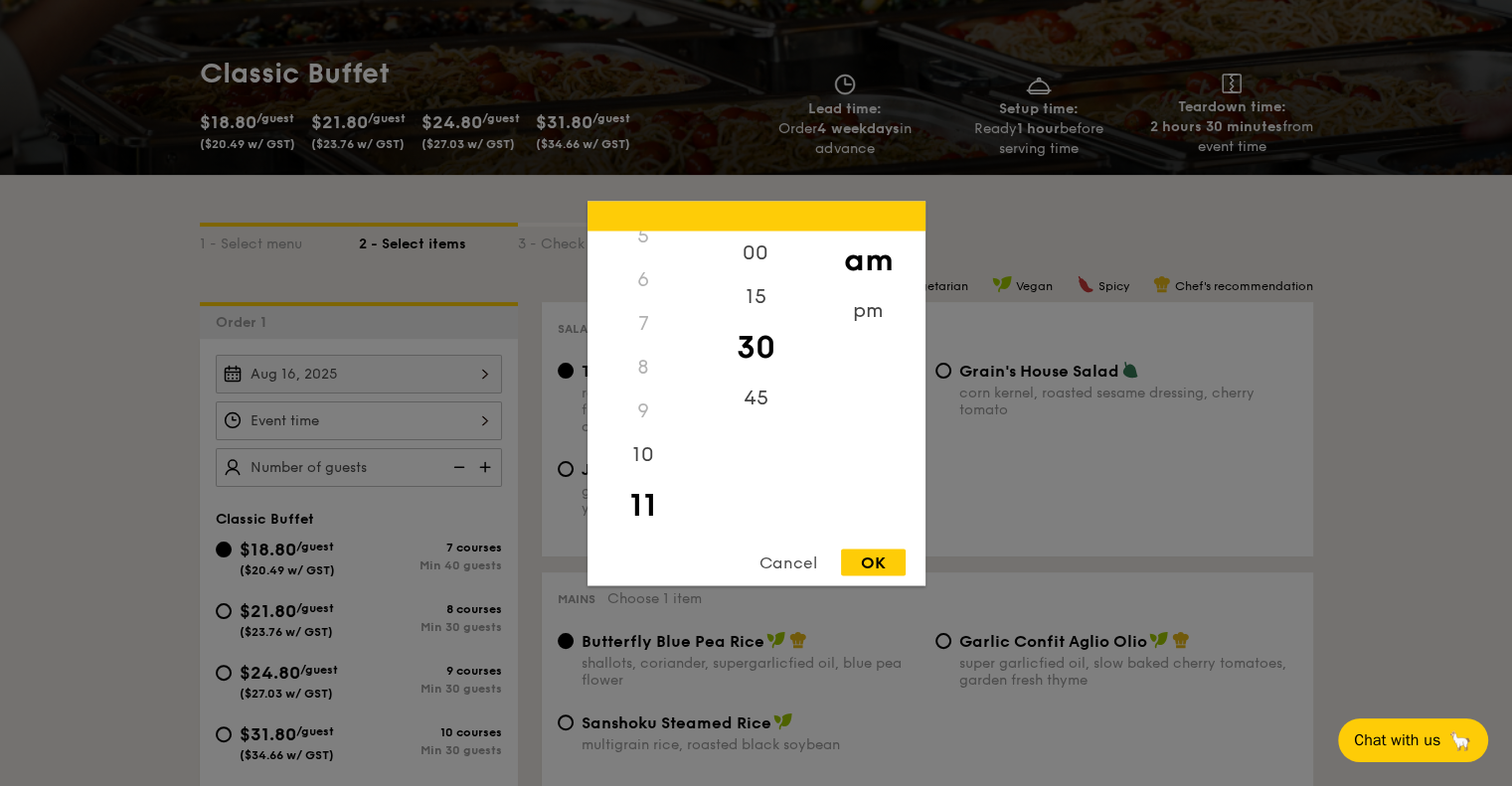 click on "11" at bounding box center [643, 505] 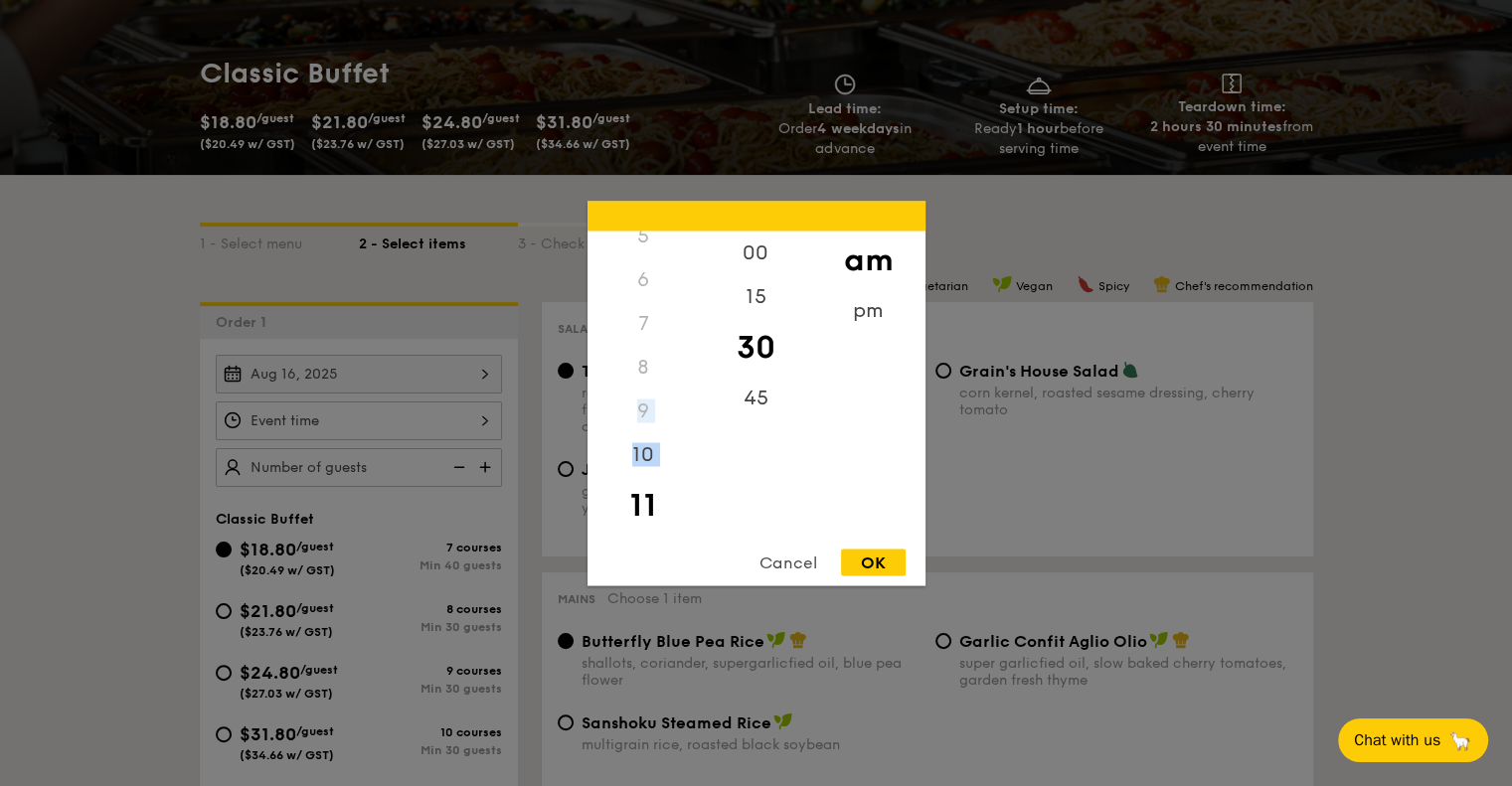 drag, startPoint x: 637, startPoint y: 424, endPoint x: 633, endPoint y: 528, distance: 104.0769 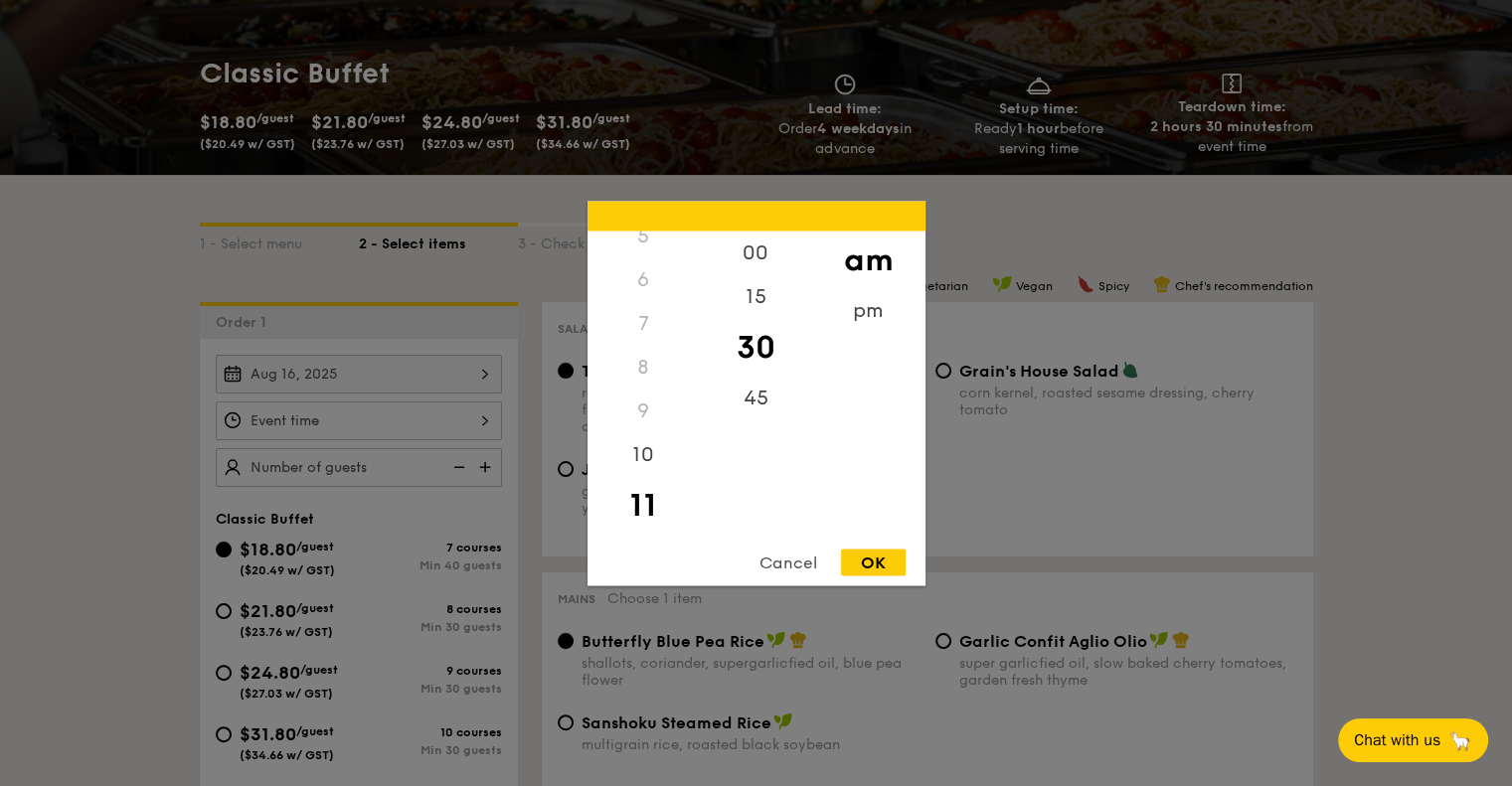click on "11" at bounding box center [643, 505] 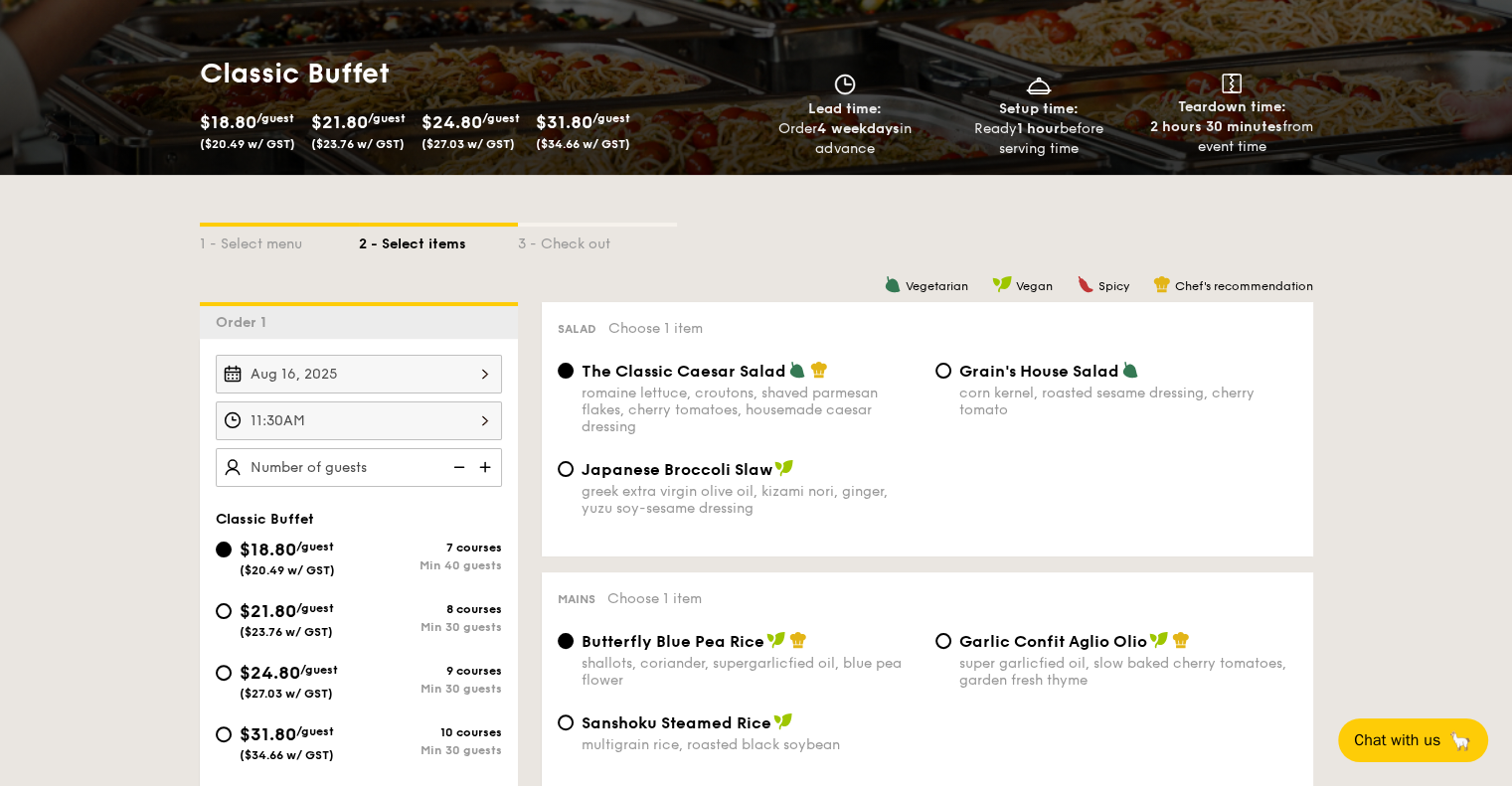 click on "11:30AM" at bounding box center [359, 420] 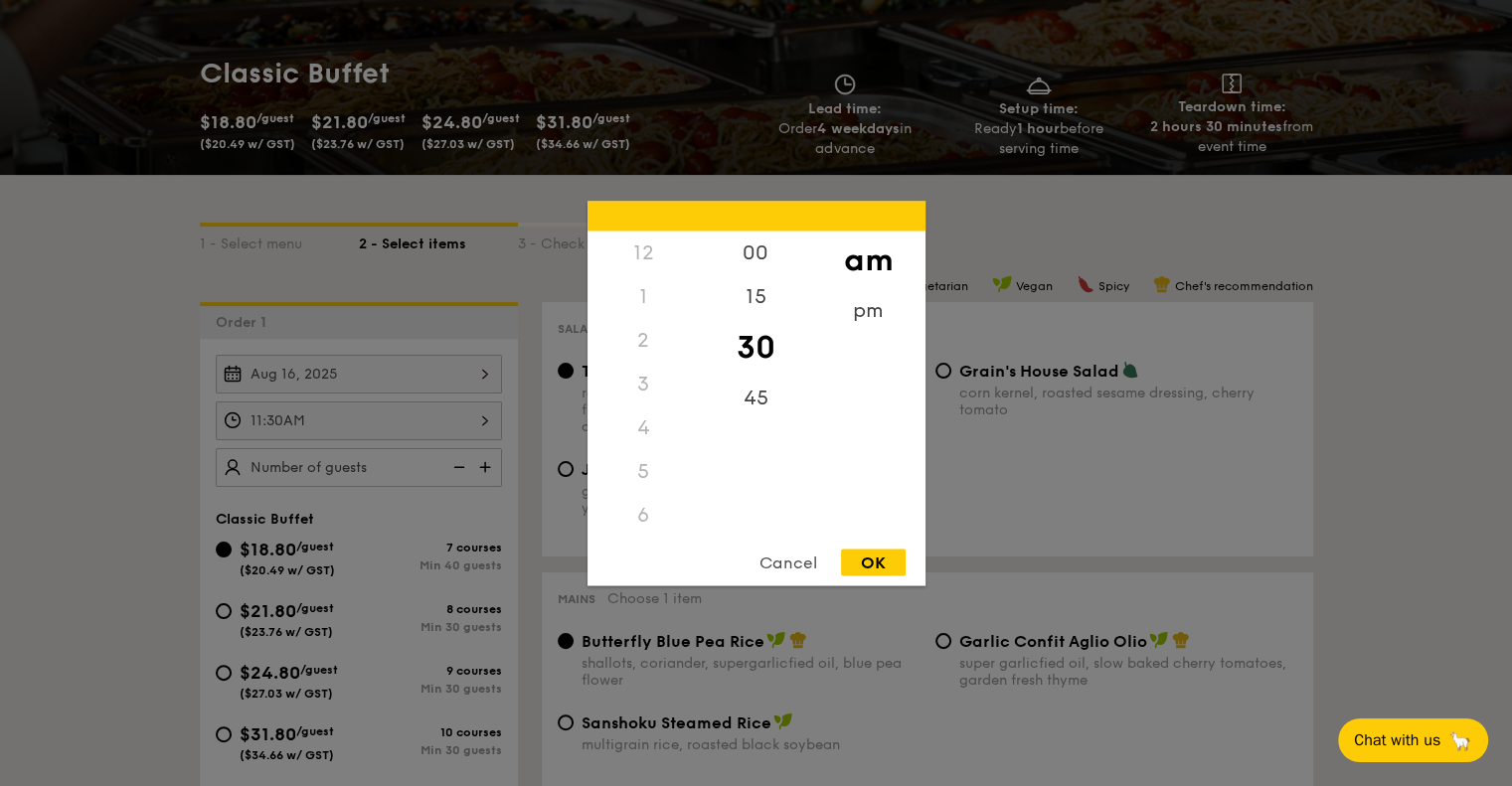 scroll, scrollTop: 236, scrollLeft: 0, axis: vertical 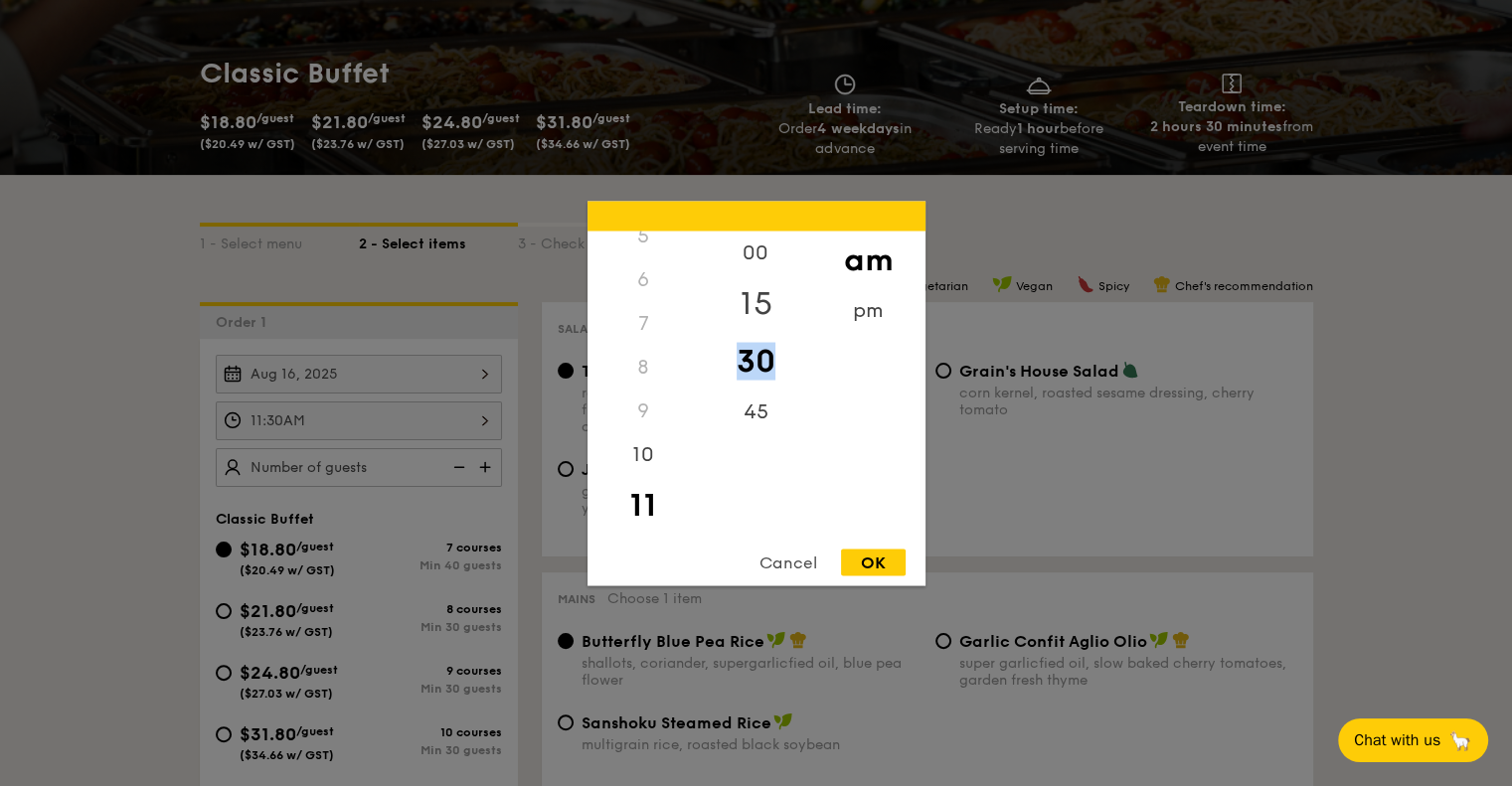 drag, startPoint x: 763, startPoint y: 341, endPoint x: 763, endPoint y: 308, distance: 33 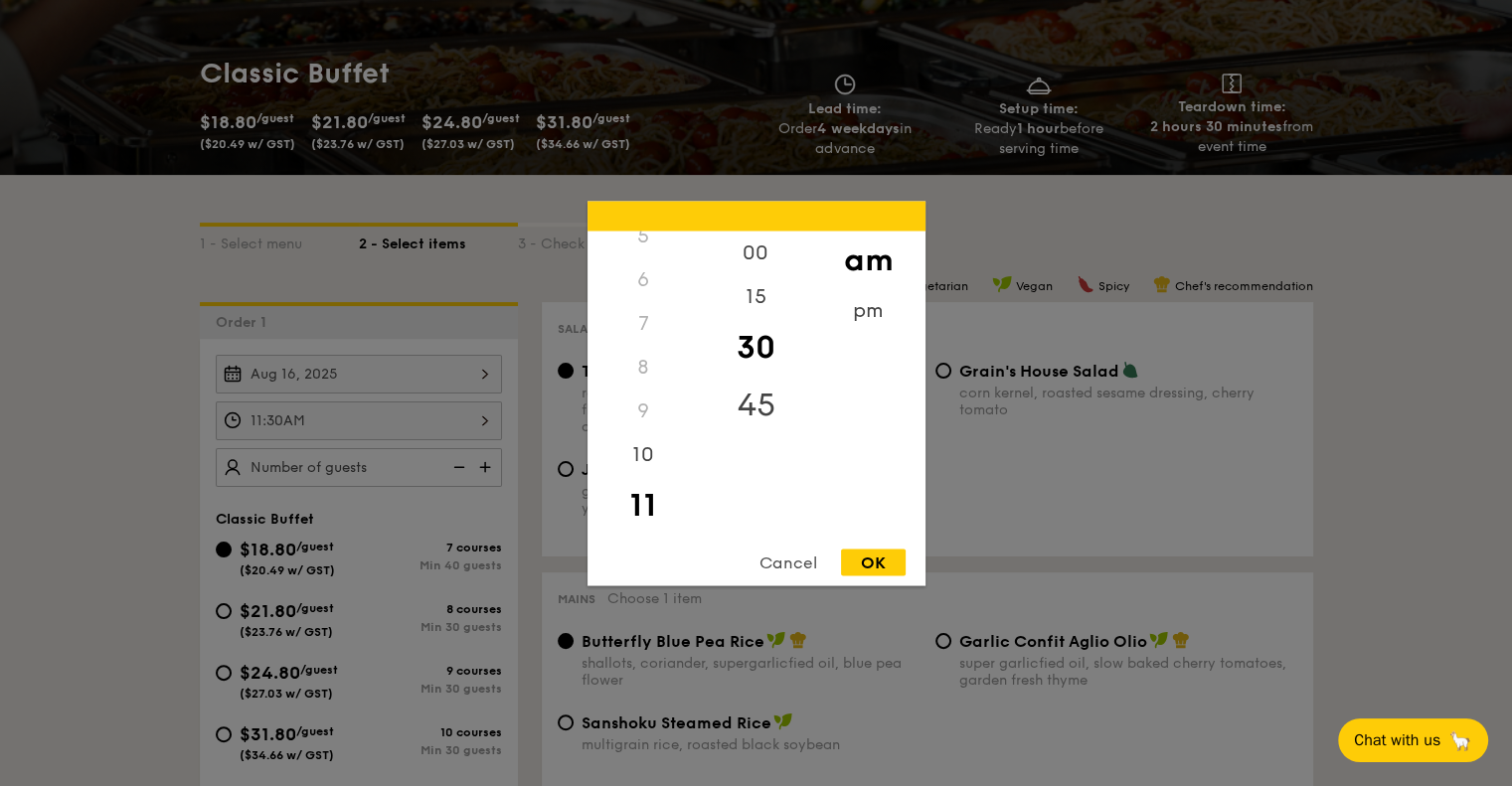 click on "45" at bounding box center (756, 404) 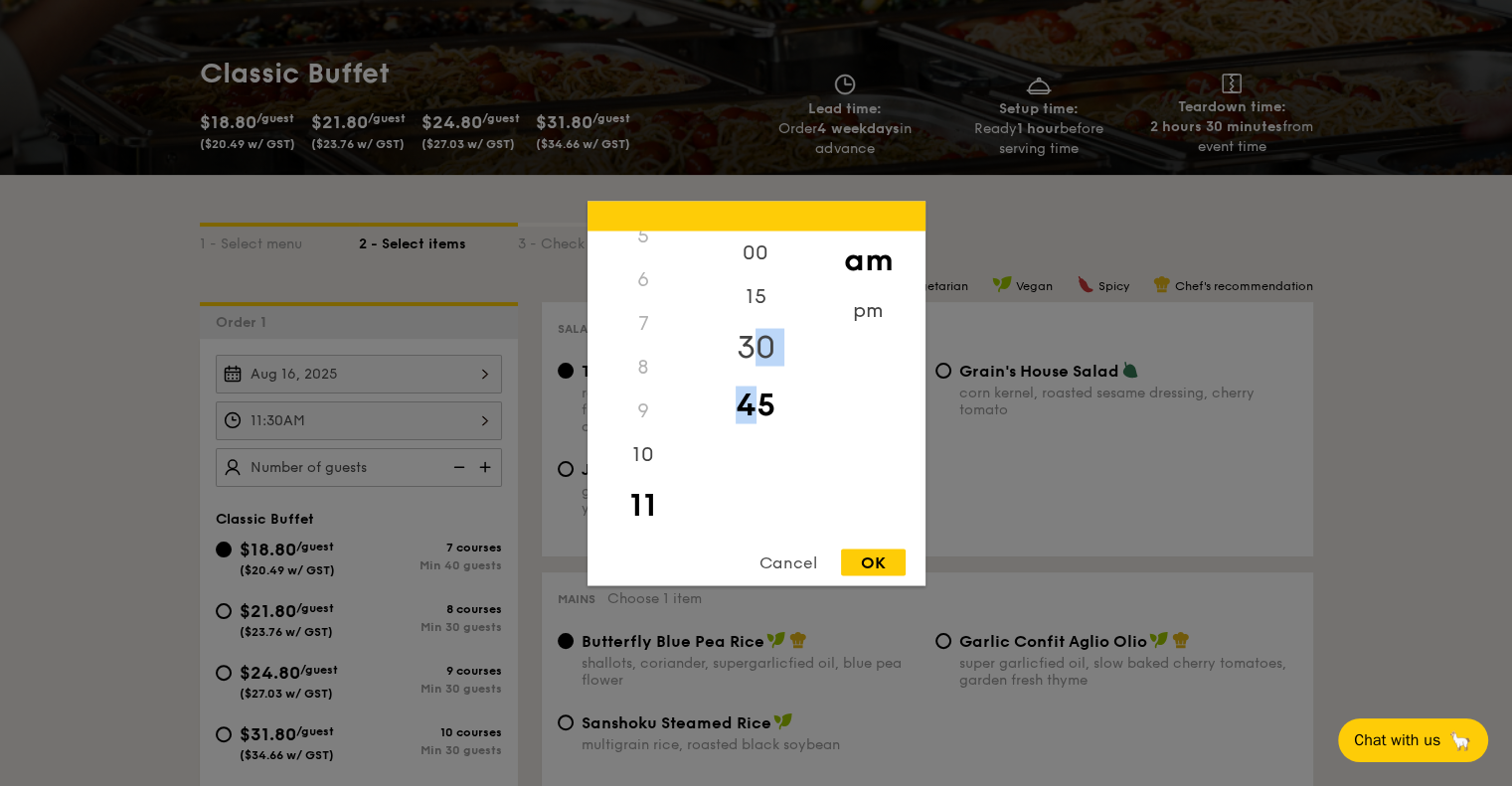 drag, startPoint x: 756, startPoint y: 396, endPoint x: 759, endPoint y: 353, distance: 43.104524 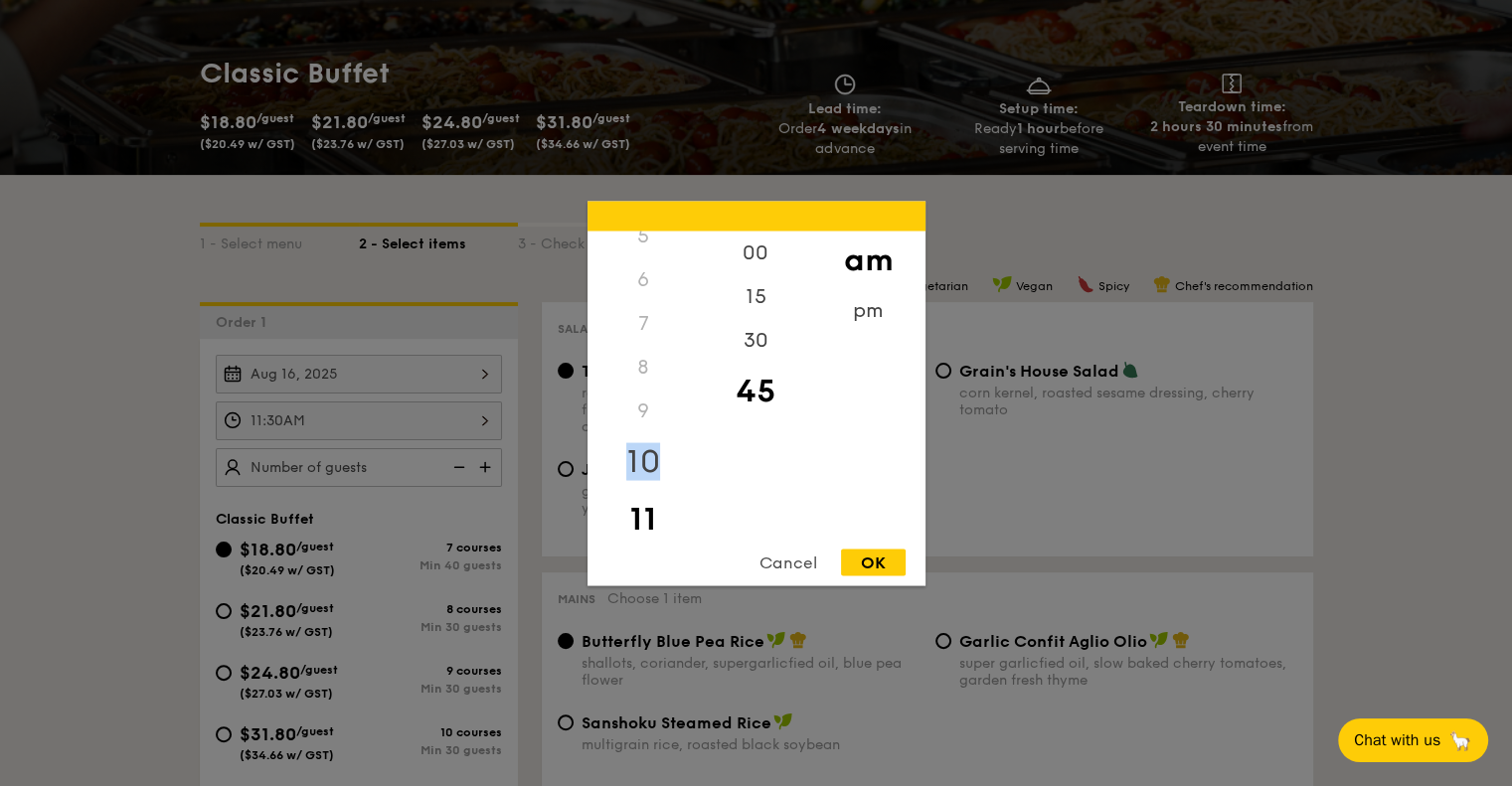 drag, startPoint x: 694, startPoint y: 397, endPoint x: 694, endPoint y: 438, distance: 41 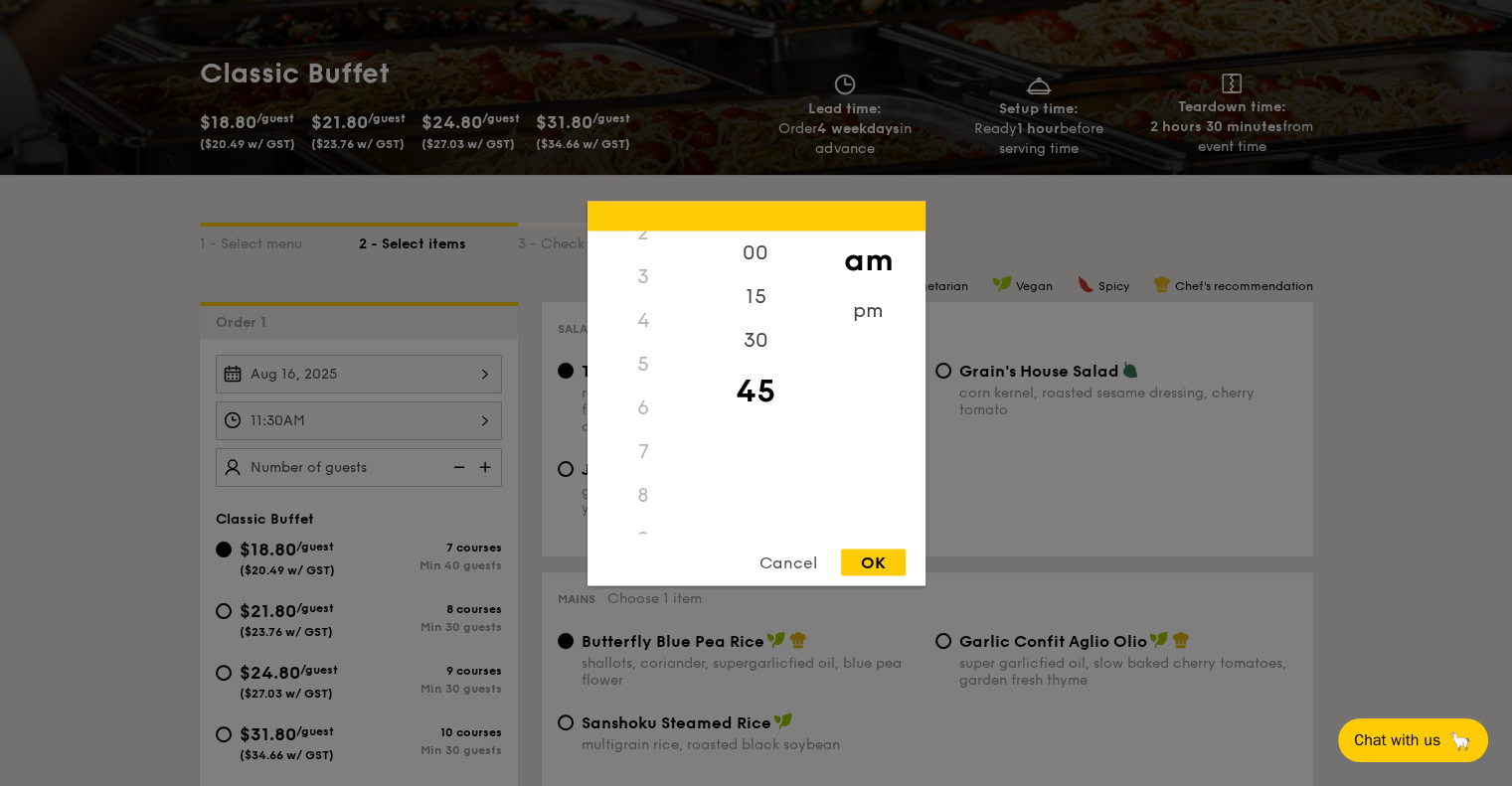 scroll, scrollTop: 236, scrollLeft: 0, axis: vertical 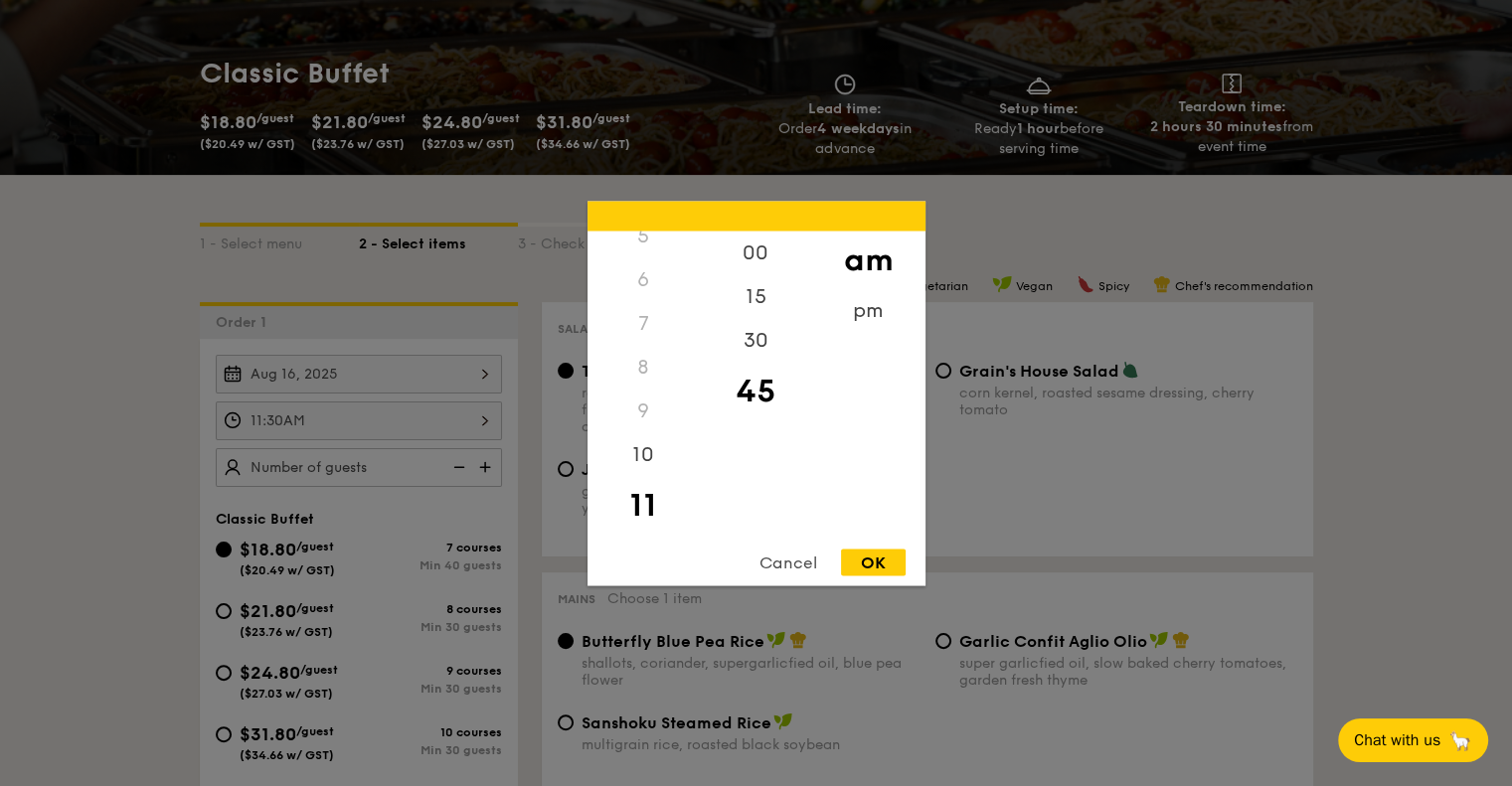 click on "11" at bounding box center (643, 505) 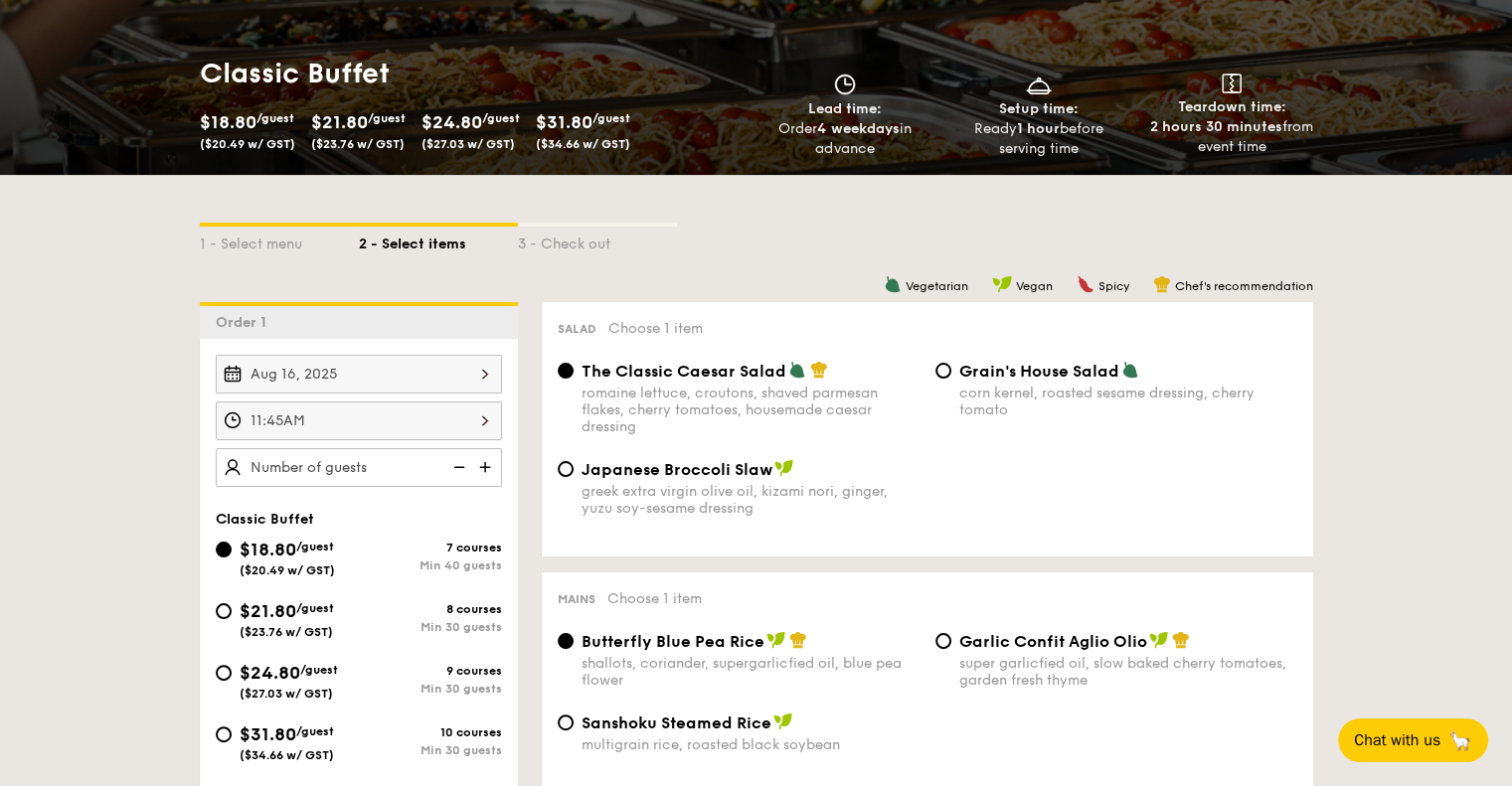 click at bounding box center (487, 467) 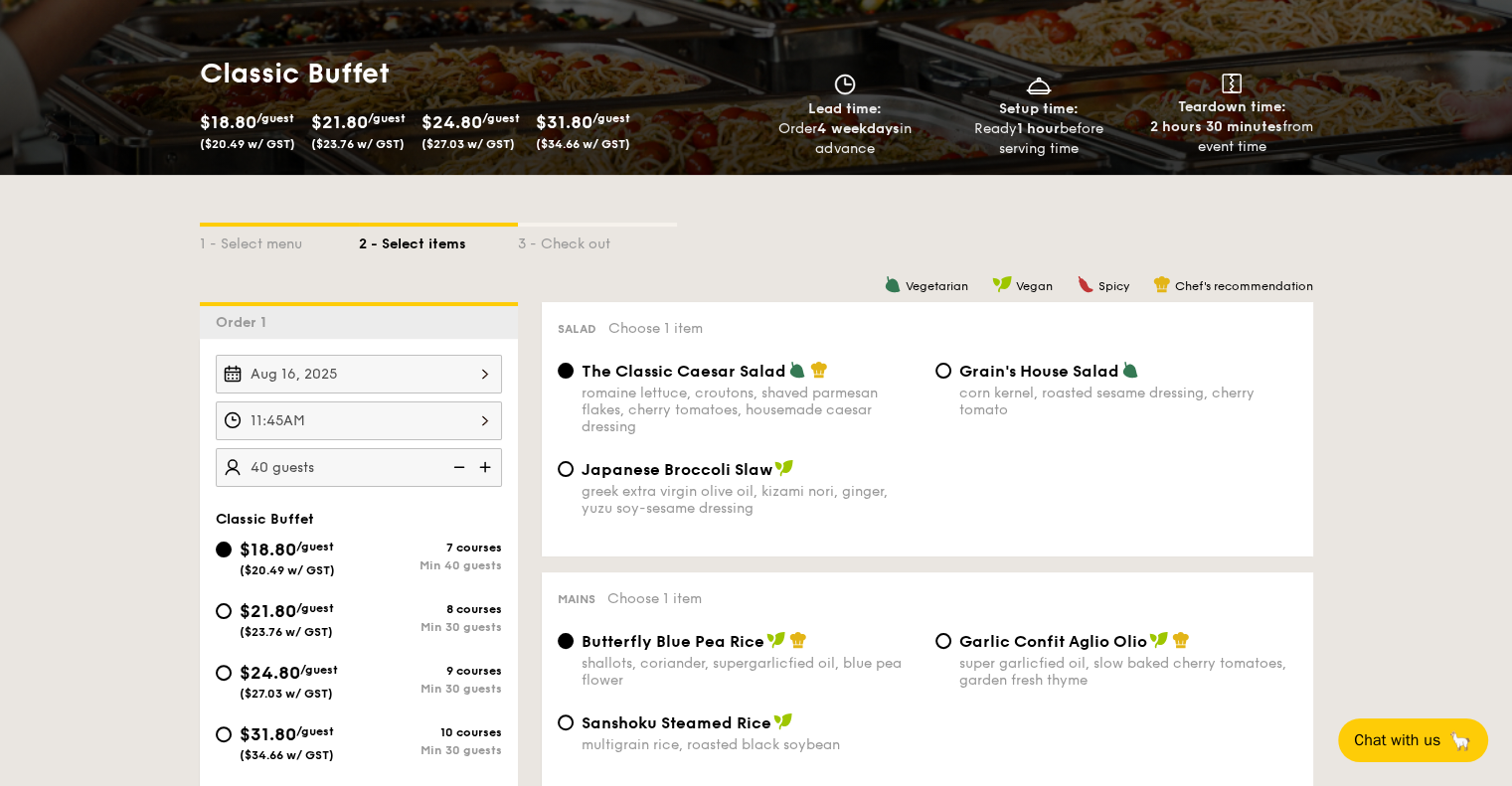 click at bounding box center (457, 467) 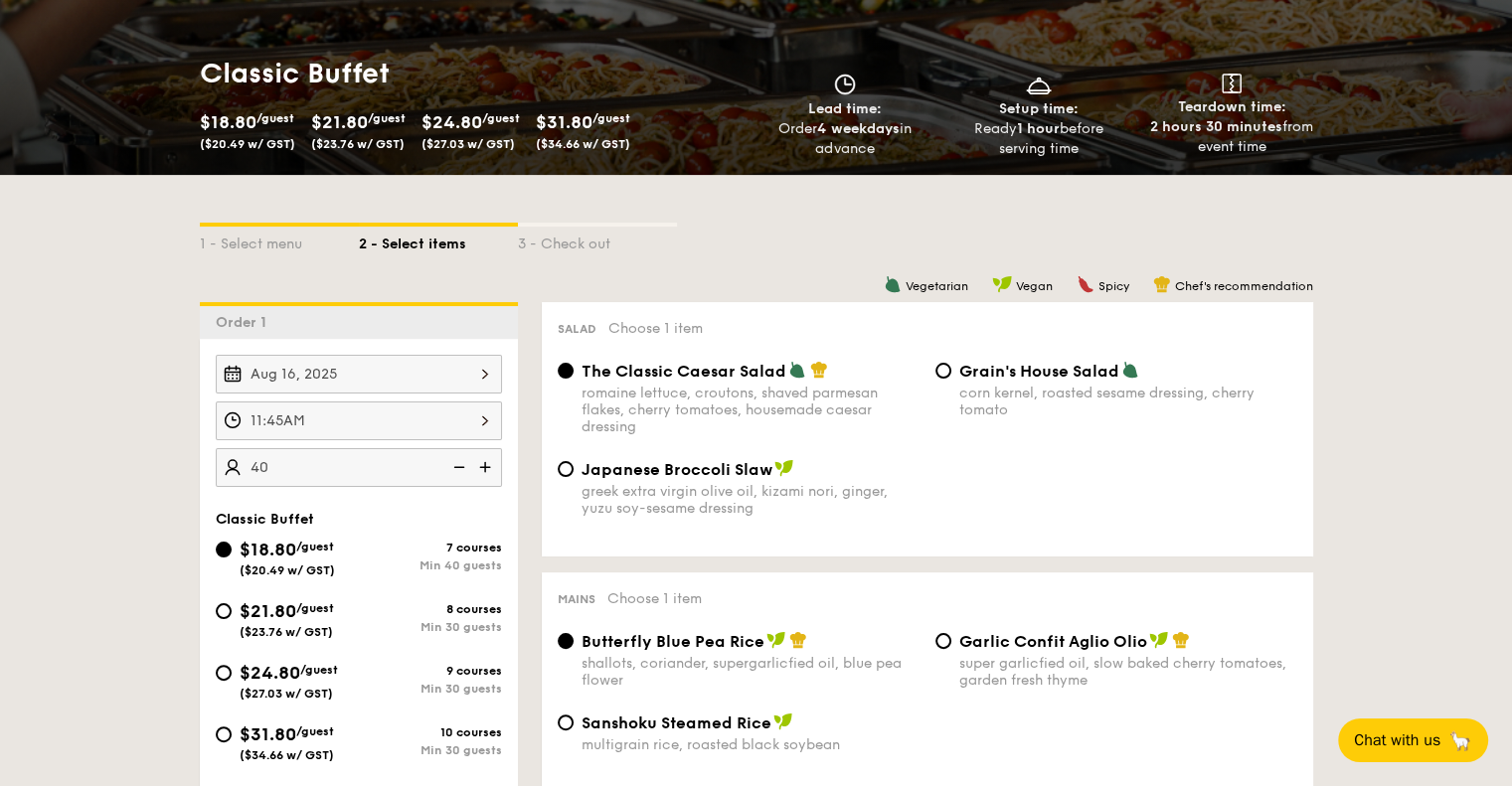 click on "40" at bounding box center [359, 467] 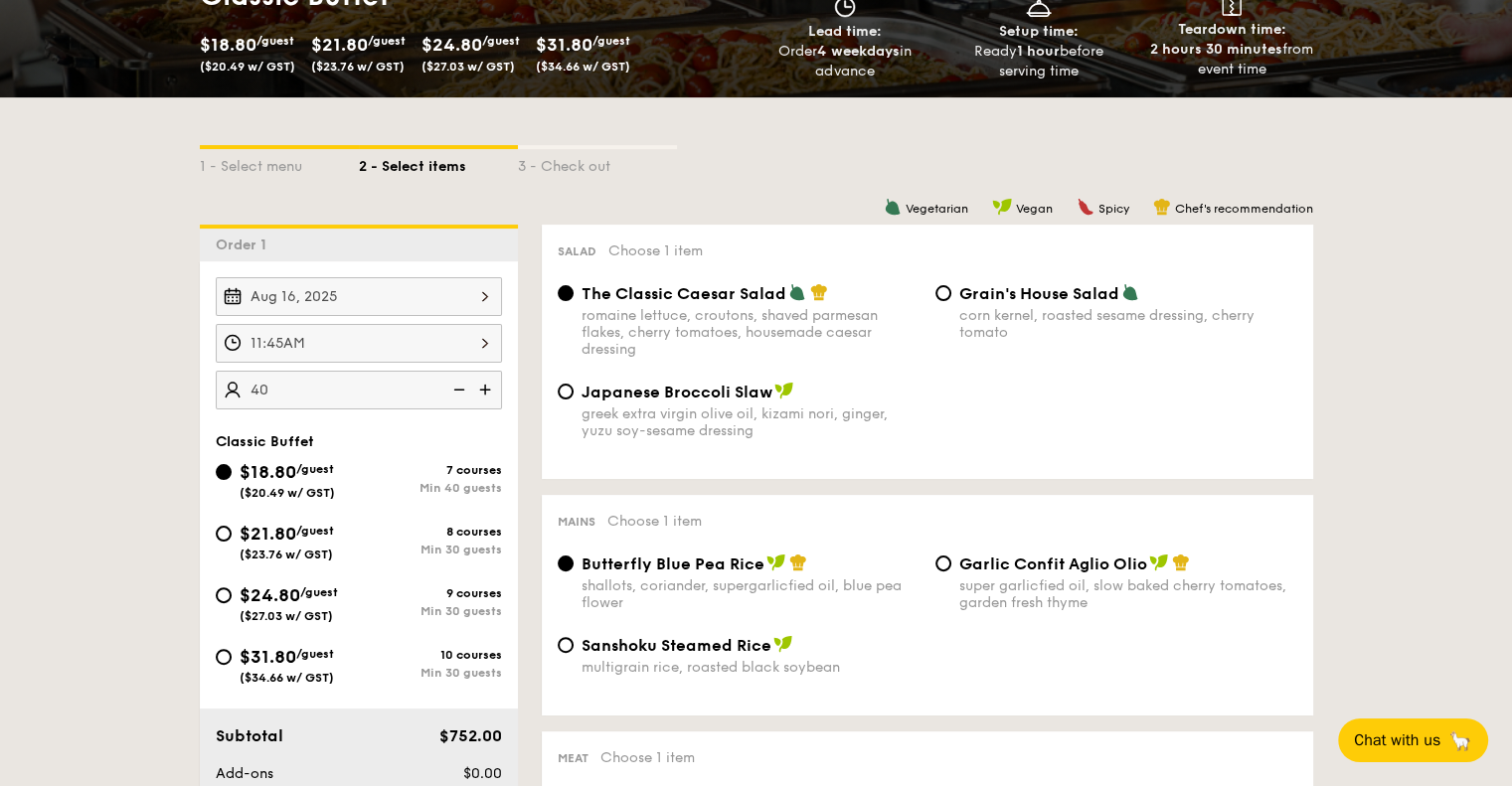 scroll, scrollTop: 397, scrollLeft: 0, axis: vertical 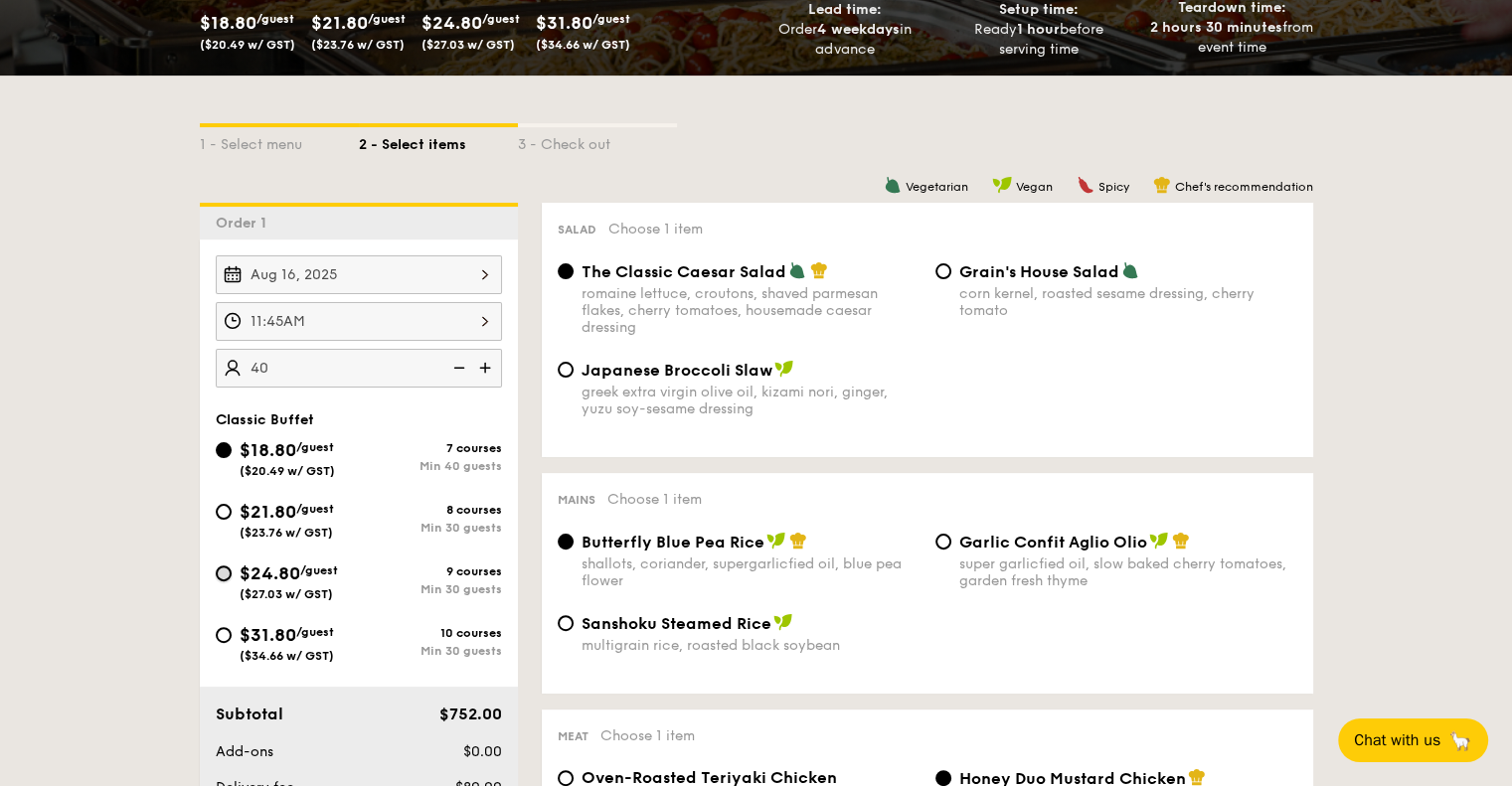 type on "40 guests" 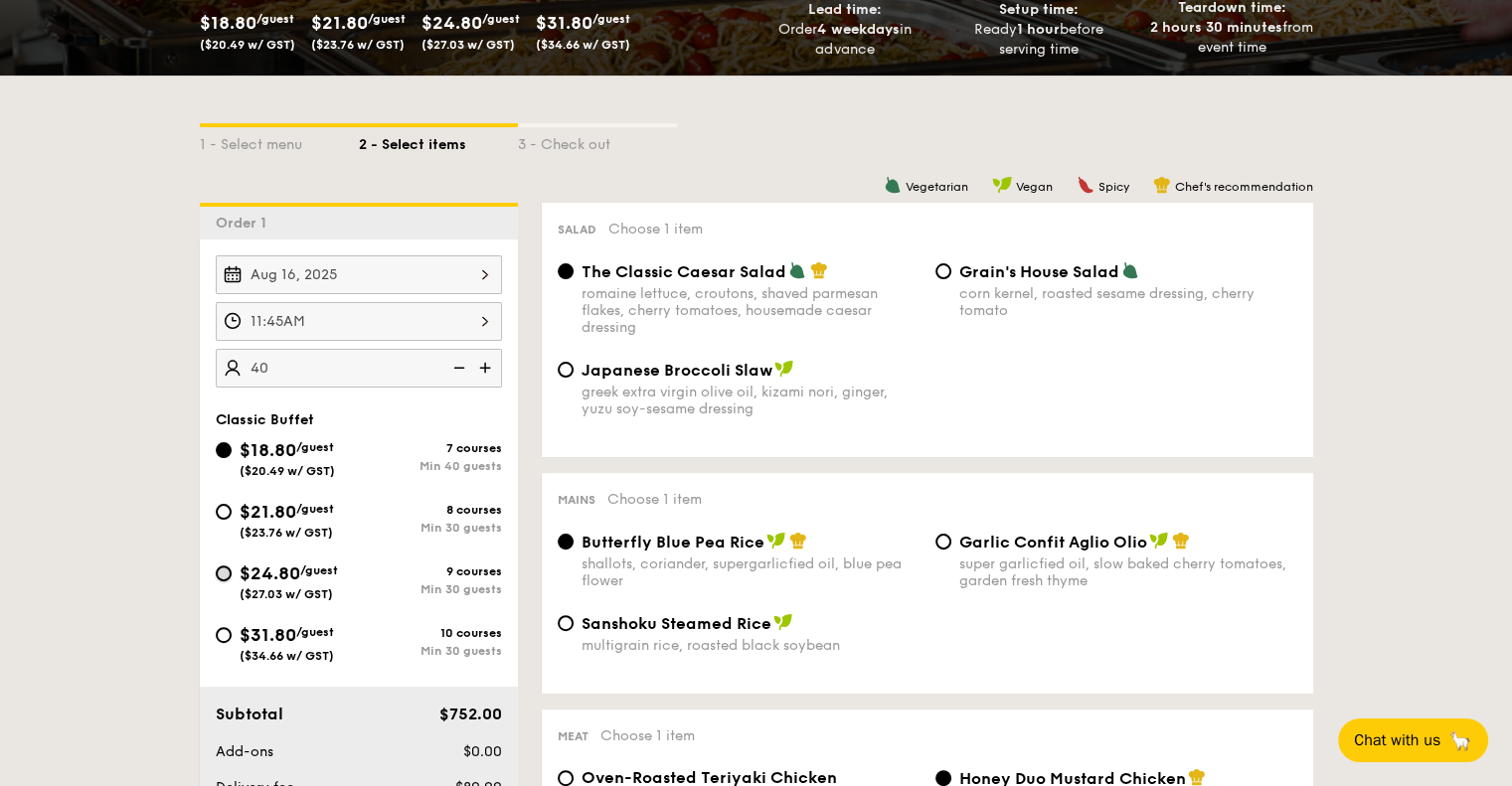 click on "$24.80
/guest
($27.03 w/ GST)
9 courses
Min 30 guests" at bounding box center (224, 573) 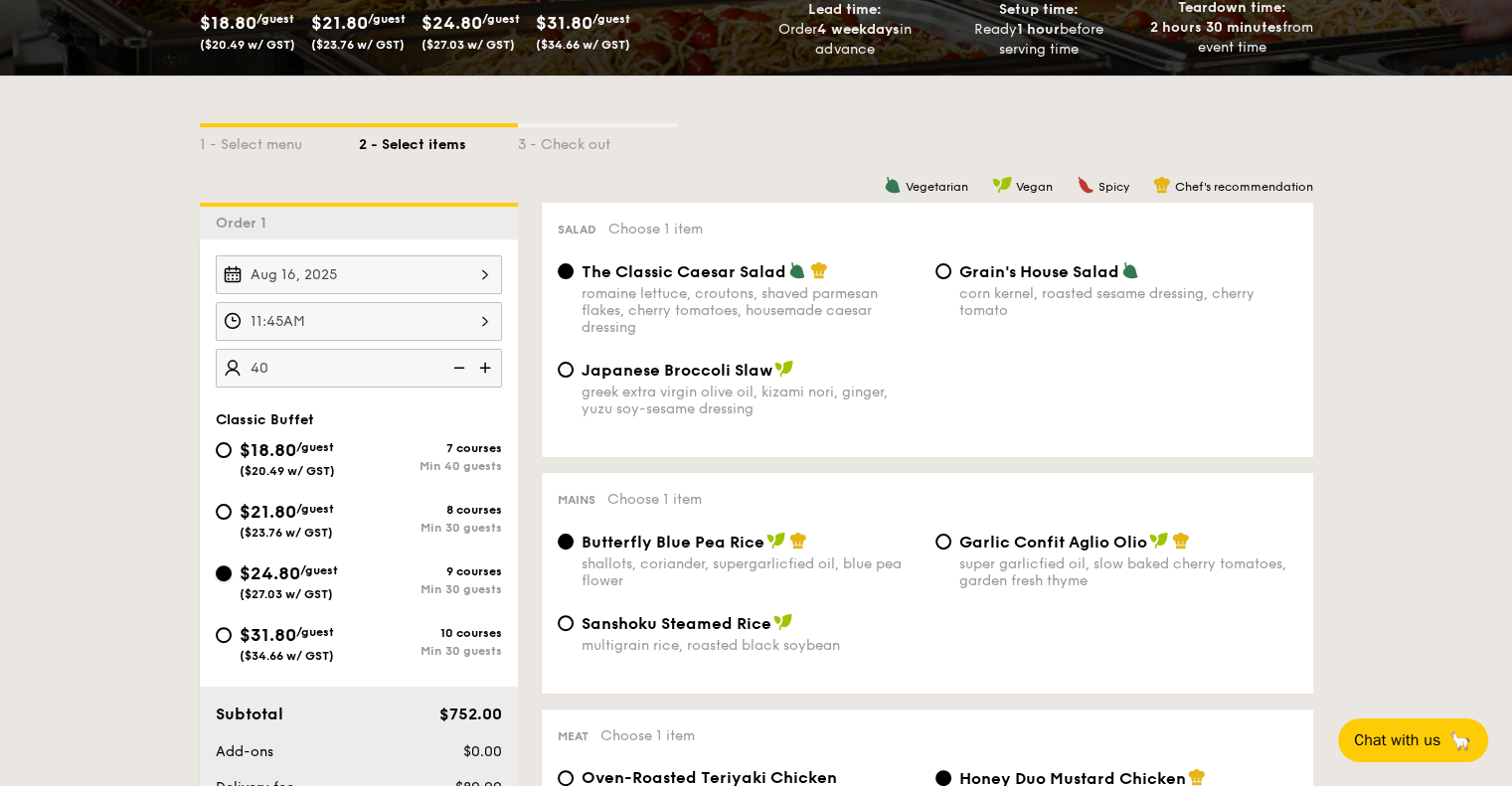 radio on "true" 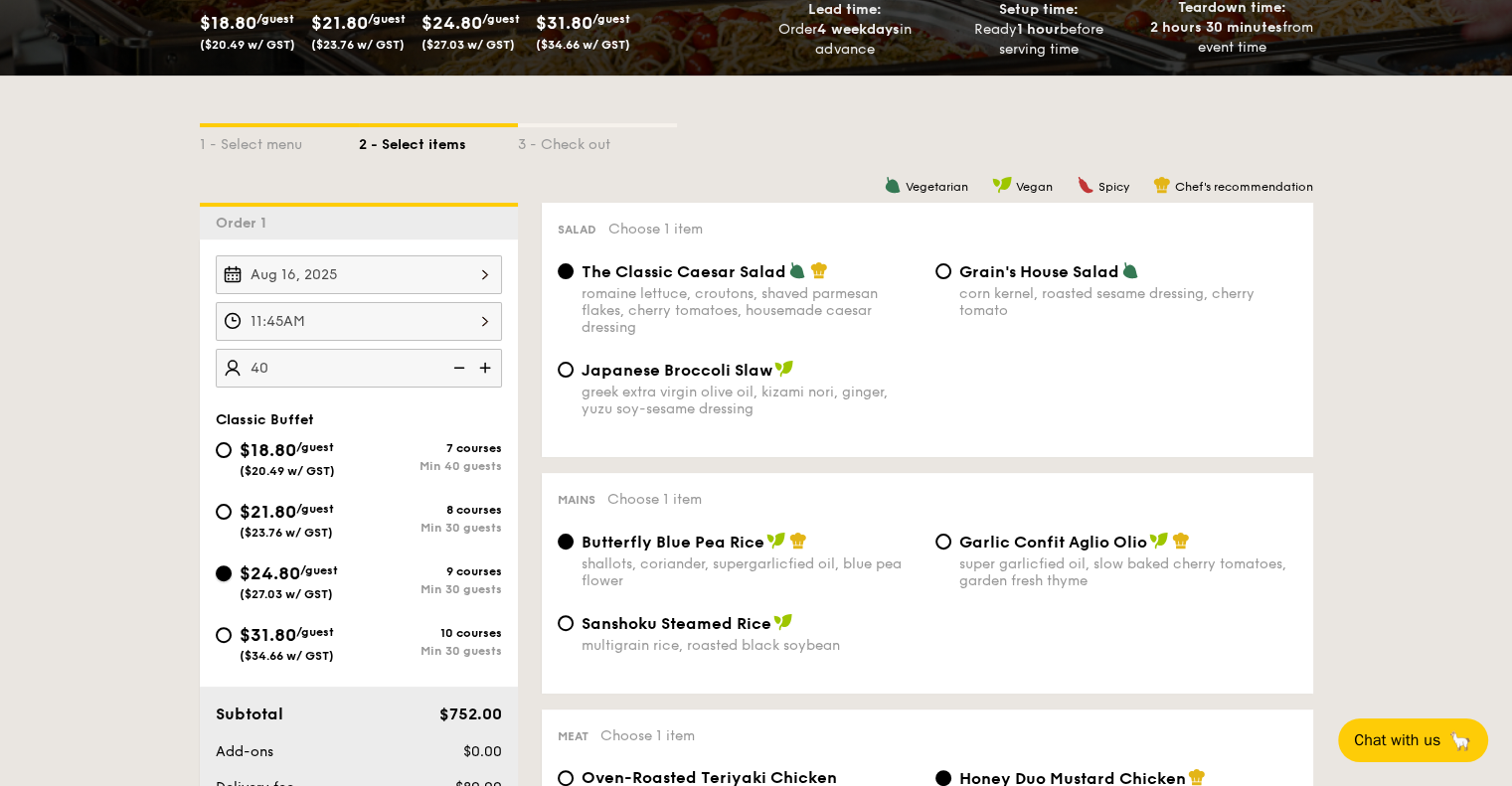 radio on "true" 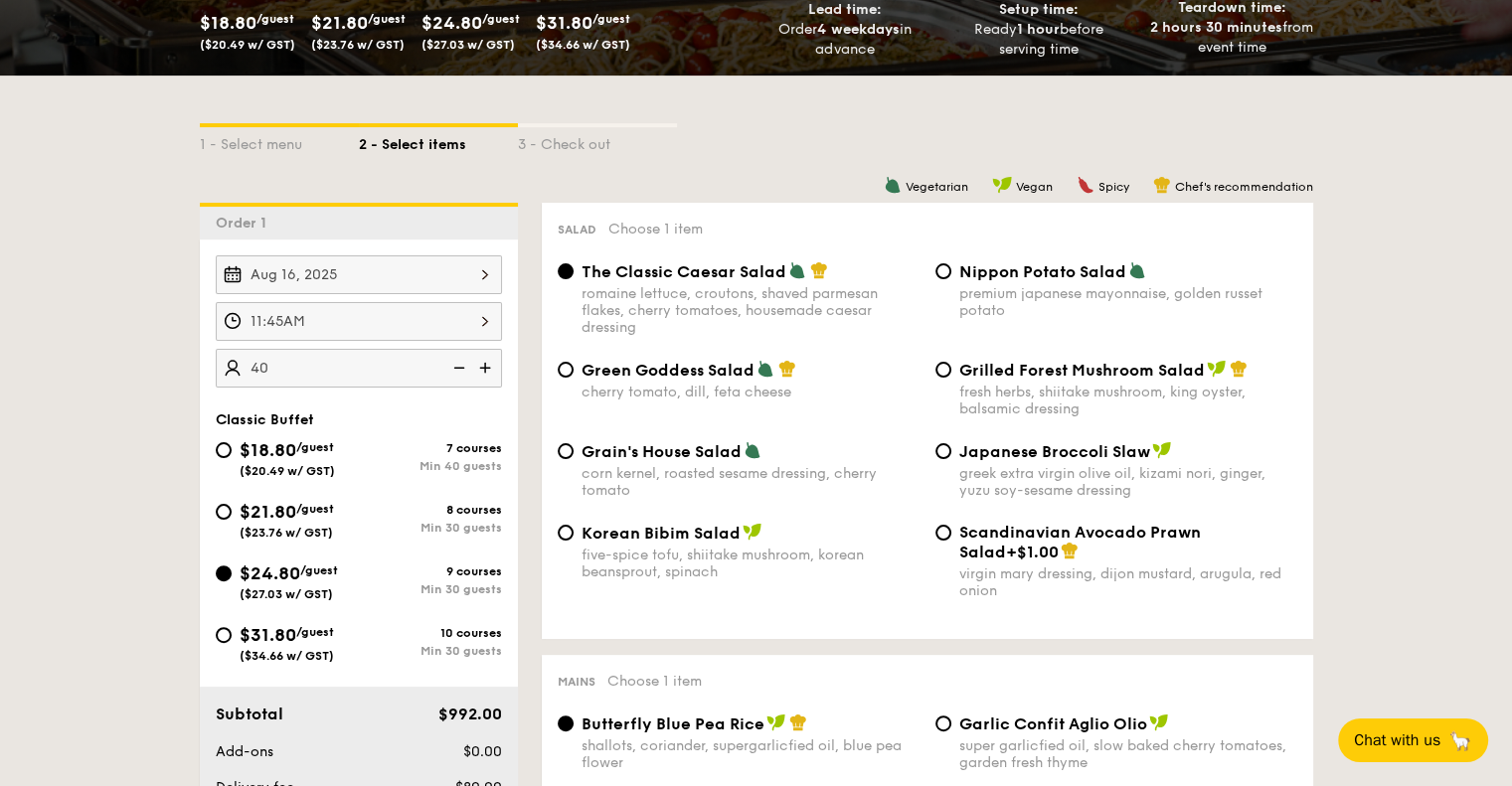 click at bounding box center [457, 368] 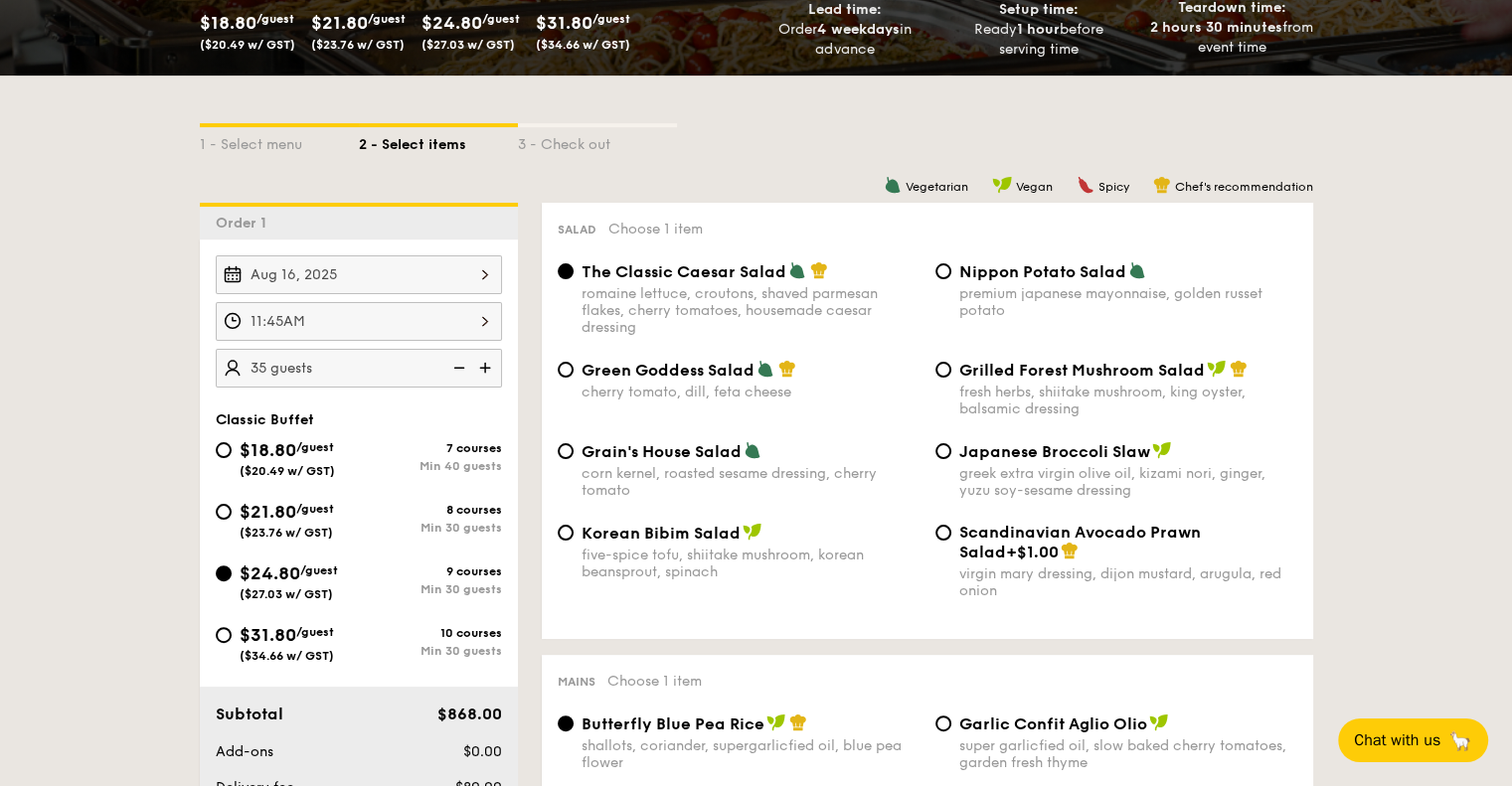 click on "1 - Select menu
2 - Select items
3 - Check out
Order 1
Aug 16, [YEAR]        11:45AM      35 guests
Classic Buffet
$[PRICE]
/guest
($[PRICE] w/ GST)
7 courses
Min 40 guests
$[PRICE]
/guest
($[PRICE] w/ GST)
8 courses
Min 30 guests
$[PRICE]
/guest
($[PRICE] w/ GST)
9 courses
Min 30 guests
$[PRICE]
/guest
($[PRICE] w/ GST)
10 courses
Min 30 guests
Subtotal
$[PRICE]
Add-ons
$[PRICE]
Delivery fee
$[PRICE]
Total
$[PRICE]
Total (w/ GST)
$[PRICE]
+ Add another order
Go to checkout
Your event is at" at bounding box center [756, 2498] 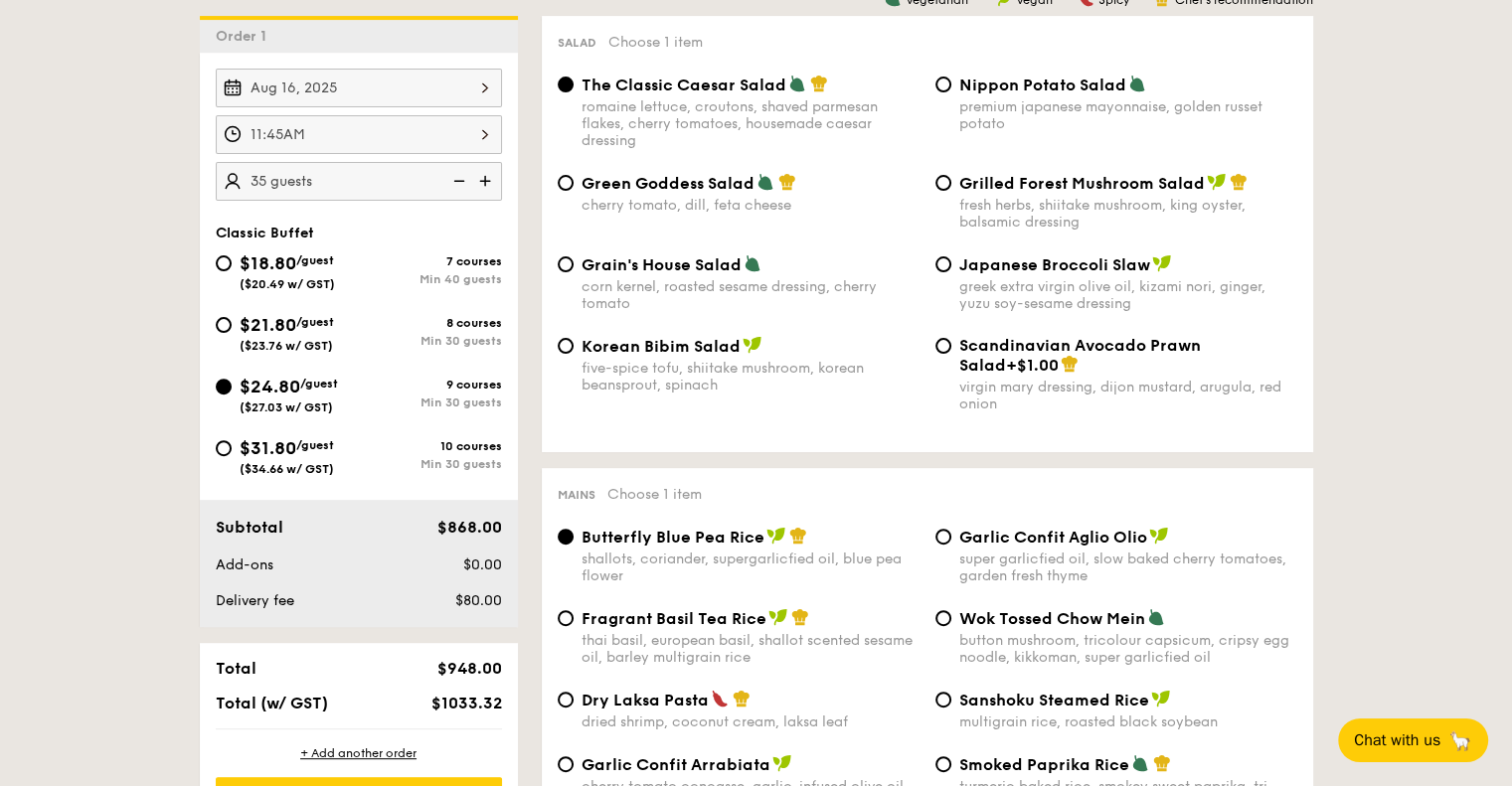 scroll, scrollTop: 596, scrollLeft: 0, axis: vertical 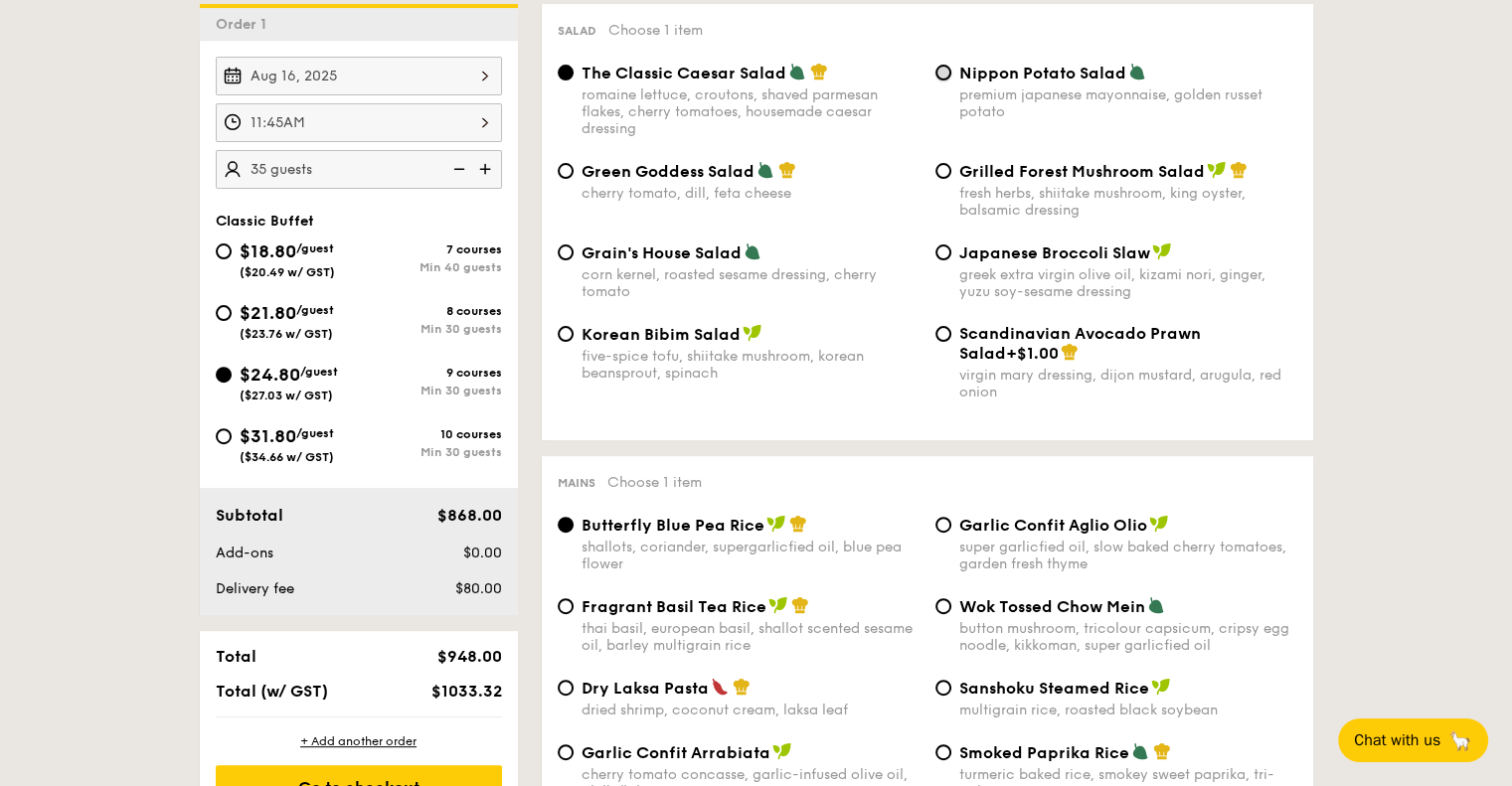 click on "Nippon Potato Salad premium japanese mayonnaise, golden russet potato" at bounding box center [943, 73] 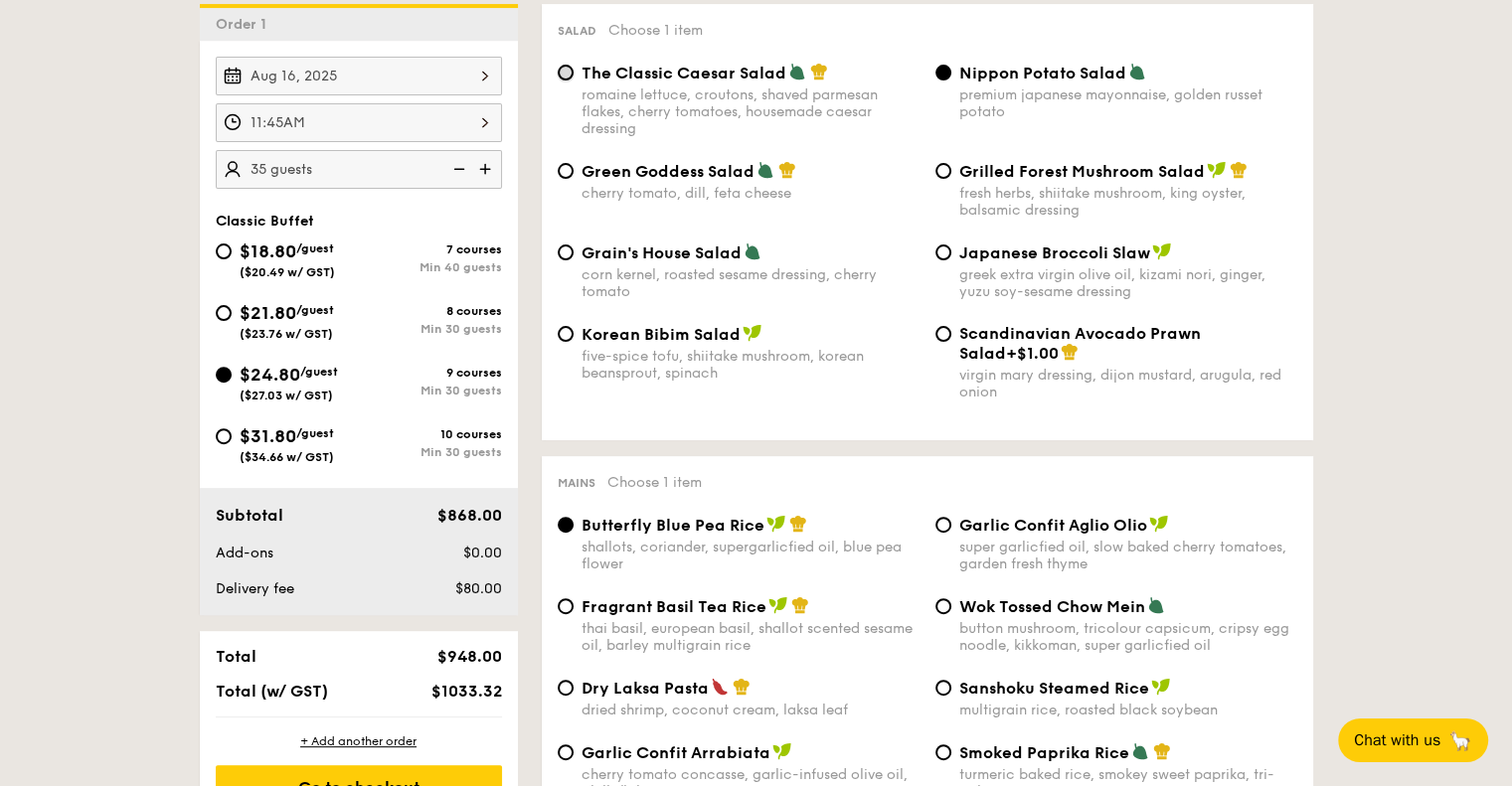 click on "The Classic Caesar Salad romaine lettuce, croutons, shaved parmesan flakes, cherry tomatoes, housemade caesar dressing" at bounding box center [566, 73] 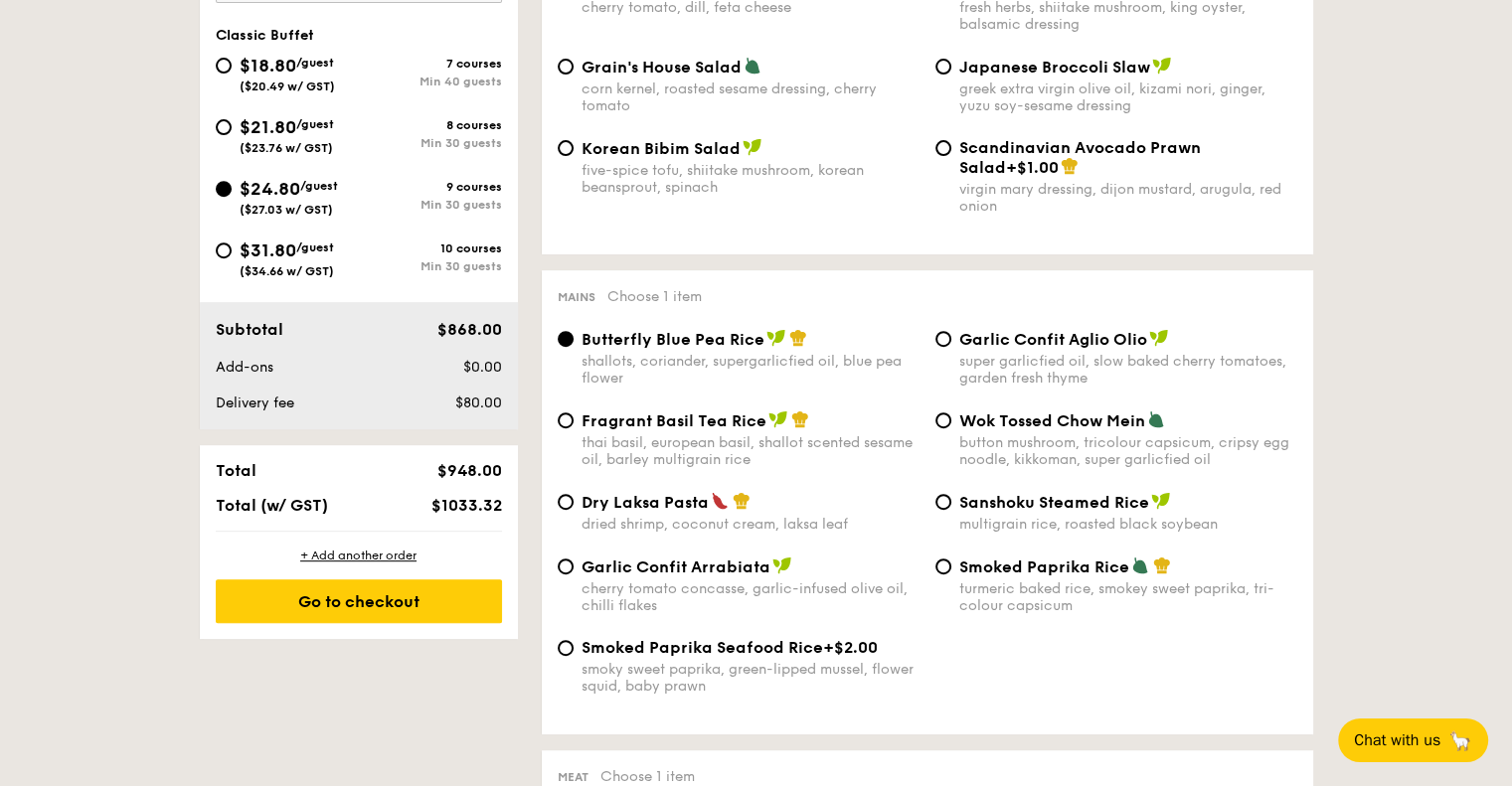 scroll, scrollTop: 795, scrollLeft: 0, axis: vertical 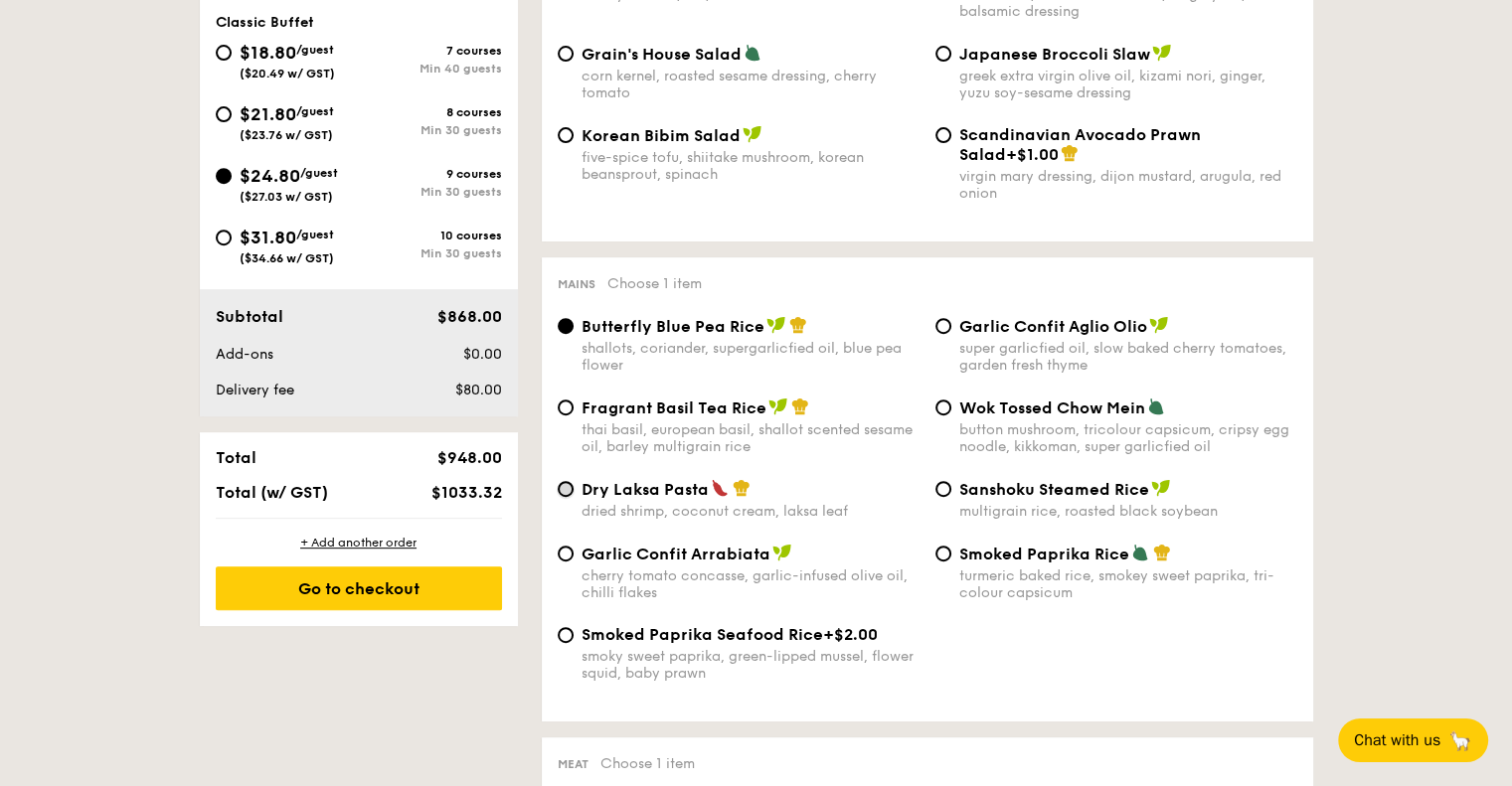 click on "Dry Laksa Pasta dried shrimp, coconut cream, laksa leaf" at bounding box center [566, 489] 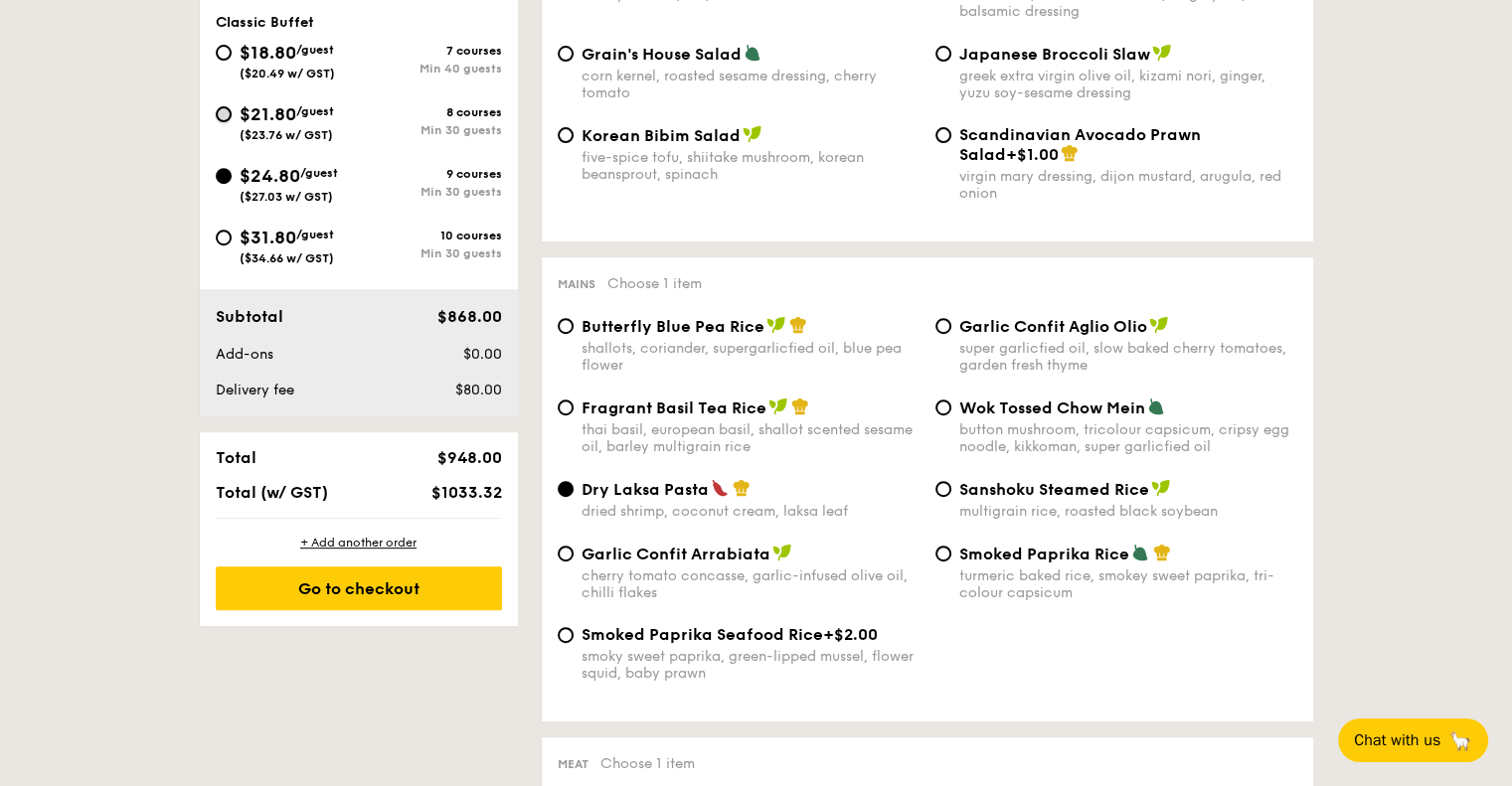 click on "$21.80
/guest
($23.76 w/ GST)
8 courses
Min 30 guests" at bounding box center [224, 114] 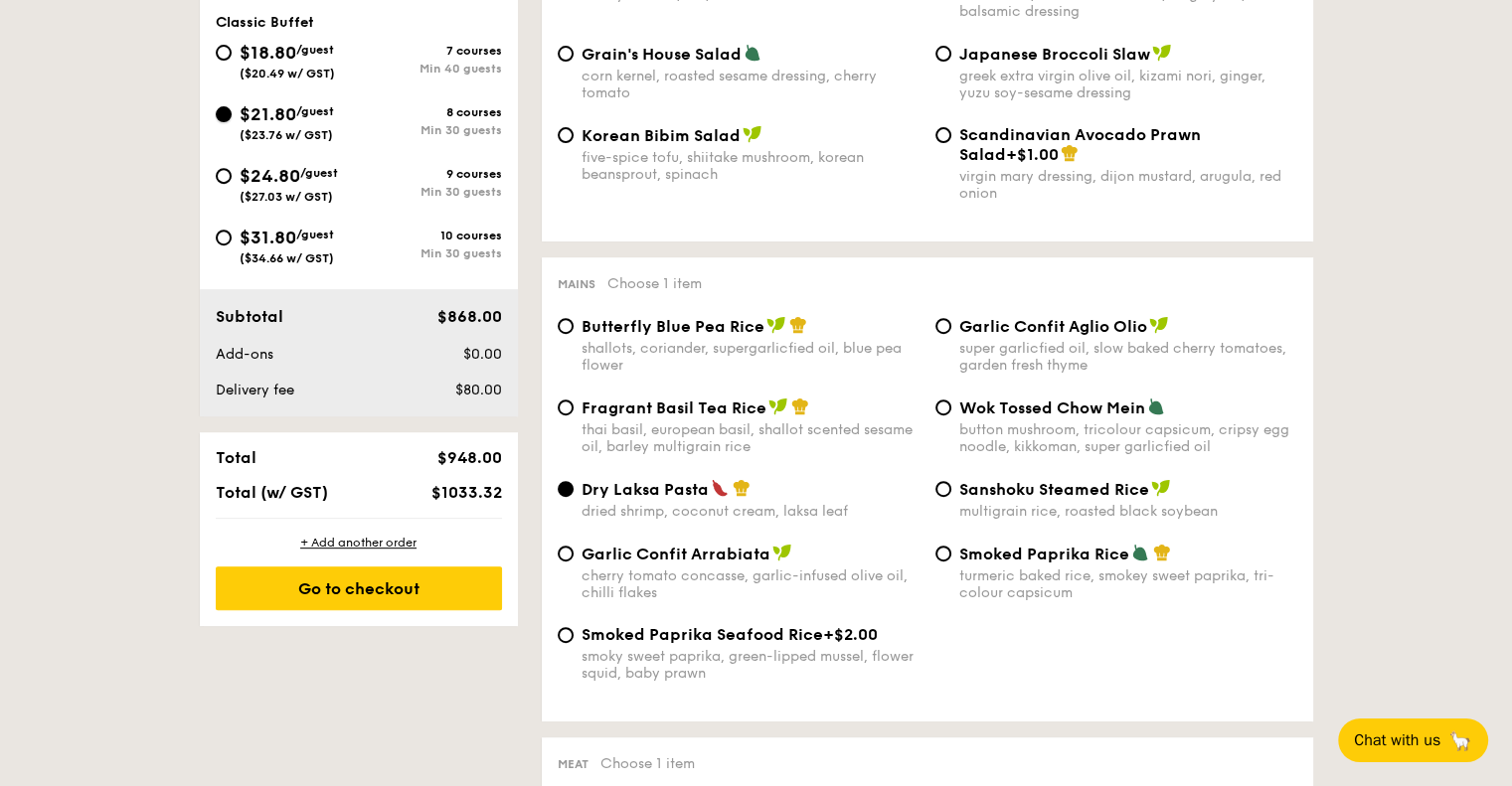 radio on "true" 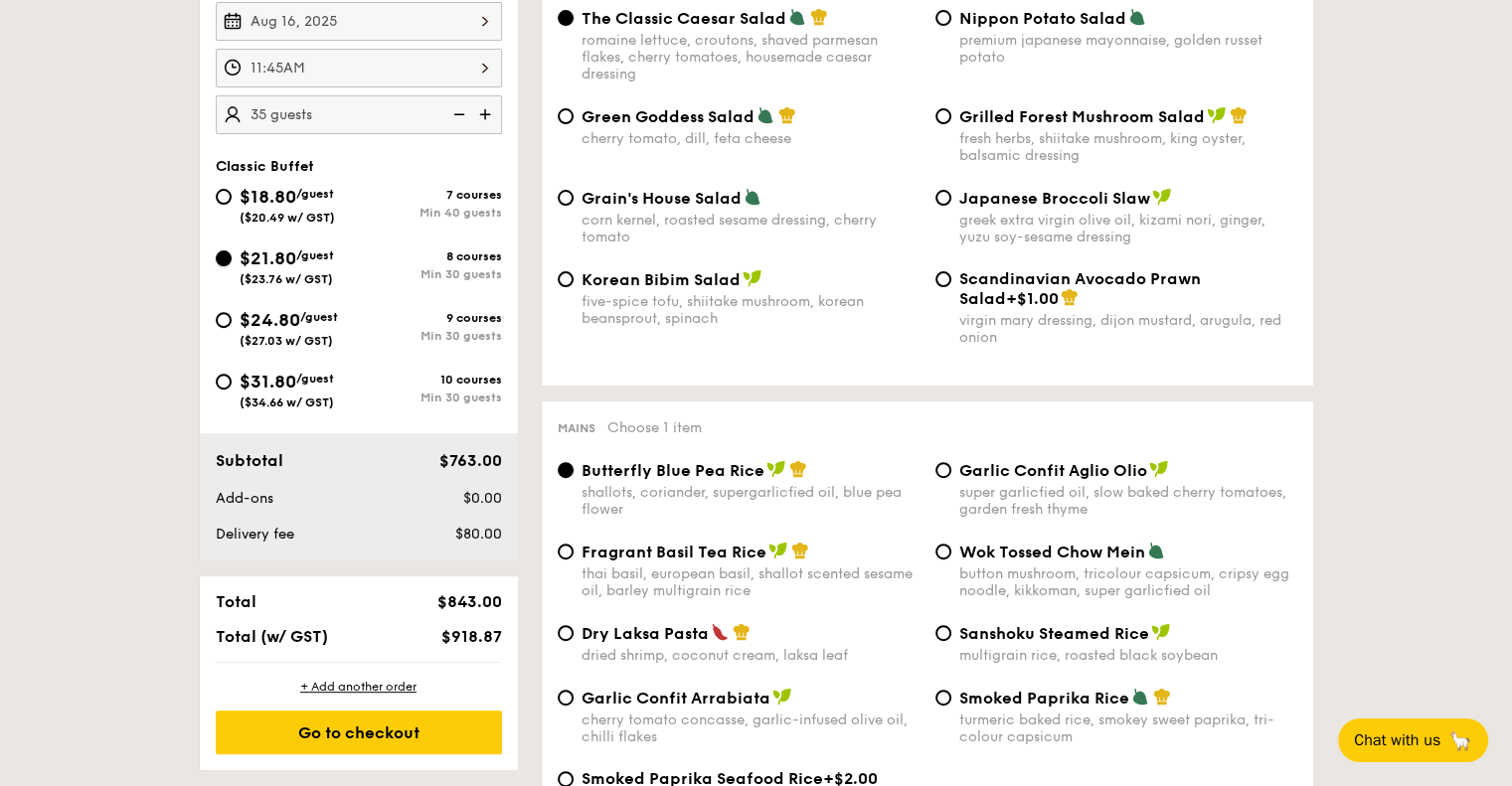 scroll, scrollTop: 696, scrollLeft: 0, axis: vertical 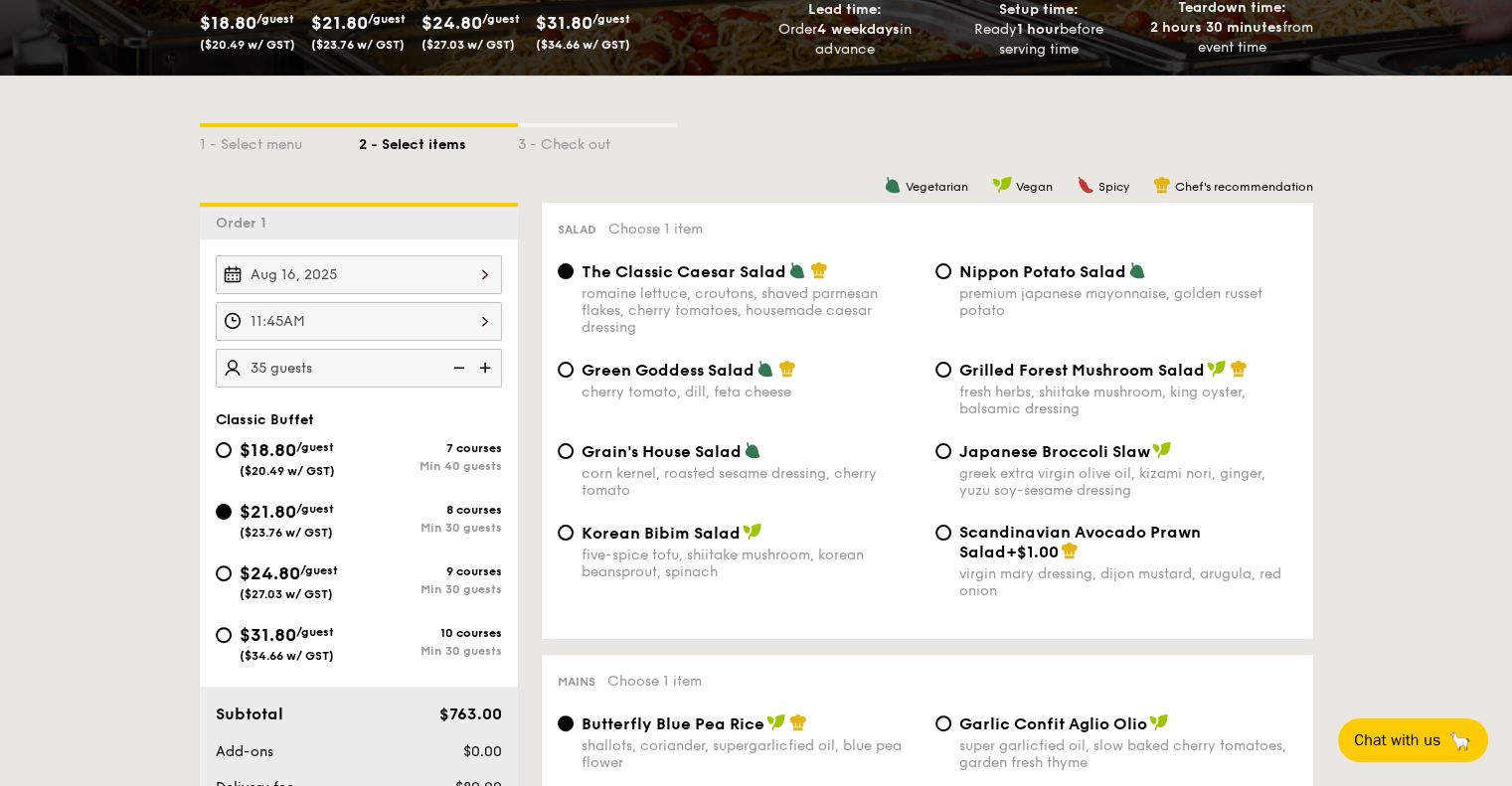 click at bounding box center (457, 368) 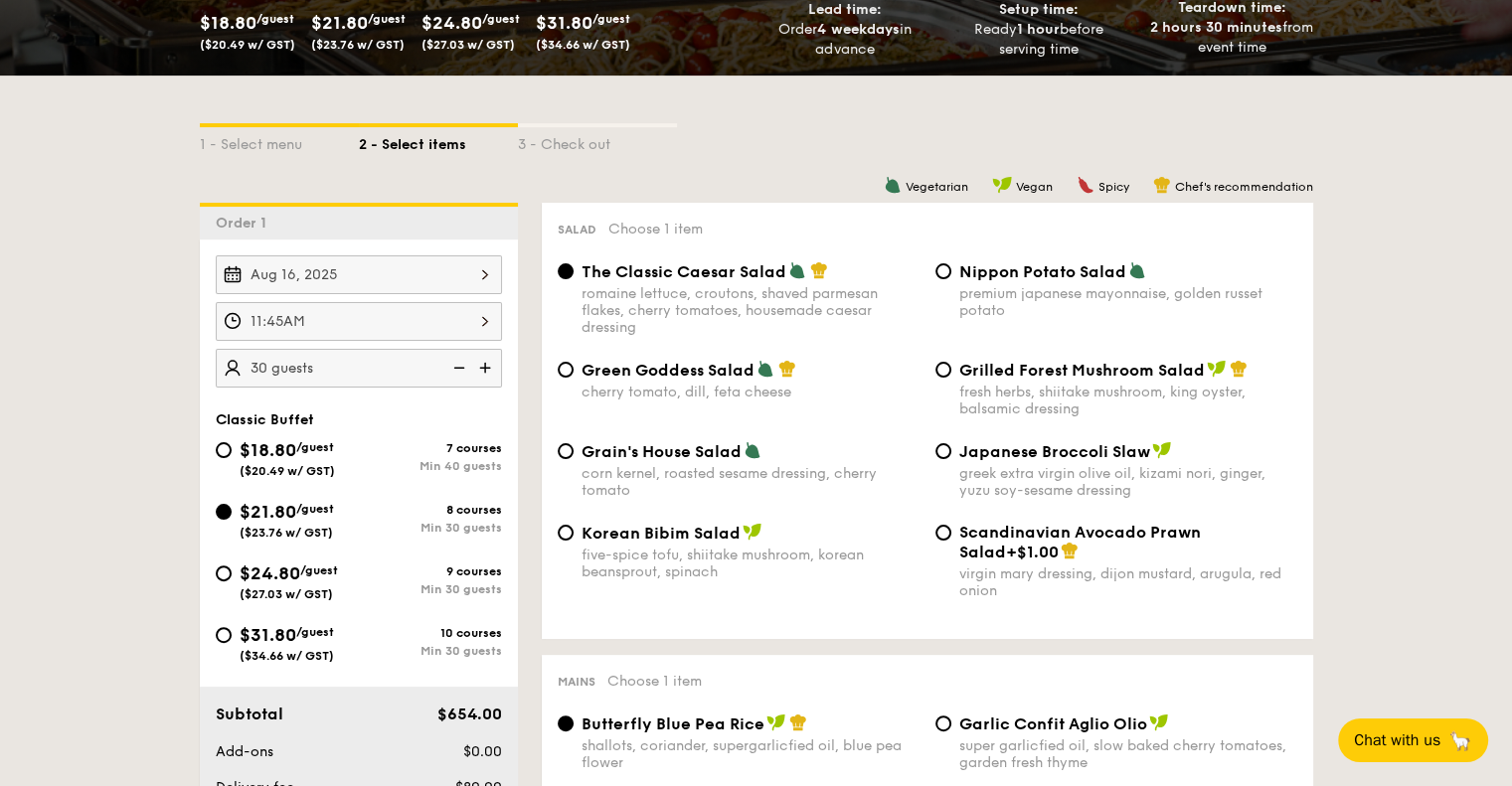 click at bounding box center (487, 368) 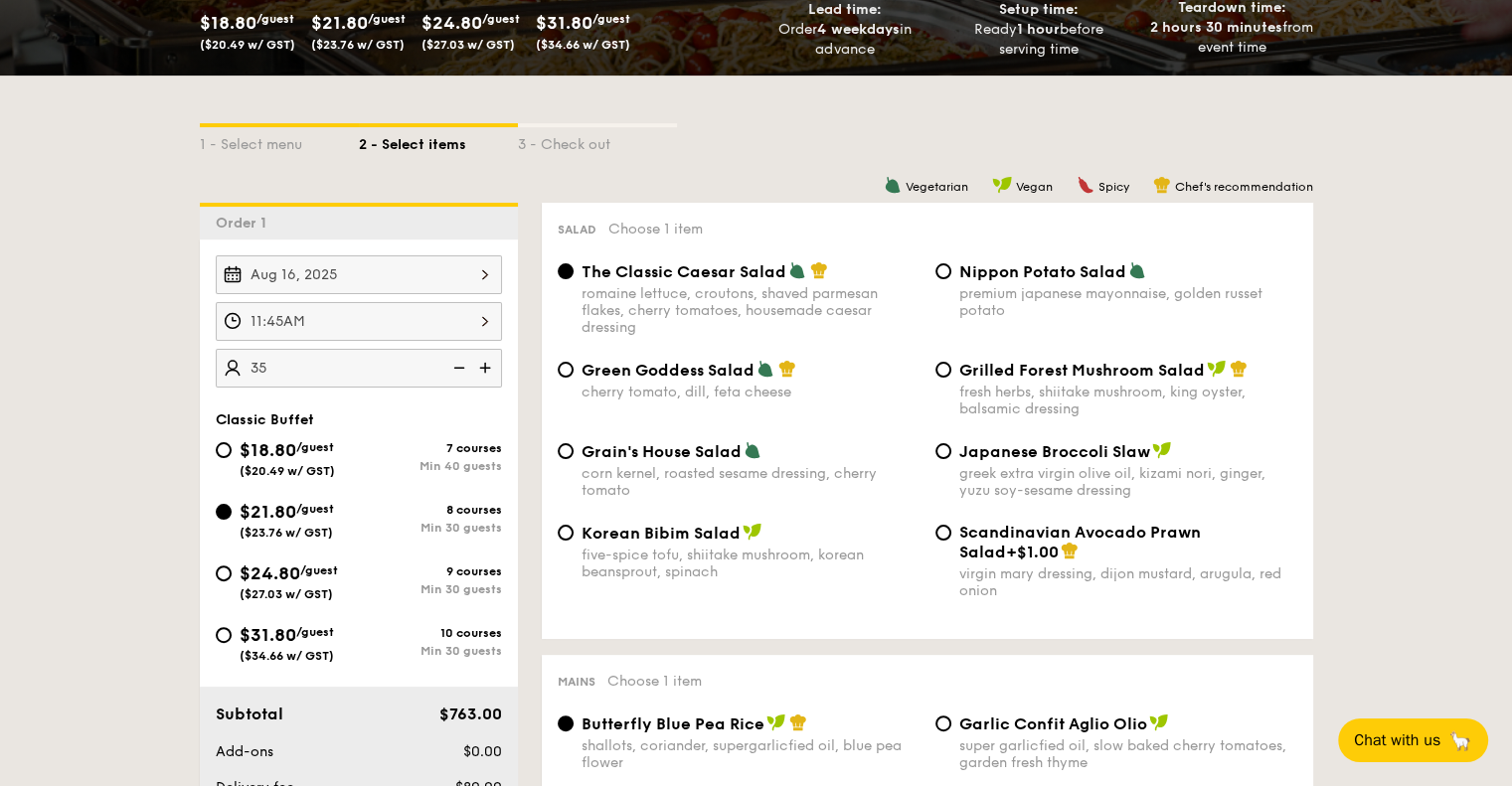 click on "35" at bounding box center (359, 368) 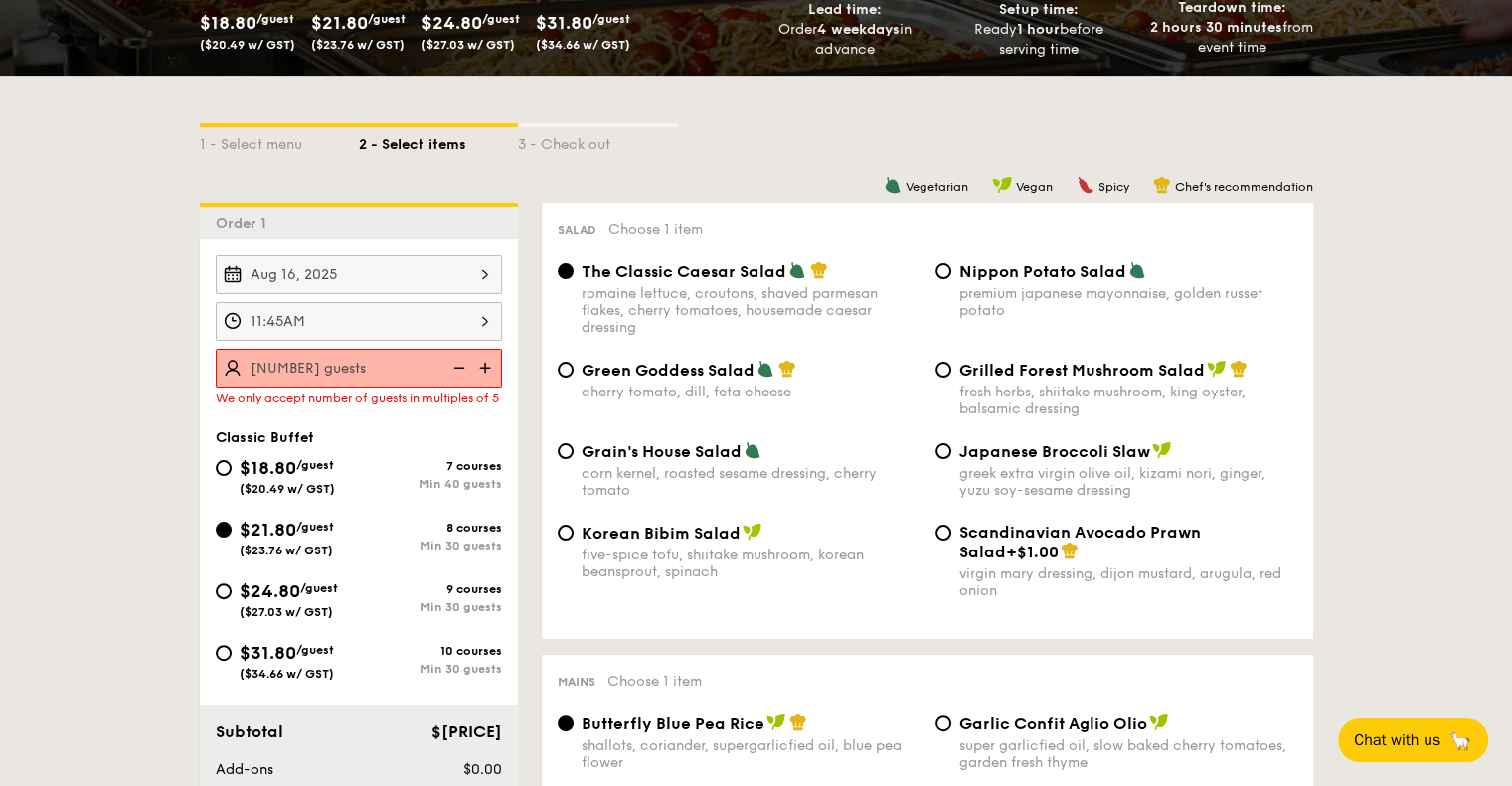click on "1 - Select menu
2 - Select items
3 - Check out
Order 1
Aug 16, [YEAR]        11:45AM      32 guests
We only accept number of guests in multiples of 5
Classic Buffet
$[PRICE]
/guest
($[PRICE] w/ GST)
7 courses
Min 40 guests
$[PRICE]
/guest
($[PRICE] w/ GST)
8 courses
Min 30 guests
$[PRICE]
/guest
($[PRICE] w/ GST)
9 courses
Min 30 guests
$[PRICE]
/guest
($[PRICE] w/ GST)
10 courses
Min 30 guests
Subtotal
$[PRICE]
Add-ons
$[PRICE]
Delivery fee
$[PRICE]
Total
$[PRICE]
Total (w/ GST)
$[PRICE]
Order 1
11:45AM ," at bounding box center (756, 2289) 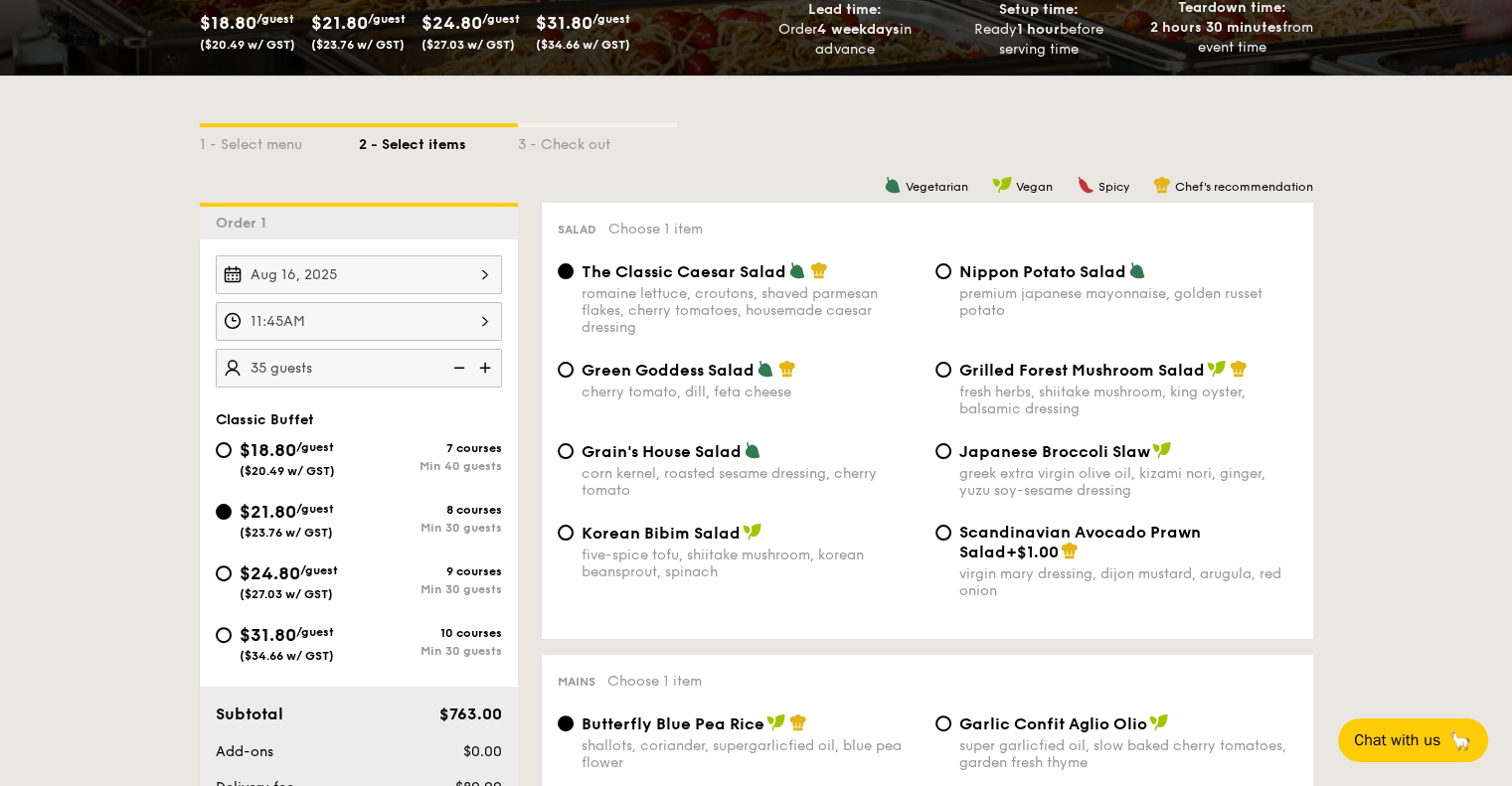 click on "1 - Select menu
2 - Select items
3 - Check out
Order 1
Aug 16, [YEAR]        11:45AM      35 guests
Classic Buffet
$[PRICE]
/guest
($[PRICE] w/ GST)
7 courses
Min 40 guests
$[PRICE]
/guest
($[PRICE] w/ GST)
8 courses
Min 30 guests
$[PRICE]
/guest
($[PRICE] w/ GST)
9 courses
Min 30 guests
$[PRICE]
/guest
($[PRICE] w/ GST)
10 courses
Min 30 guests
Subtotal
$[PRICE]
Add-ons
$[PRICE]
Delivery fee
$[PRICE]
Total
$[PRICE]
Total (w/ GST)
$[PRICE]
+ Add another order
Go to checkout
Order 1" at bounding box center (756, 2289) 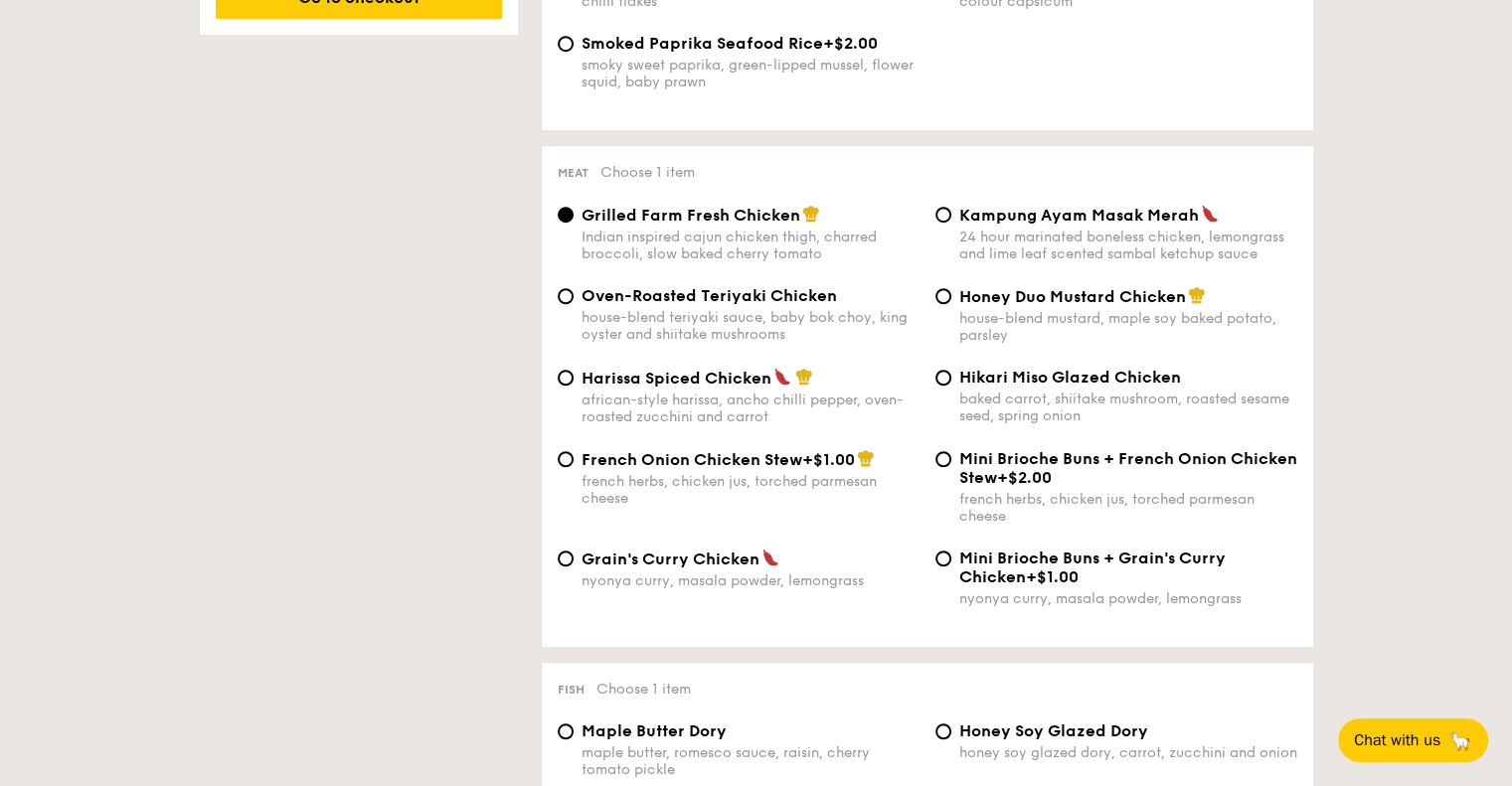 scroll, scrollTop: 1391, scrollLeft: 0, axis: vertical 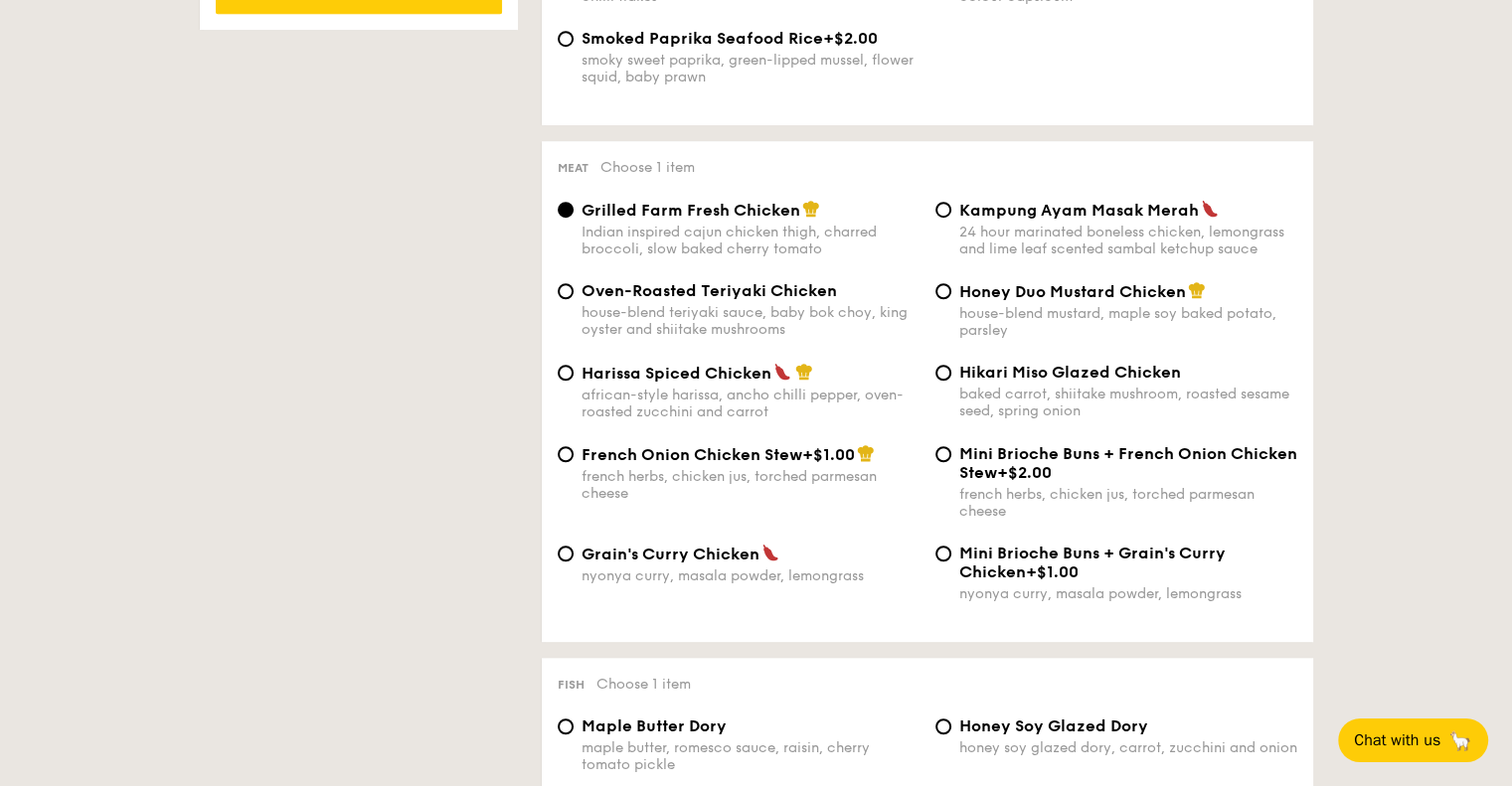 click on "Hikari Miso Glazed Chicken baked carrot, shiitake mushroom, roasted sesame seed, spring onion" at bounding box center [1116, 391] 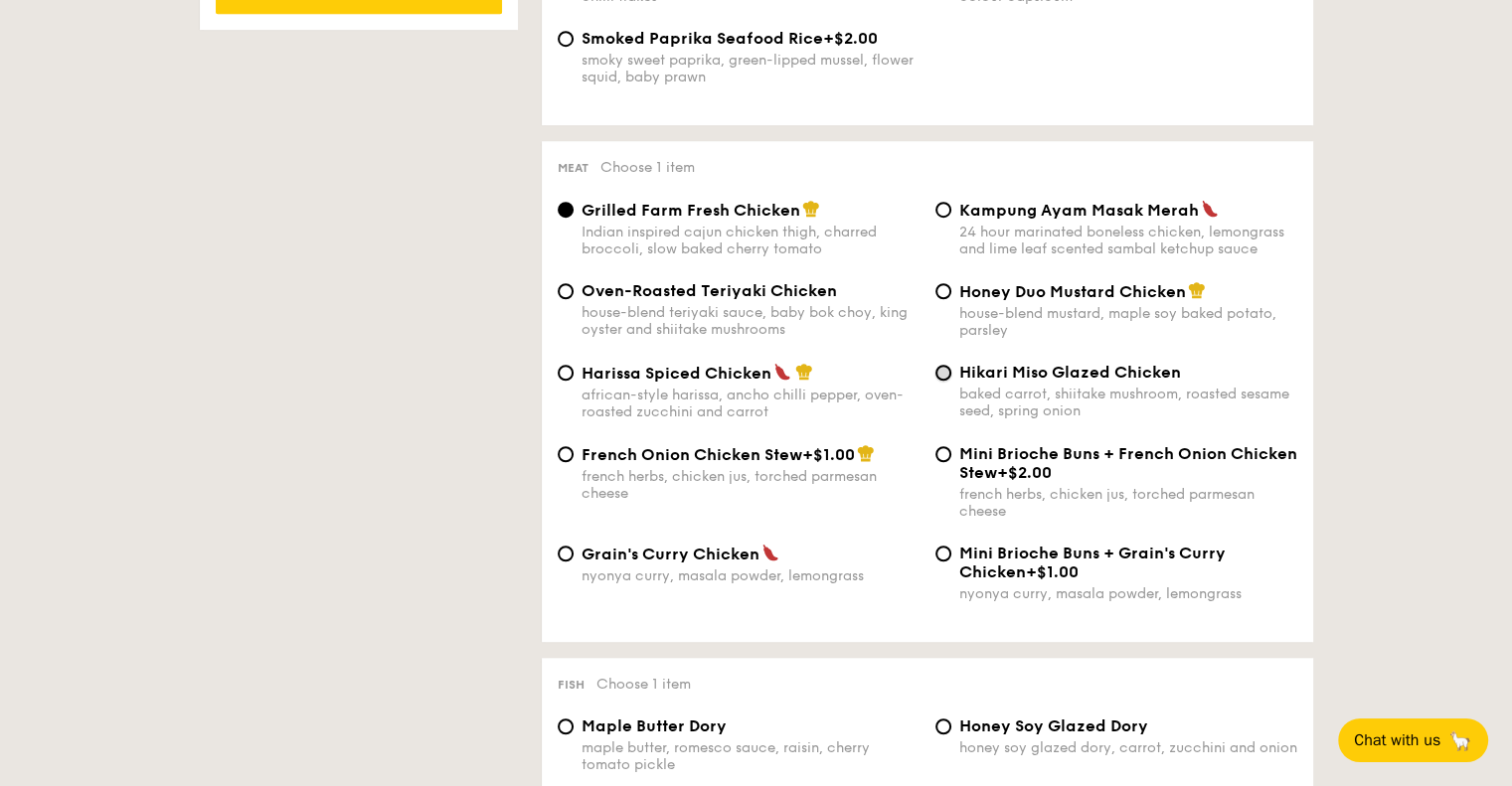 click on "Hikari Miso Glazed Chicken baked carrot, shiitake mushroom, roasted sesame seed, spring onion" at bounding box center [943, 373] 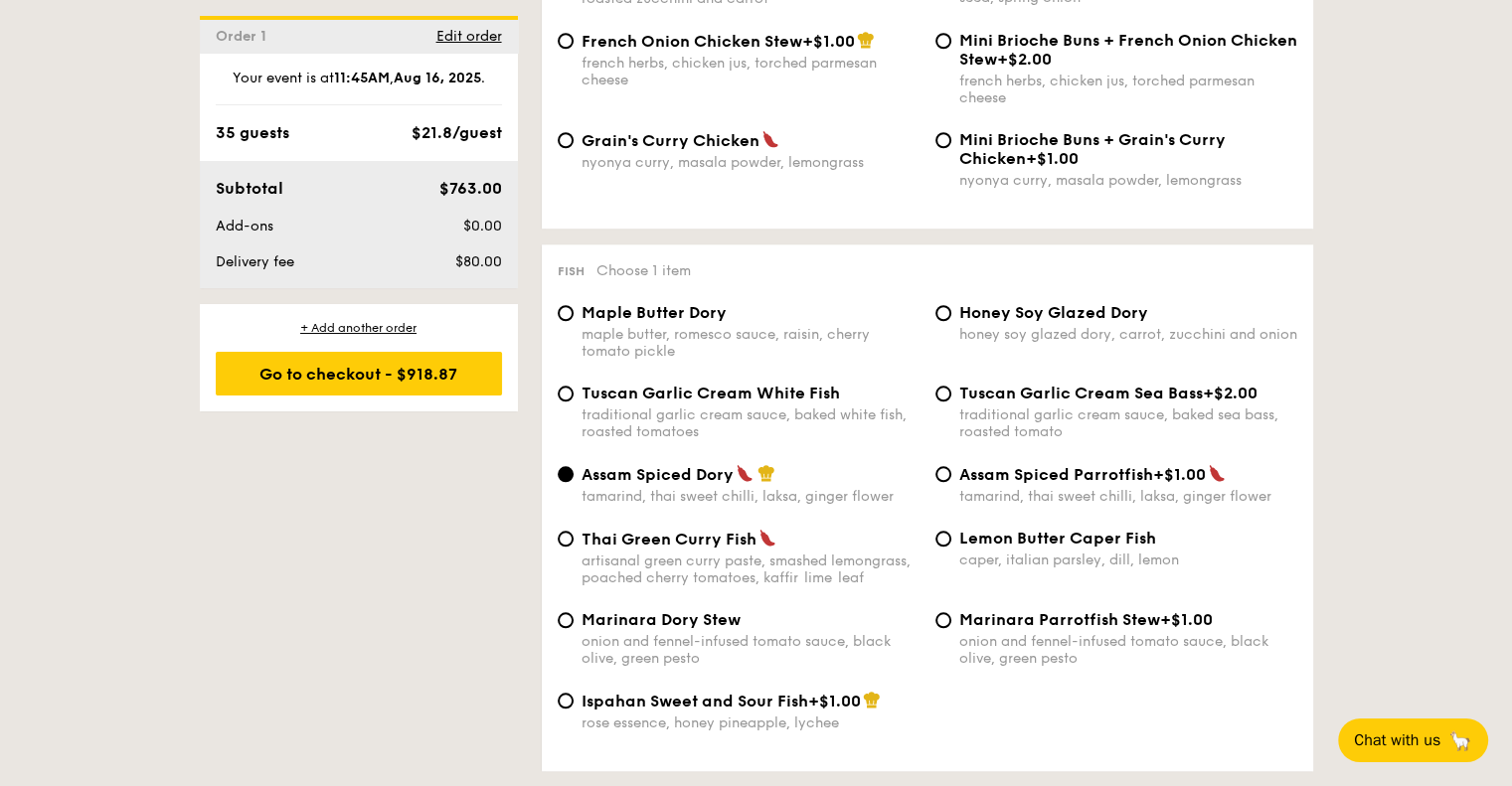 scroll, scrollTop: 1987, scrollLeft: 0, axis: vertical 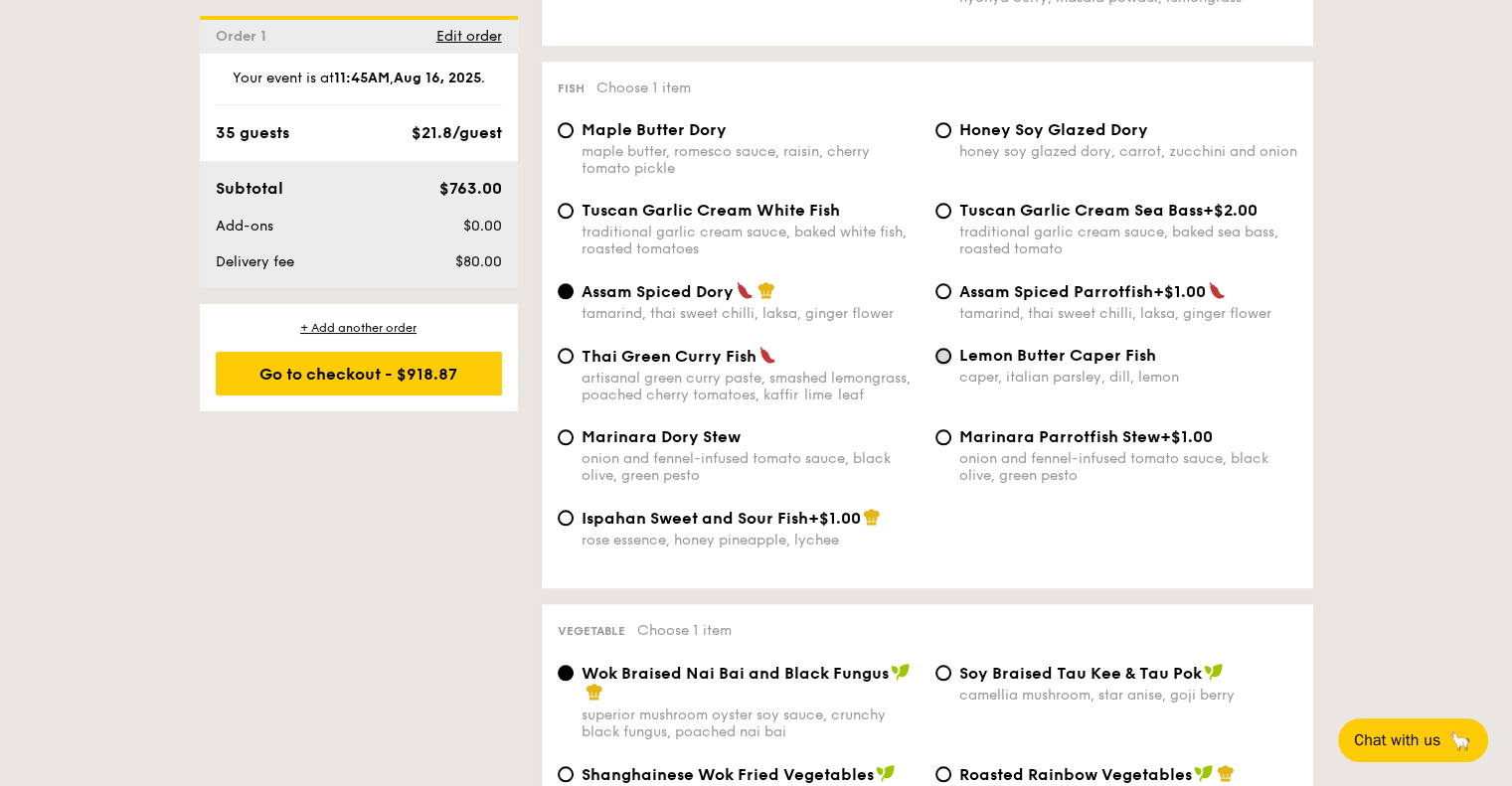click on "Lemon Butter Caper Fish caper, italian parsley, dill, lemon" at bounding box center (943, 356) 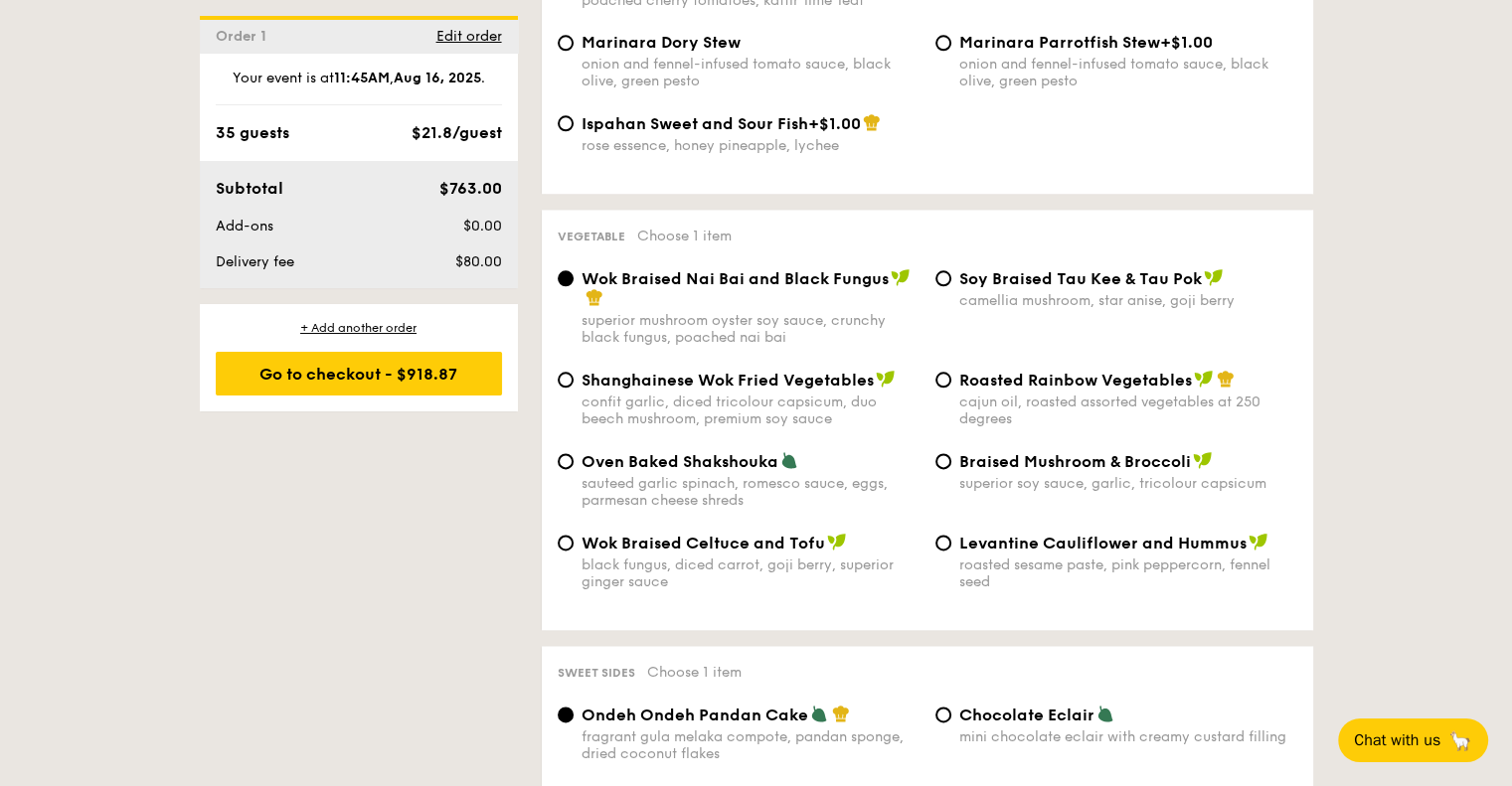 scroll, scrollTop: 2385, scrollLeft: 0, axis: vertical 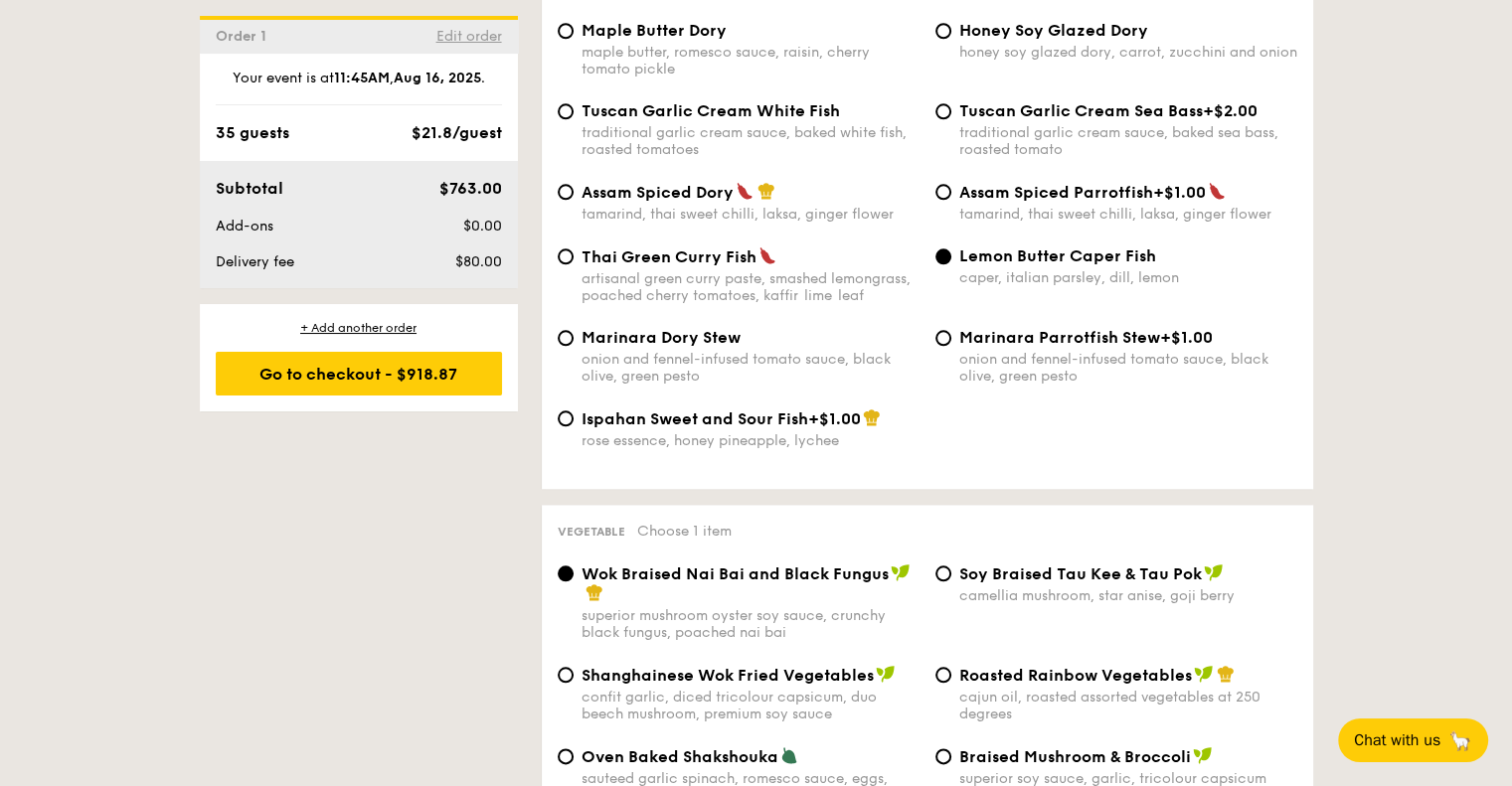 click on "Edit order" at bounding box center (469, 36) 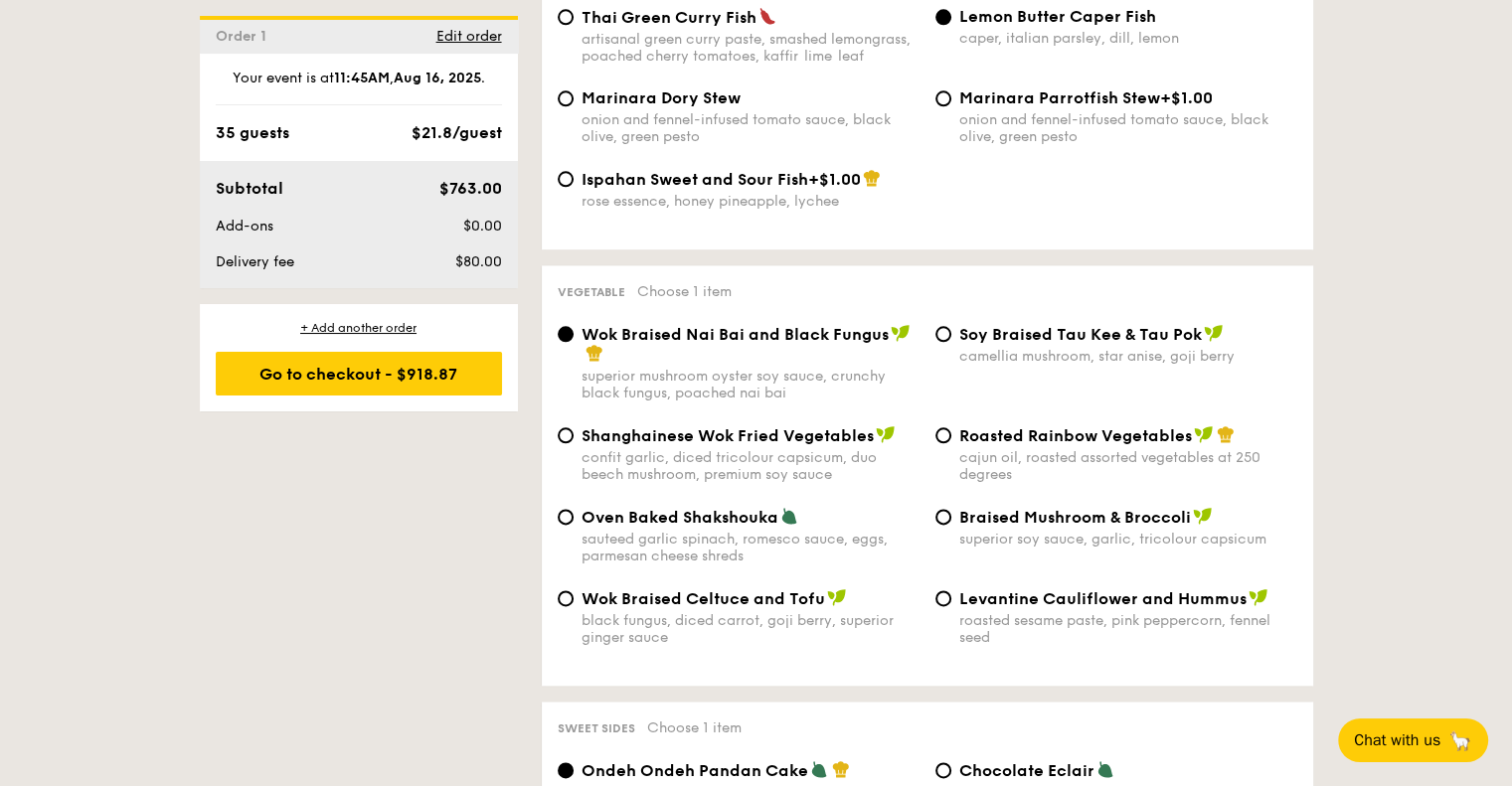 scroll, scrollTop: 2359, scrollLeft: 0, axis: vertical 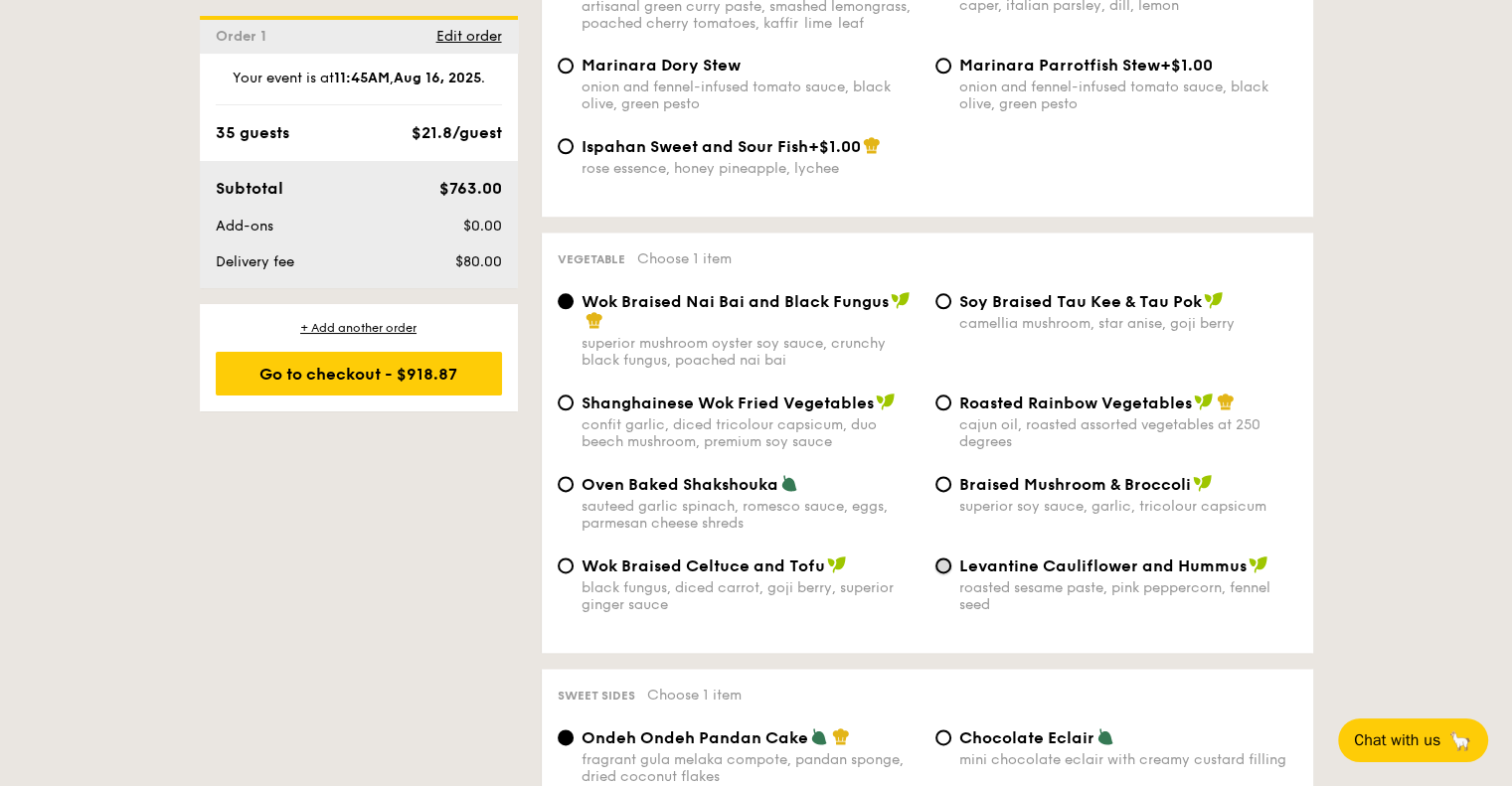 click on "Levantine Cauliflower and Hummus roasted sesame paste, pink peppercorn, fennel seed" at bounding box center [943, 565] 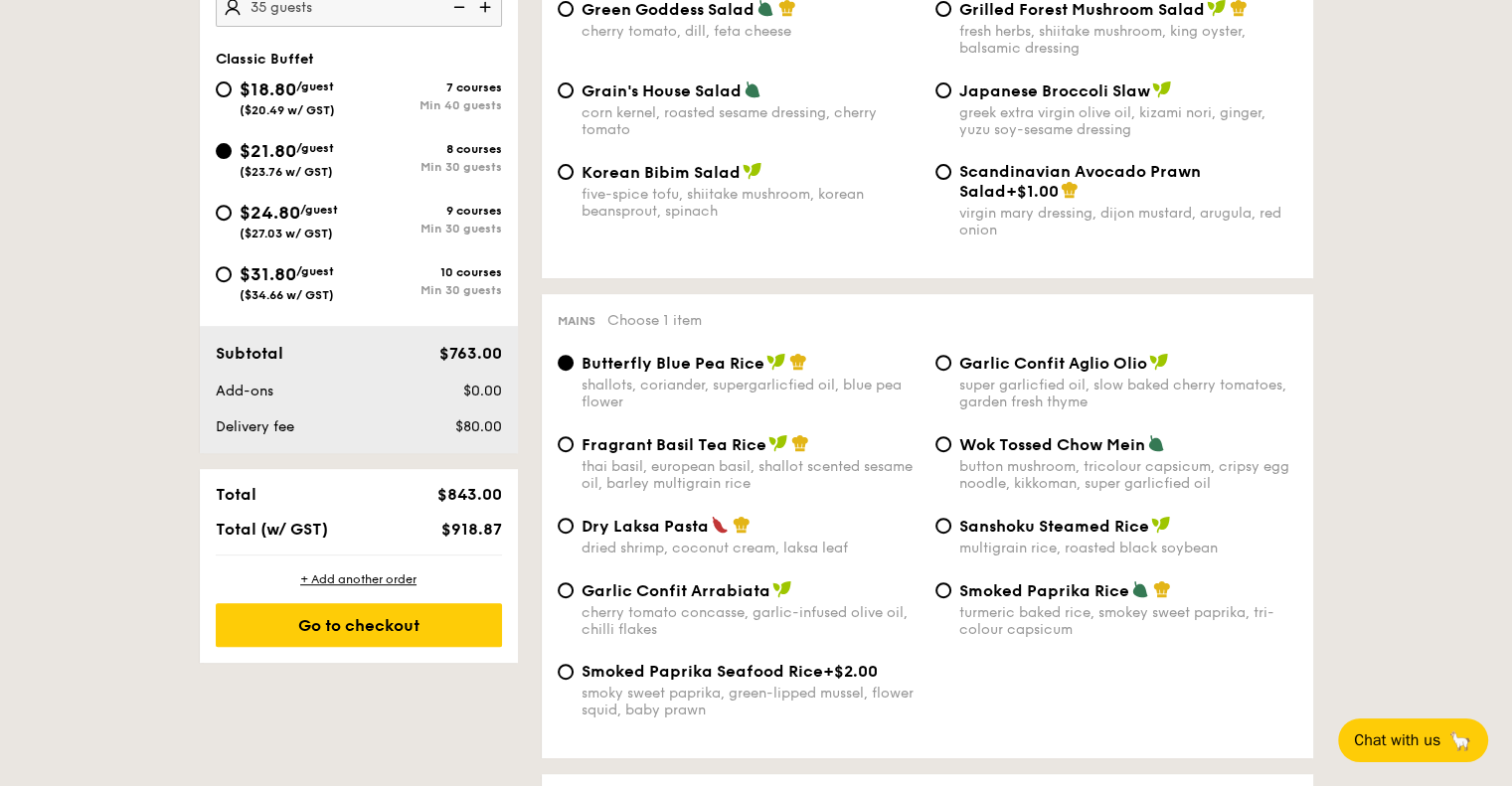 scroll, scrollTop: 769, scrollLeft: 0, axis: vertical 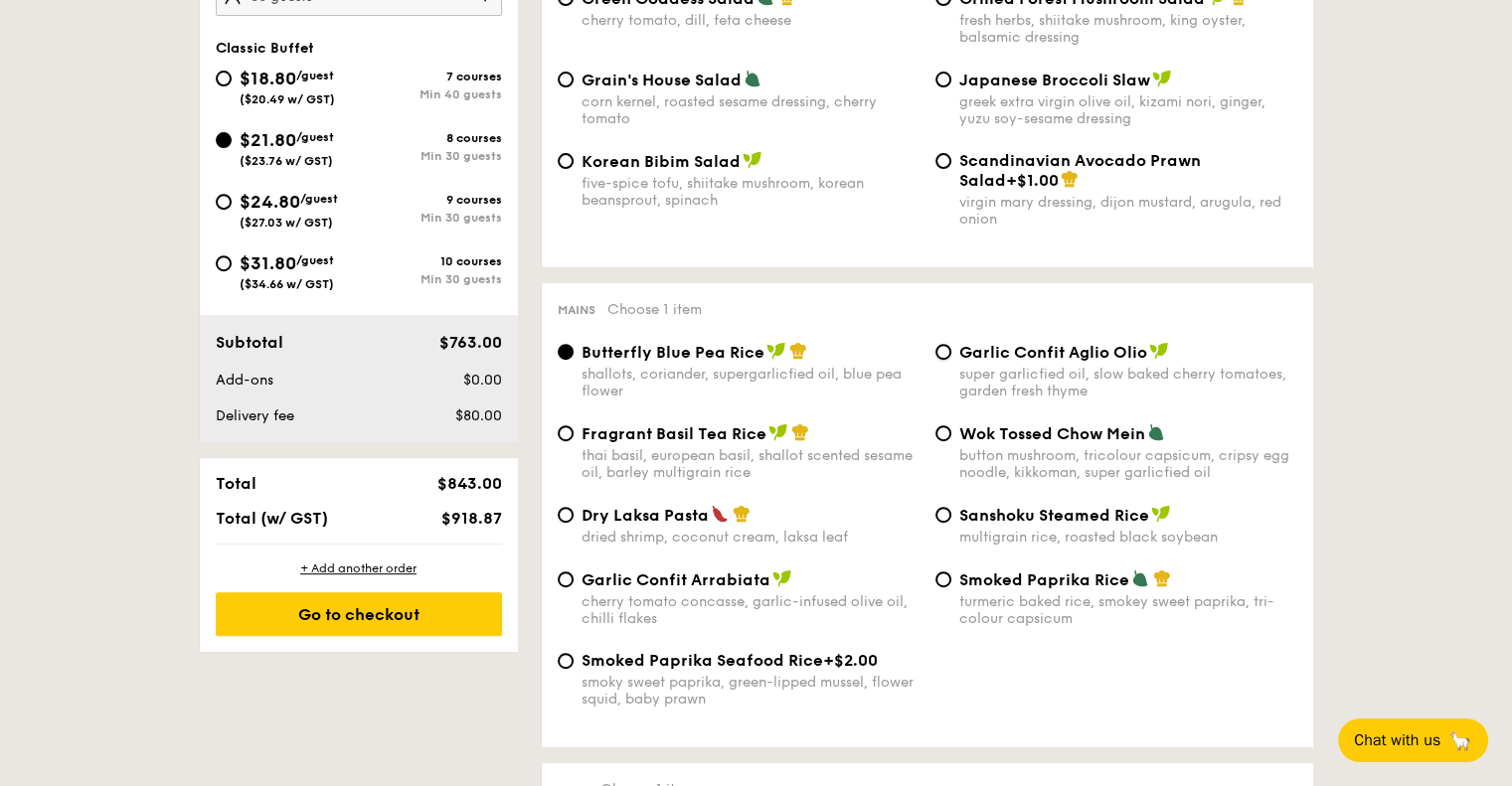 drag, startPoint x: 942, startPoint y: 352, endPoint x: 953, endPoint y: 372, distance: 22.825424 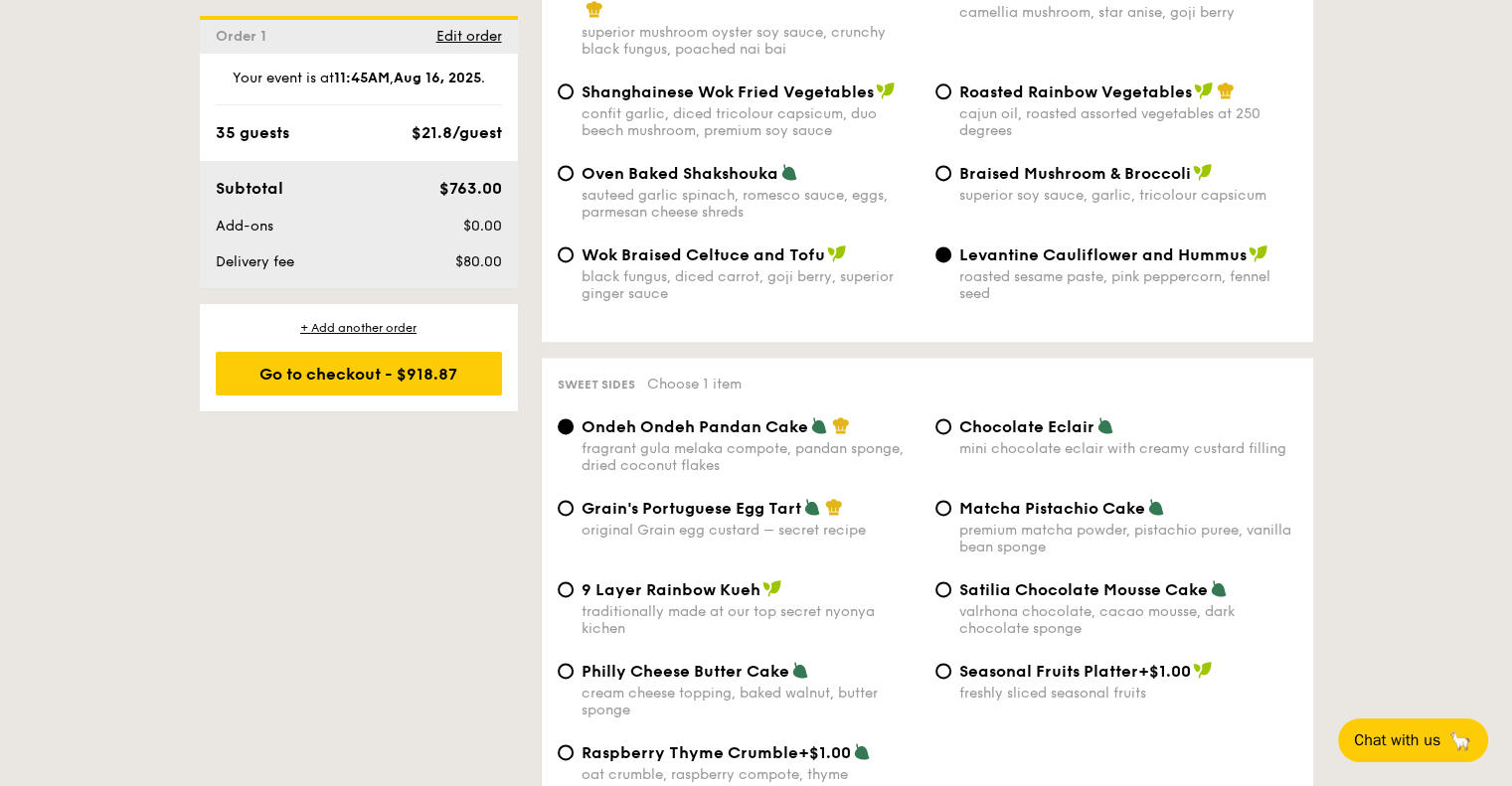scroll, scrollTop: 2856, scrollLeft: 0, axis: vertical 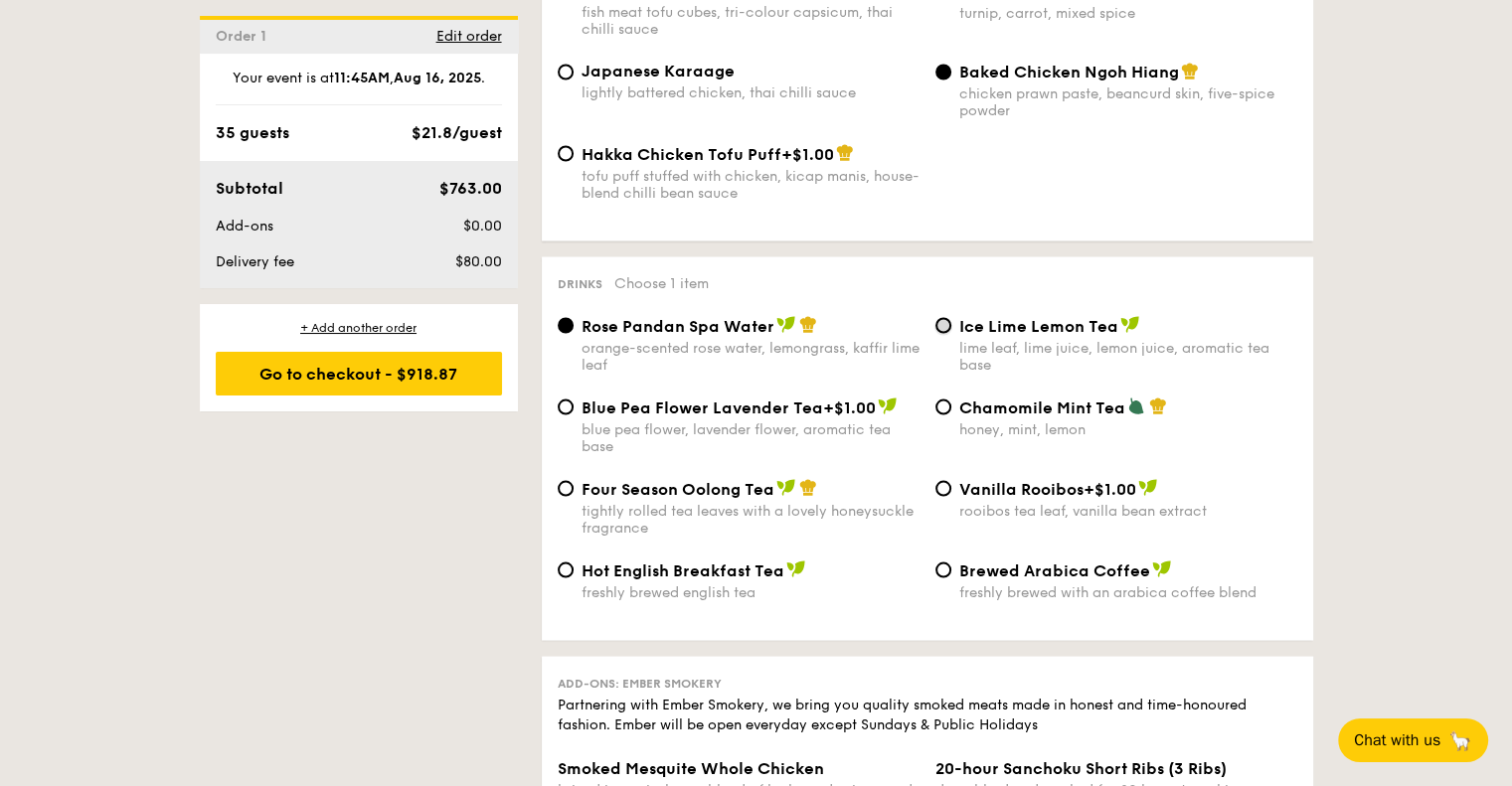click on "Ice Lime Lemon Tea lime leaf, lime juice, lemon juice, aromatic tea base" at bounding box center (943, 325) 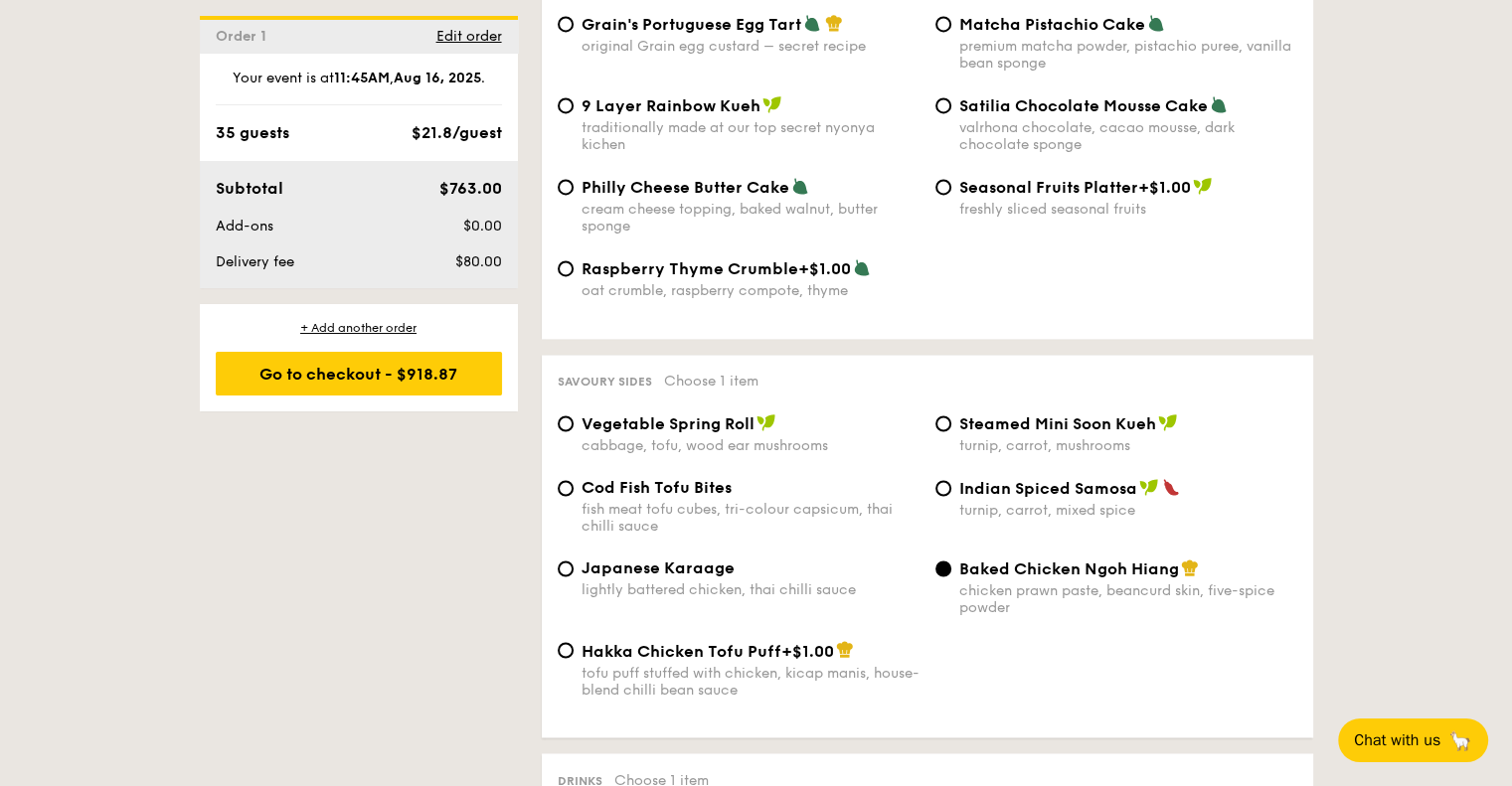 scroll, scrollTop: 3253, scrollLeft: 0, axis: vertical 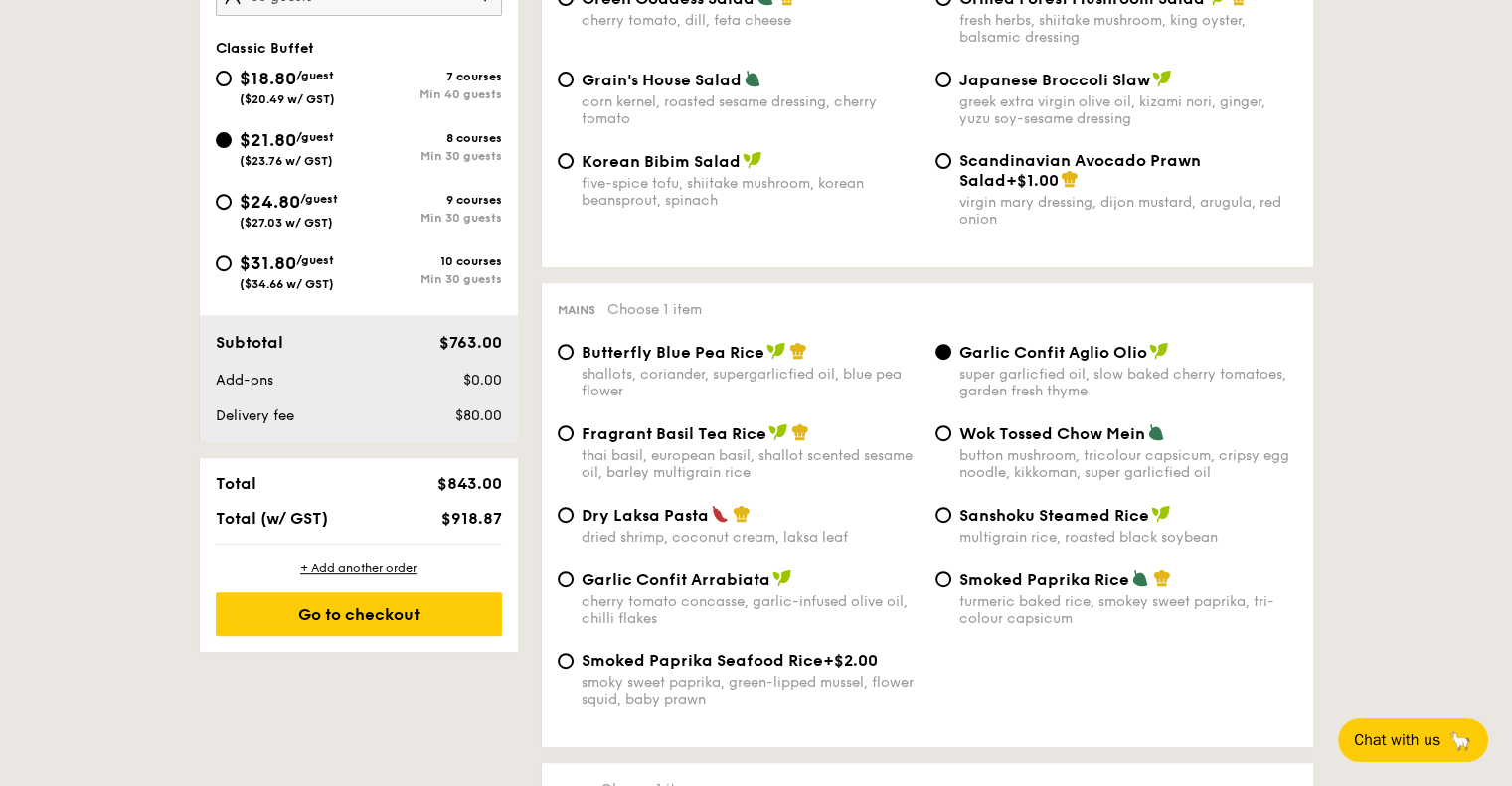 click on "$24.80" at bounding box center [269, 202] 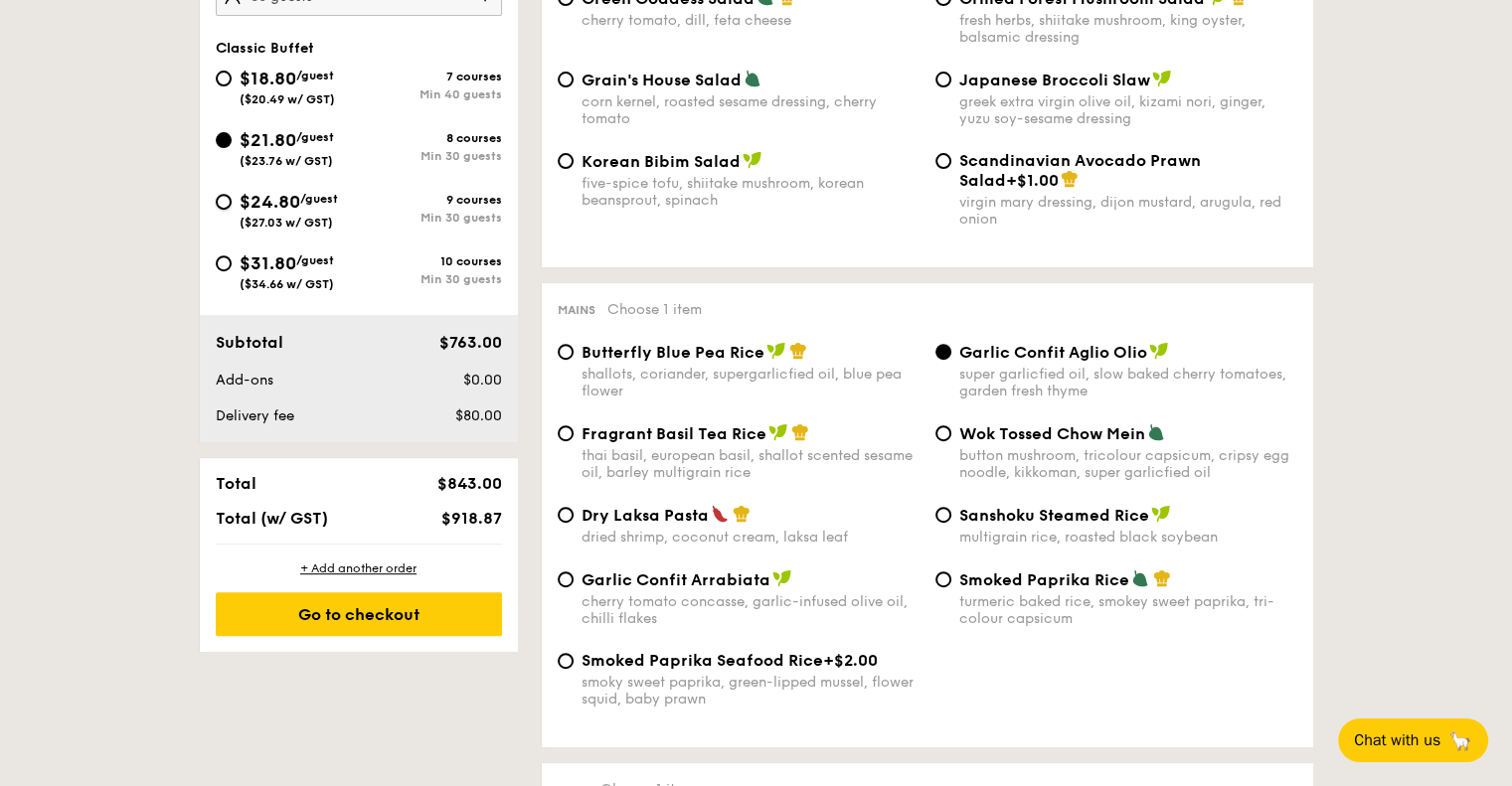 click on "$24.80
/guest
($27.03 w/ GST)
9 courses
Min 30 guests" at bounding box center [224, 202] 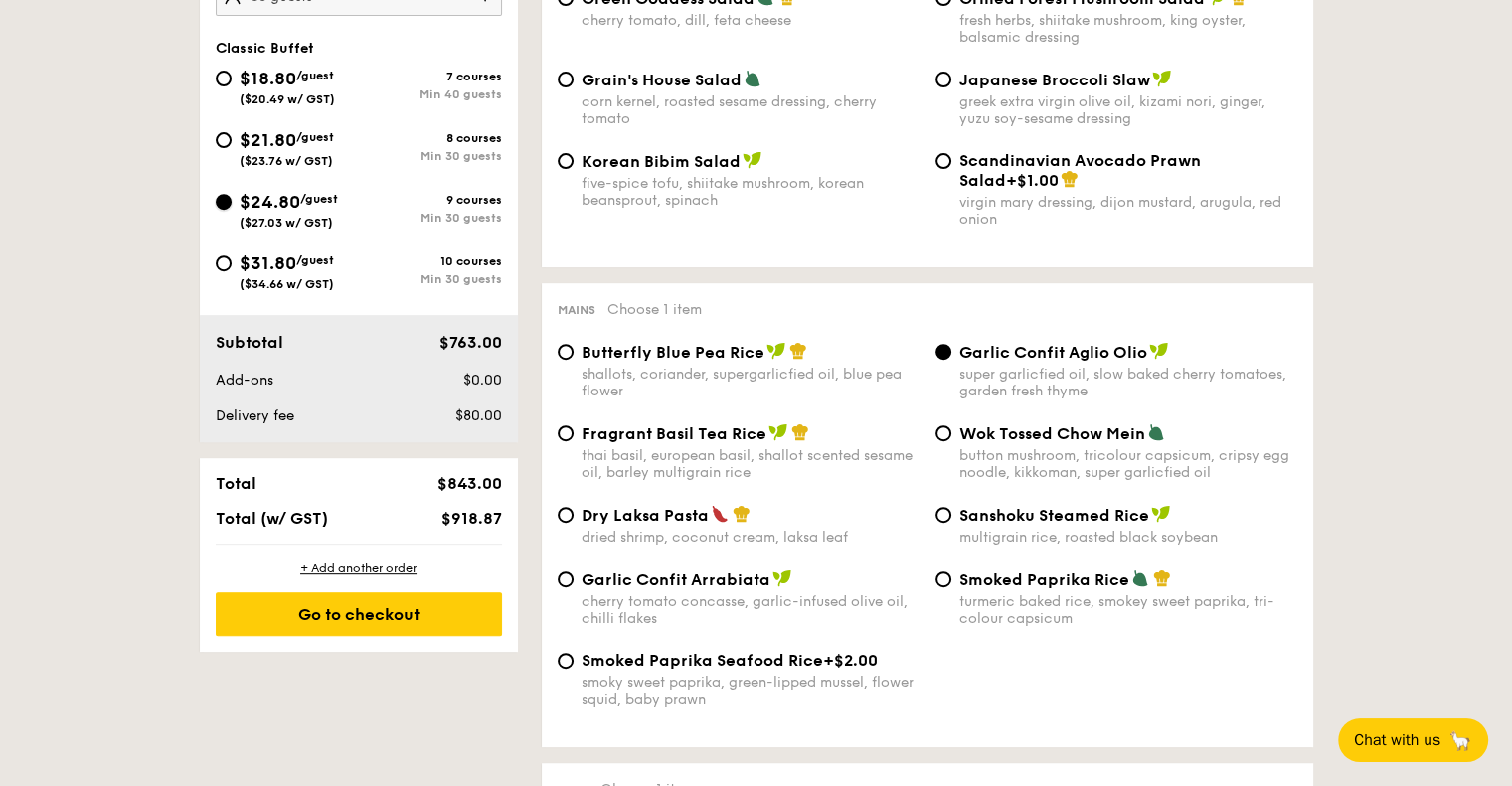 radio on "true" 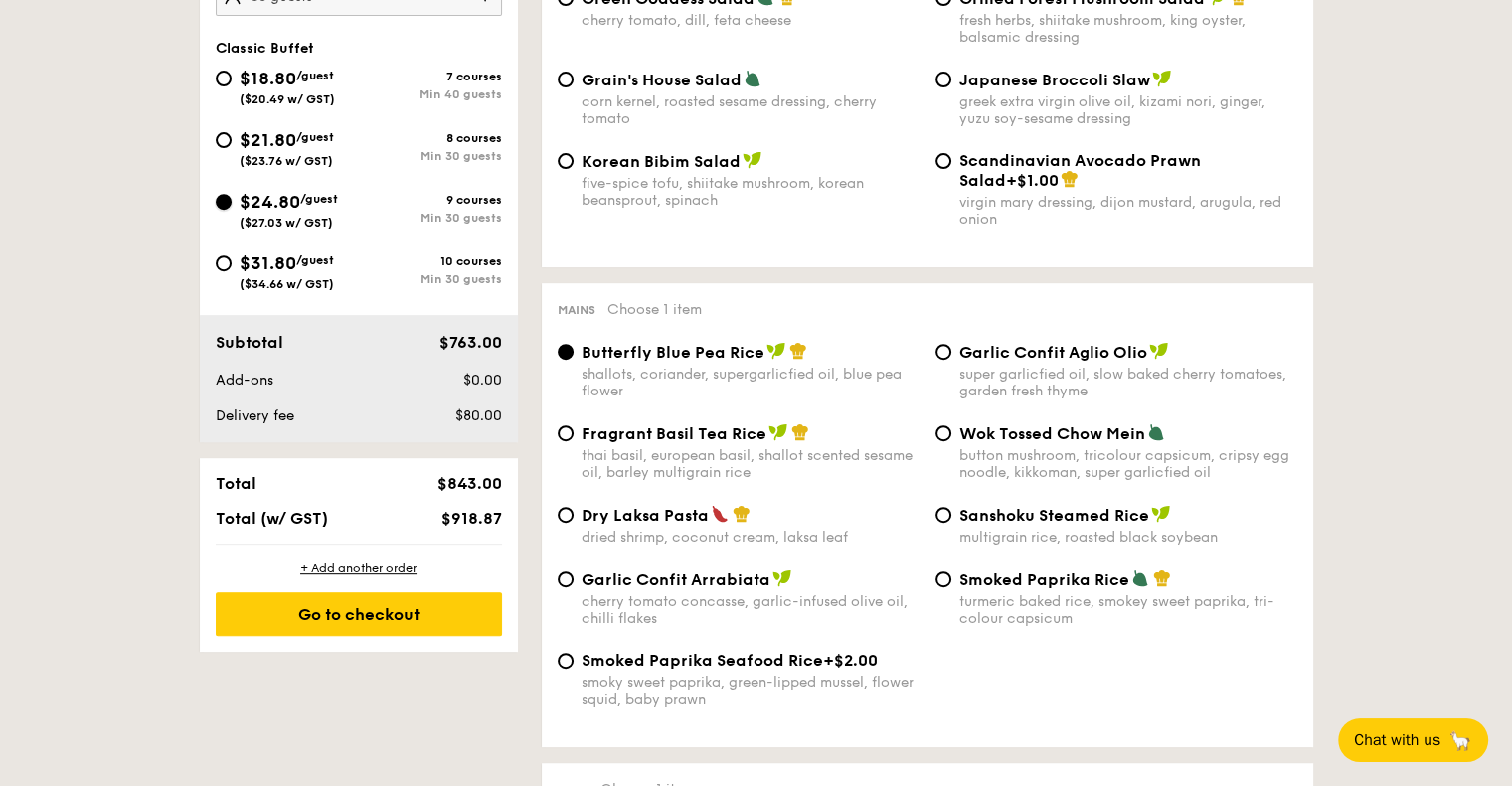 radio on "true" 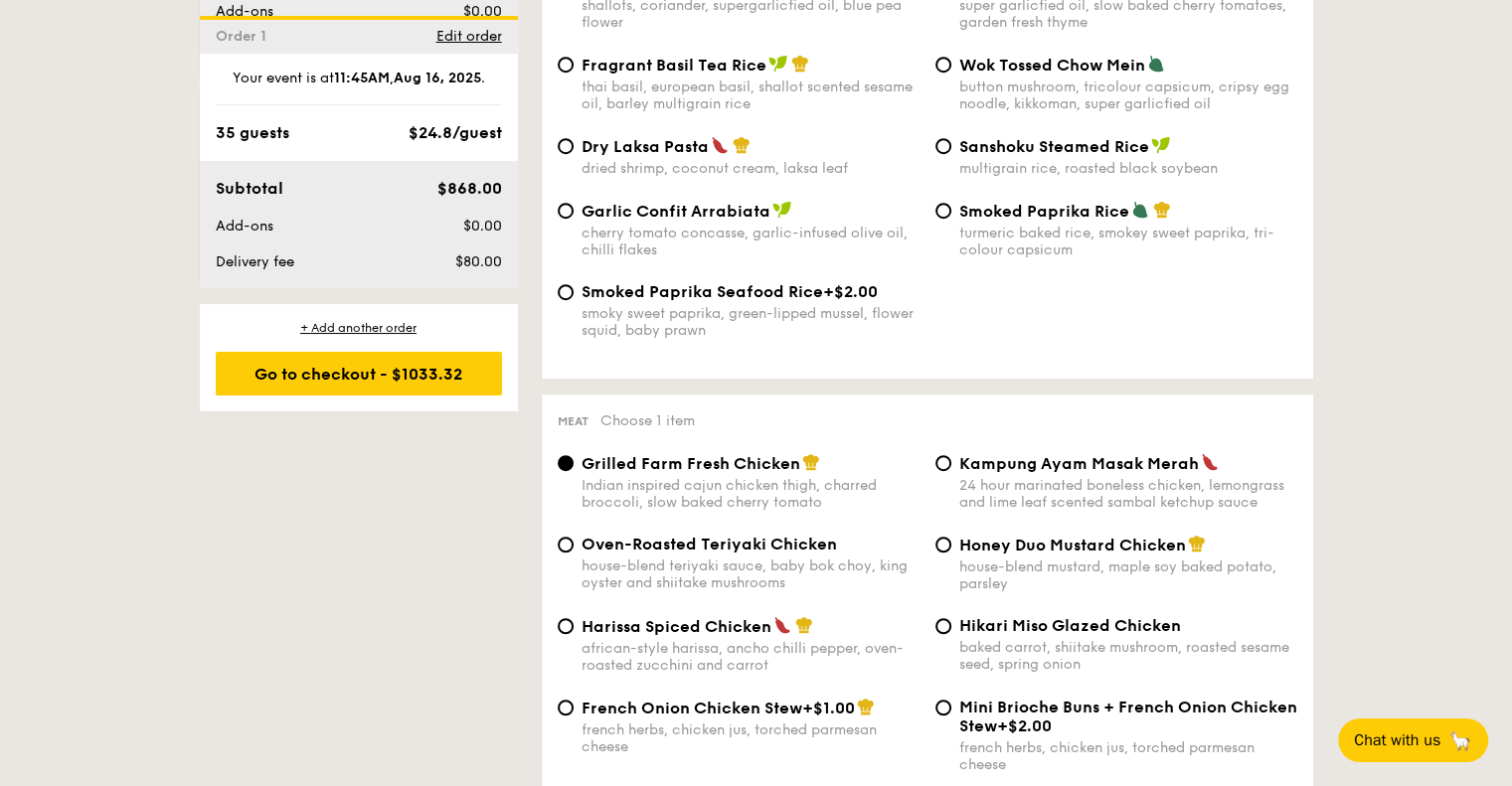 scroll, scrollTop: 868, scrollLeft: 0, axis: vertical 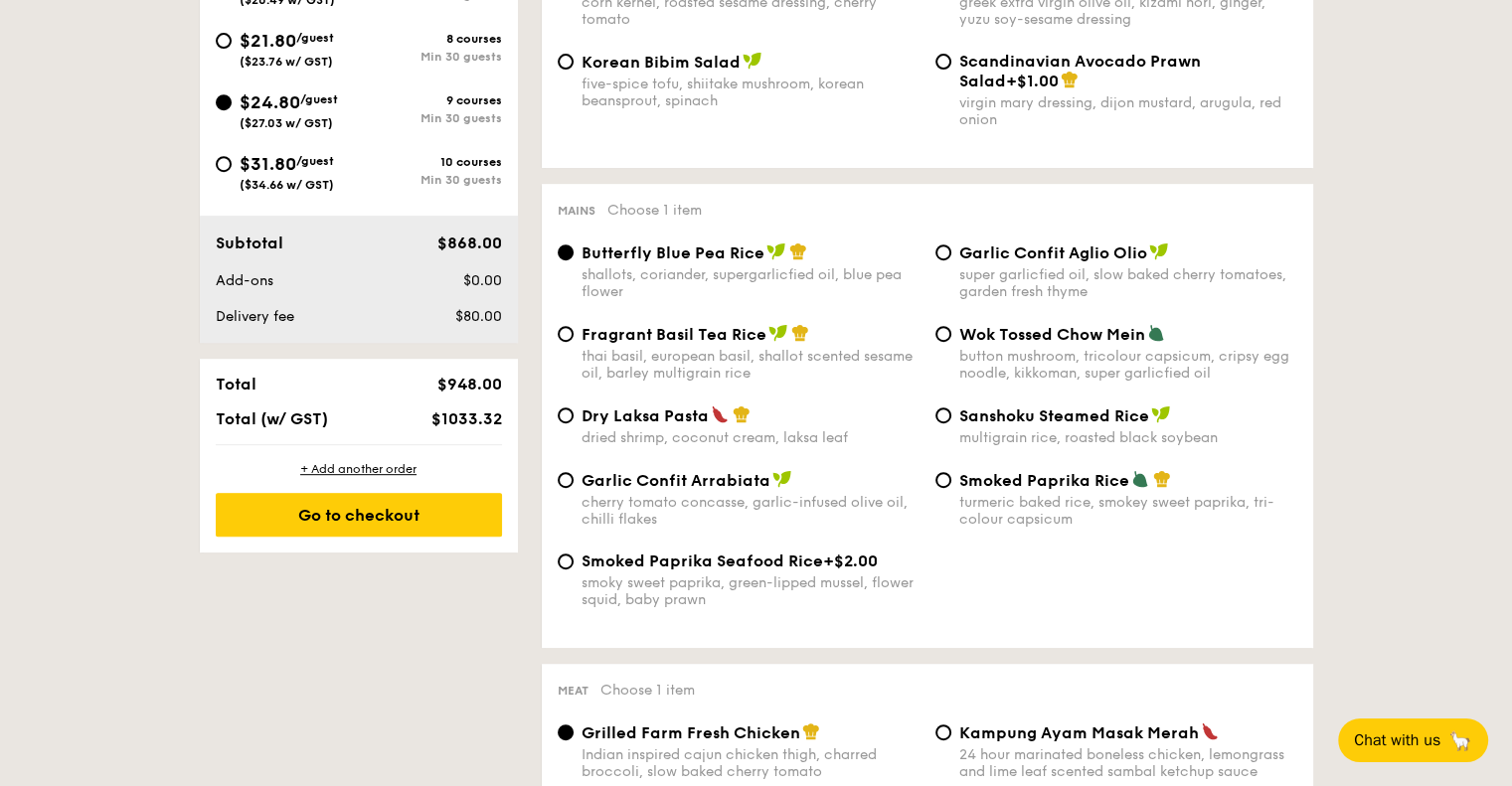 drag, startPoint x: 1366, startPoint y: 357, endPoint x: 1356, endPoint y: 352, distance: 11.18034 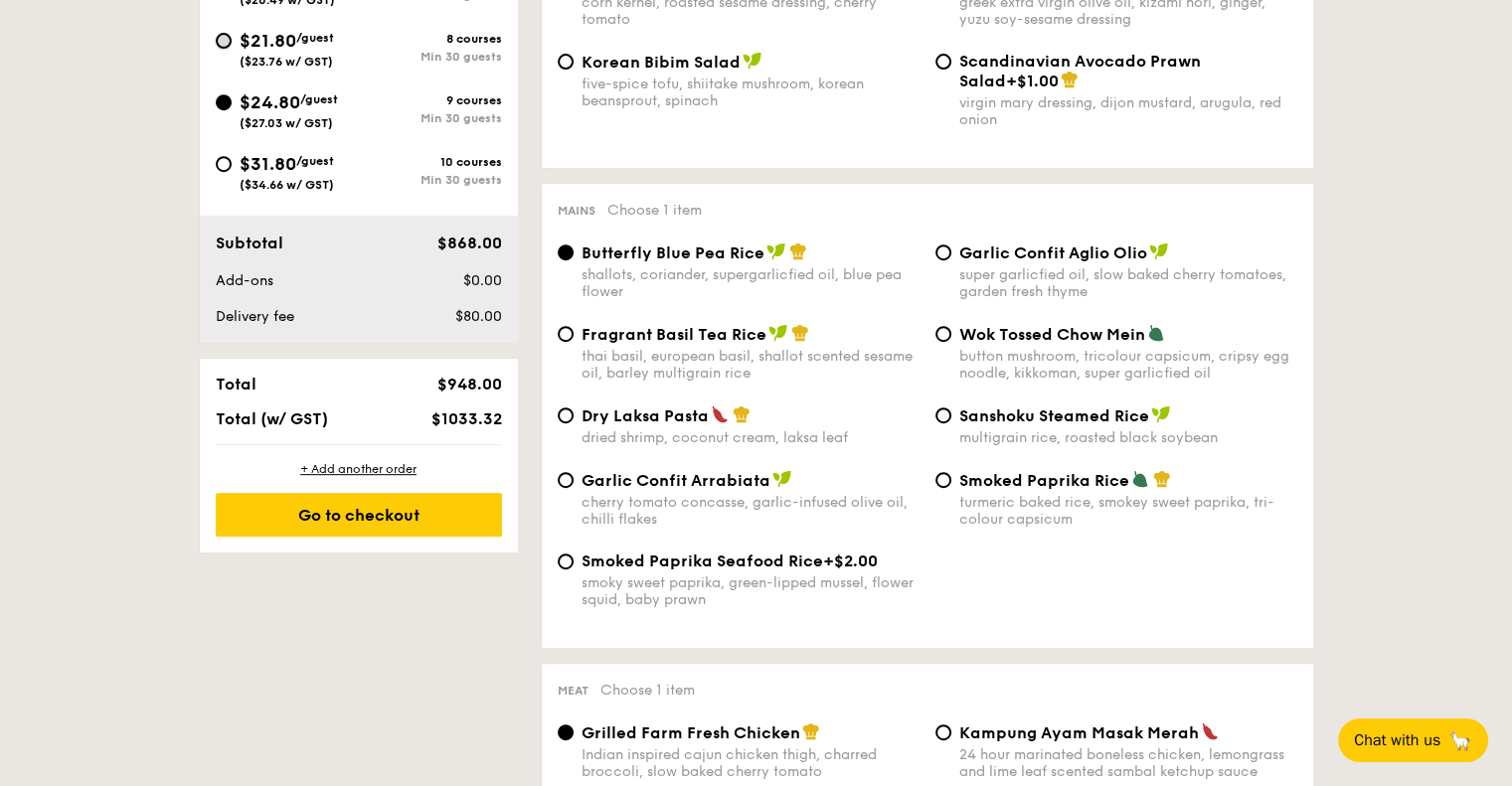 click on "$21.80
/guest
($23.76 w/ GST)
8 courses
Min 30 guests" at bounding box center (224, 41) 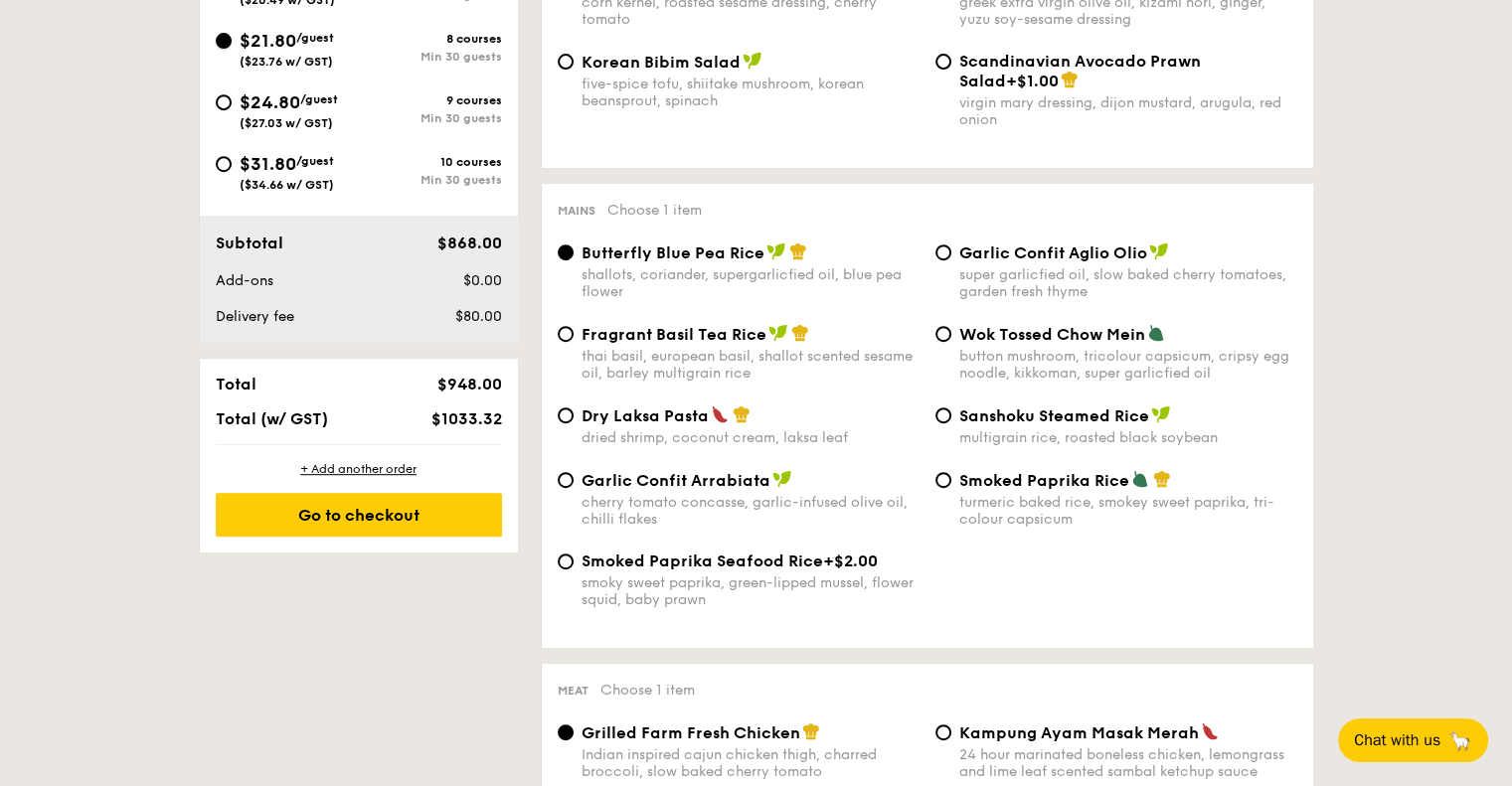 radio on "true" 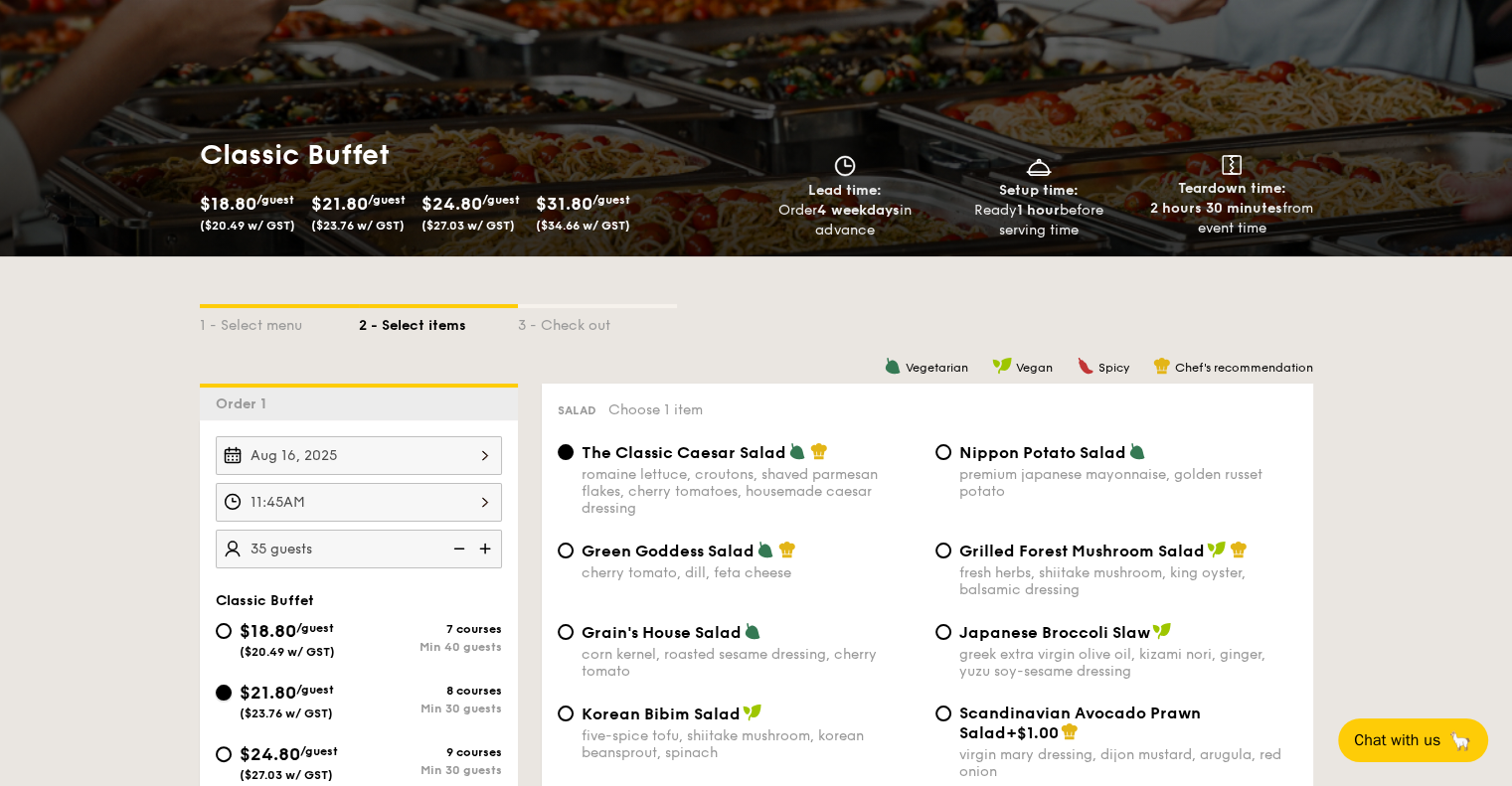 scroll, scrollTop: 372, scrollLeft: 0, axis: vertical 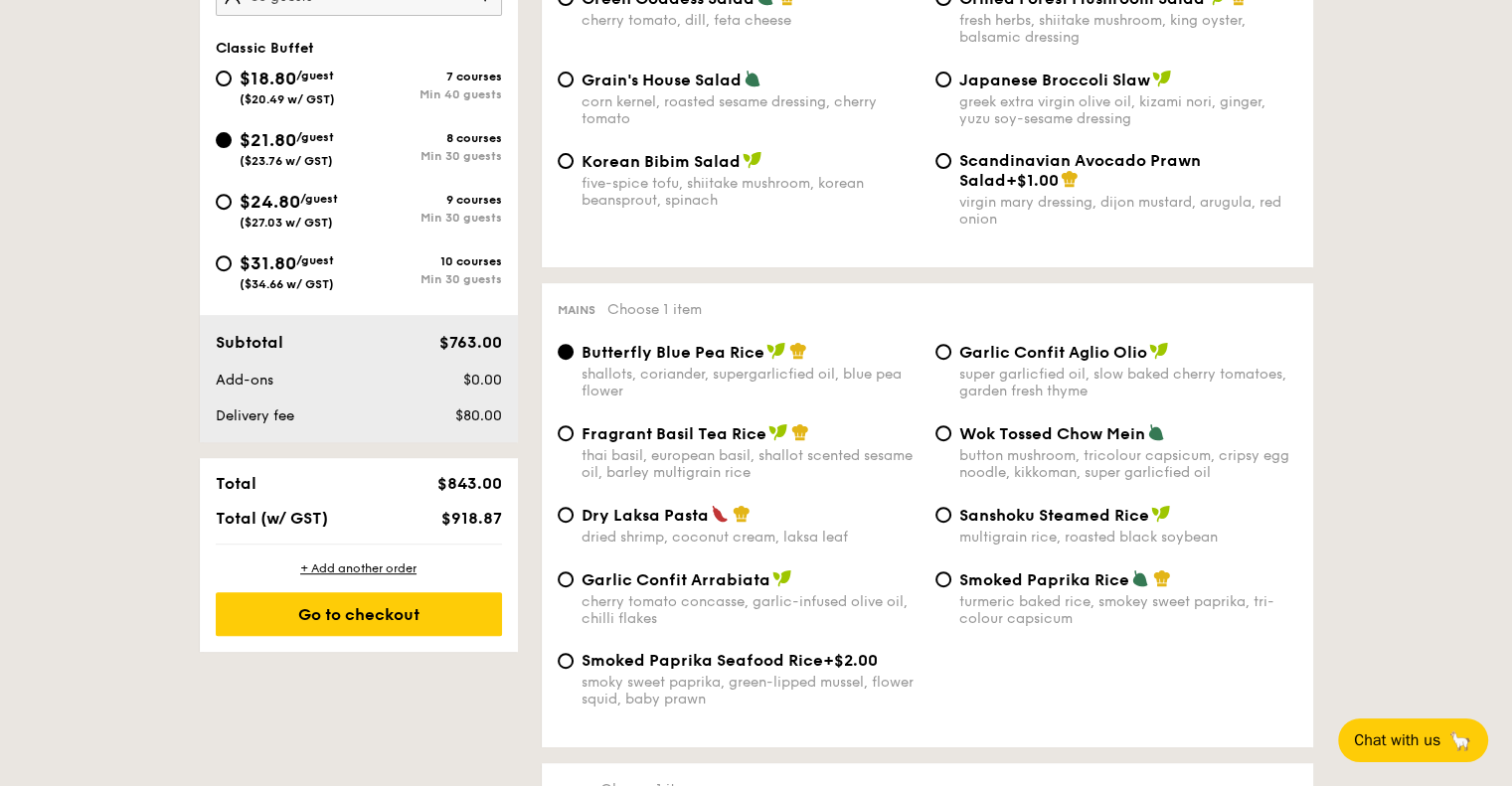 click on "Garlic Confit Aglio Olio super garlicfied oil, slow baked cherry tomatoes, garden fresh thyme" at bounding box center (1128, 371) 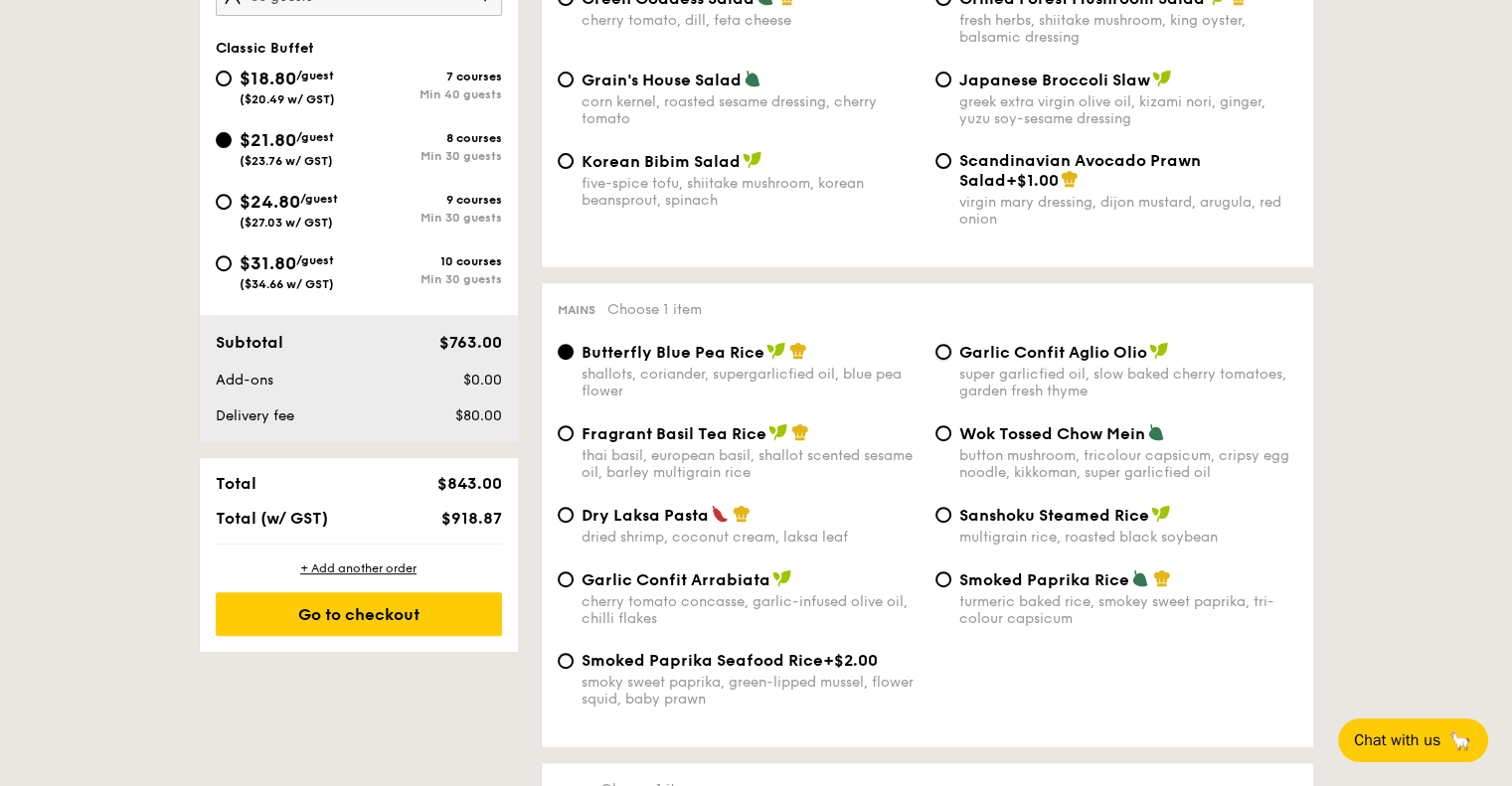 click on "Garlic Confit Aglio Olio super garlicfied oil, slow baked cherry tomatoes, garden fresh thyme" at bounding box center [943, 352] 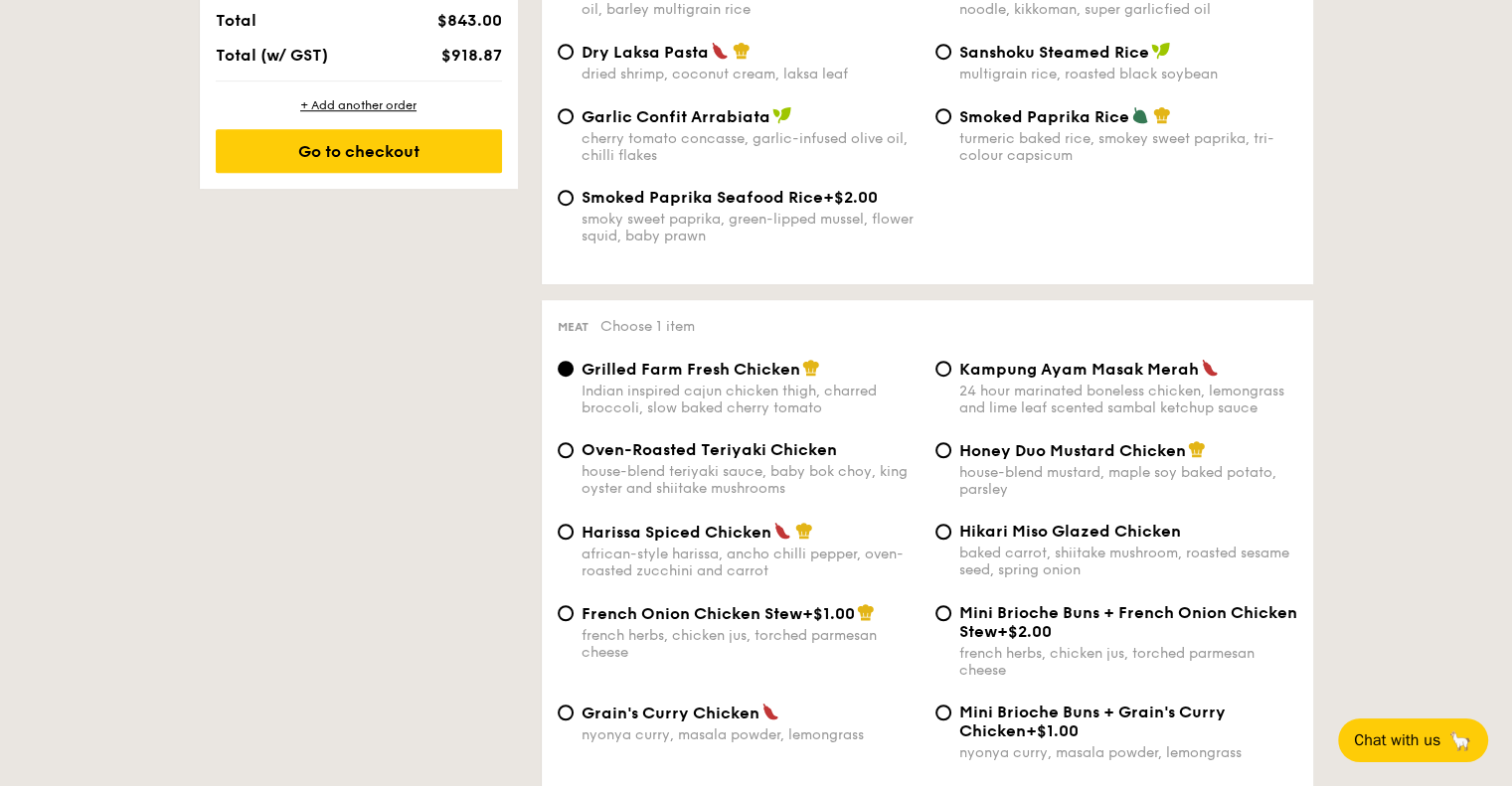 scroll, scrollTop: 1266, scrollLeft: 0, axis: vertical 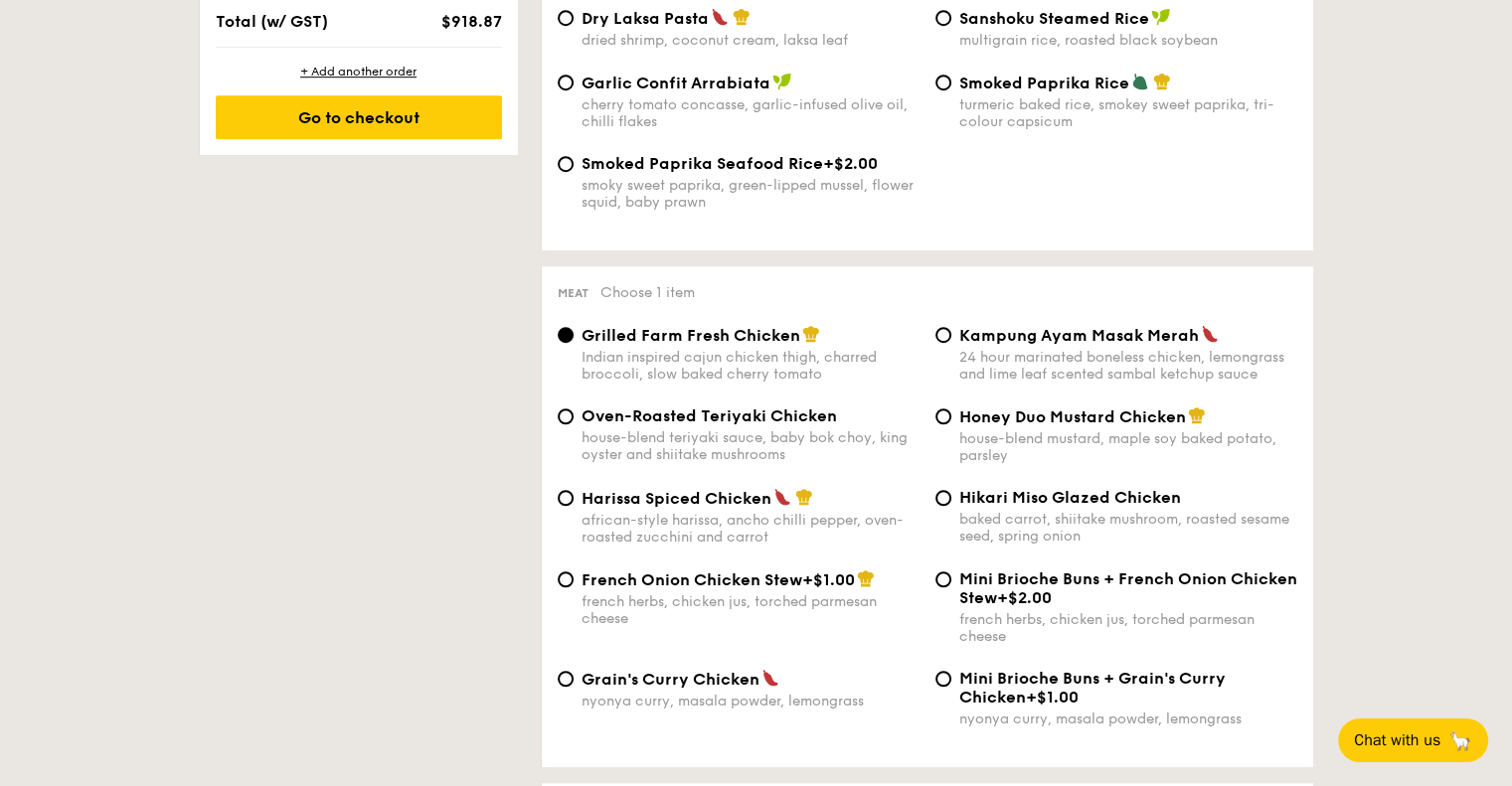 click on "Hikari Miso Glazed Chicken" at bounding box center [1070, 497] 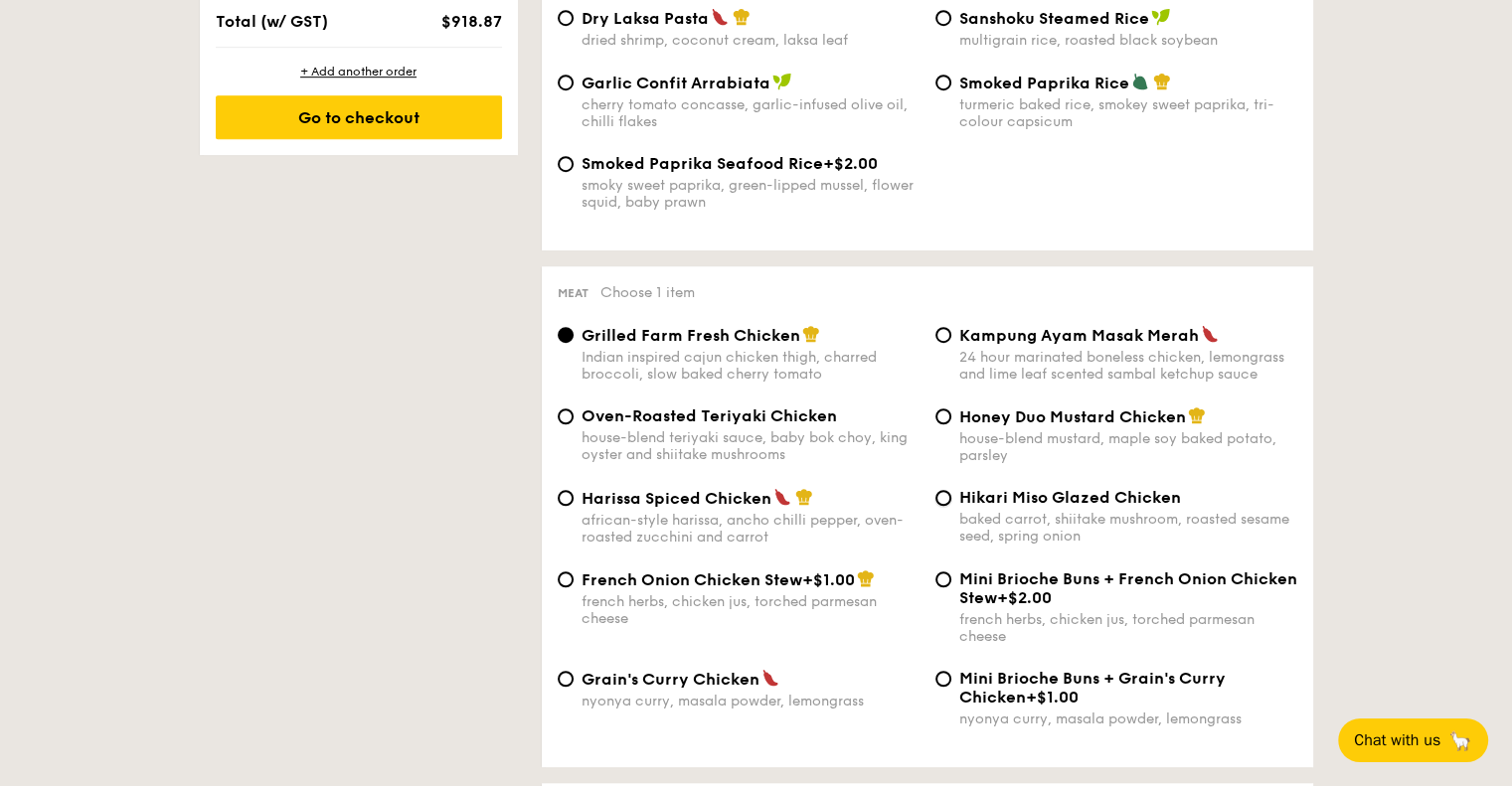 click on "Hikari Miso Glazed Chicken baked carrot, shiitake mushroom, roasted sesame seed, spring onion" at bounding box center (943, 498) 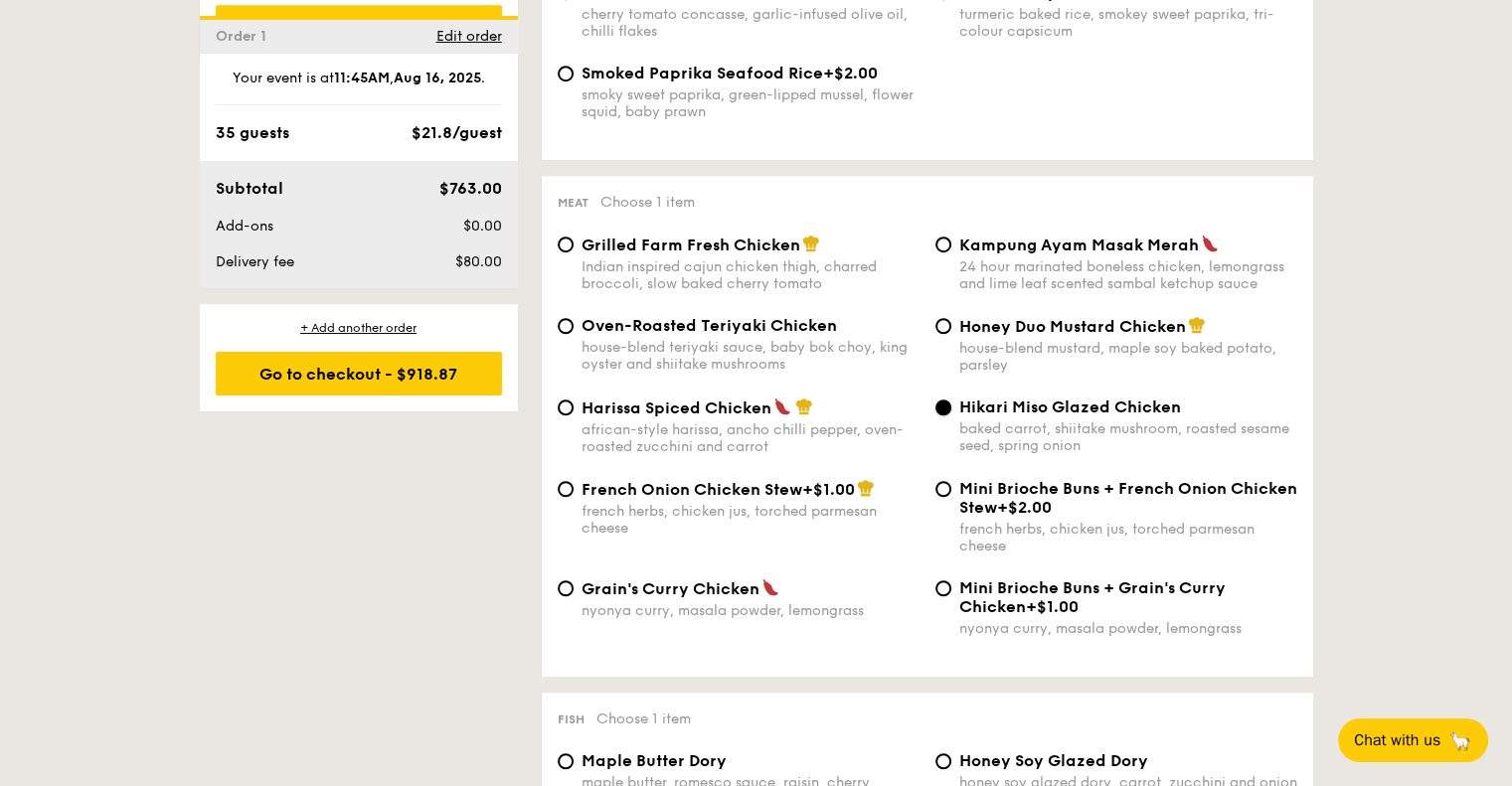 scroll, scrollTop: 1465, scrollLeft: 0, axis: vertical 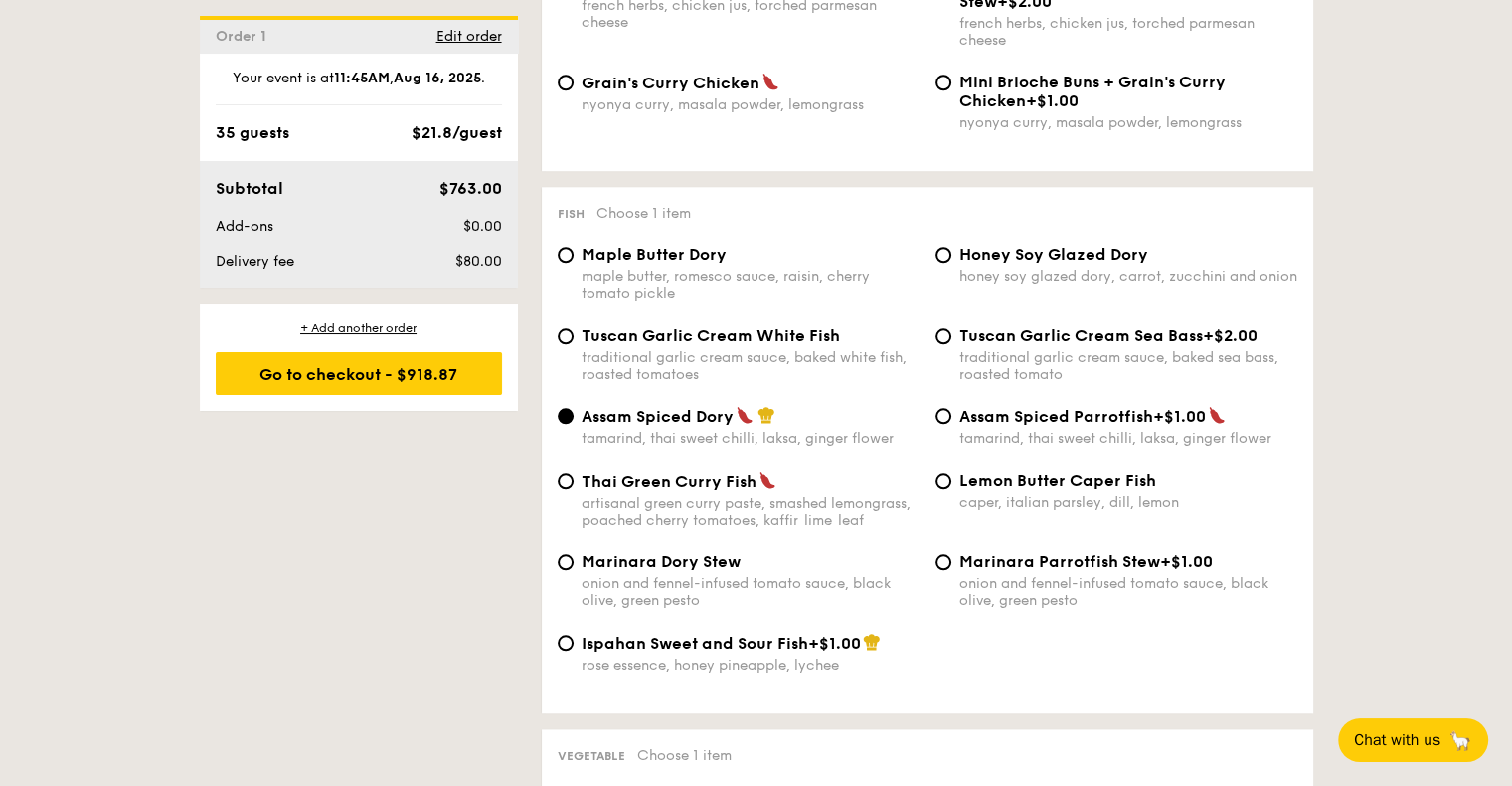 click on "Lemon Butter Caper Fish caper, italian parsley, dill, lemon" at bounding box center (1116, 501) 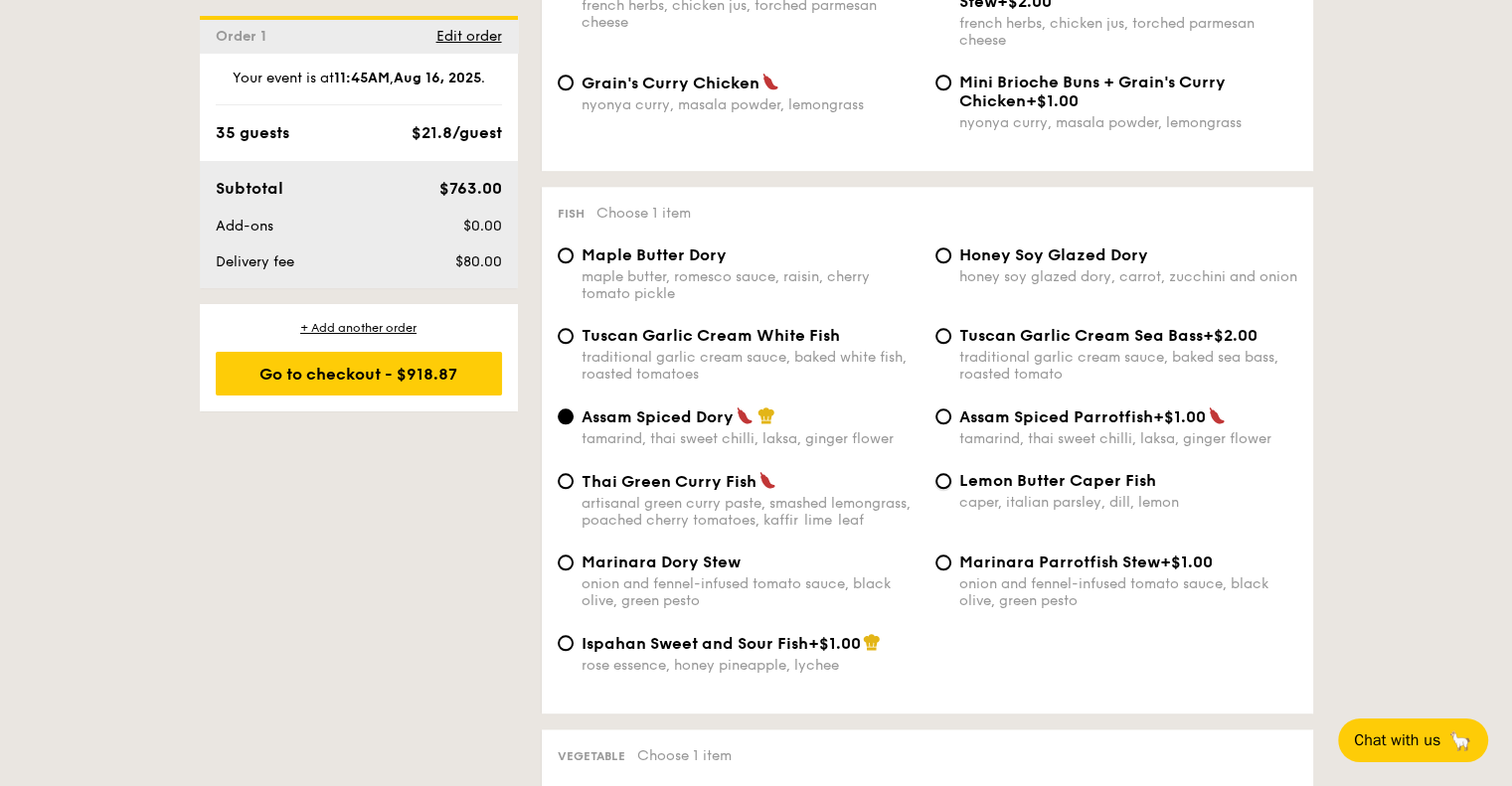 click on "Lemon Butter Caper Fish caper, italian parsley, dill, lemon" at bounding box center [943, 481] 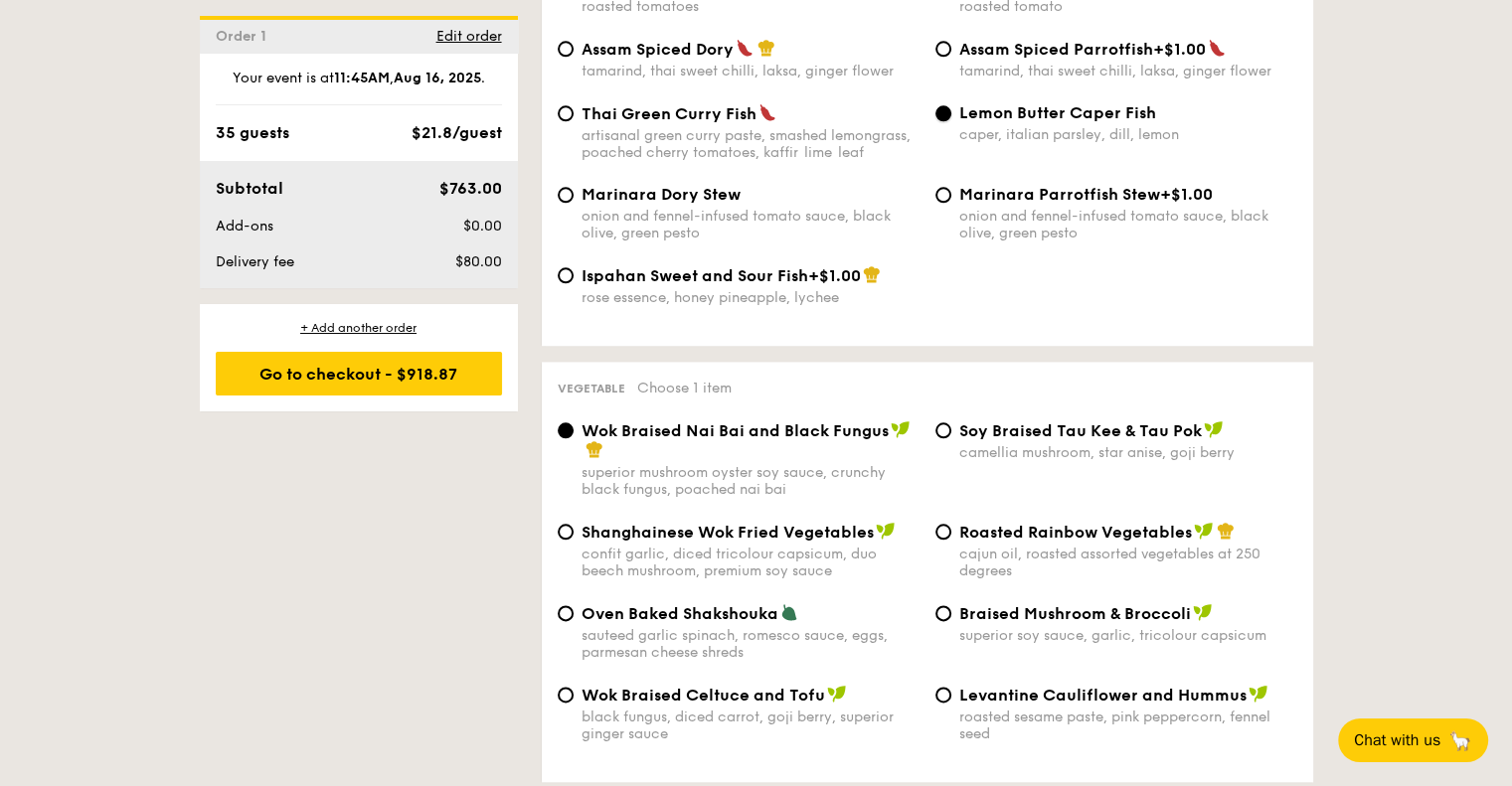 scroll, scrollTop: 2160, scrollLeft: 0, axis: vertical 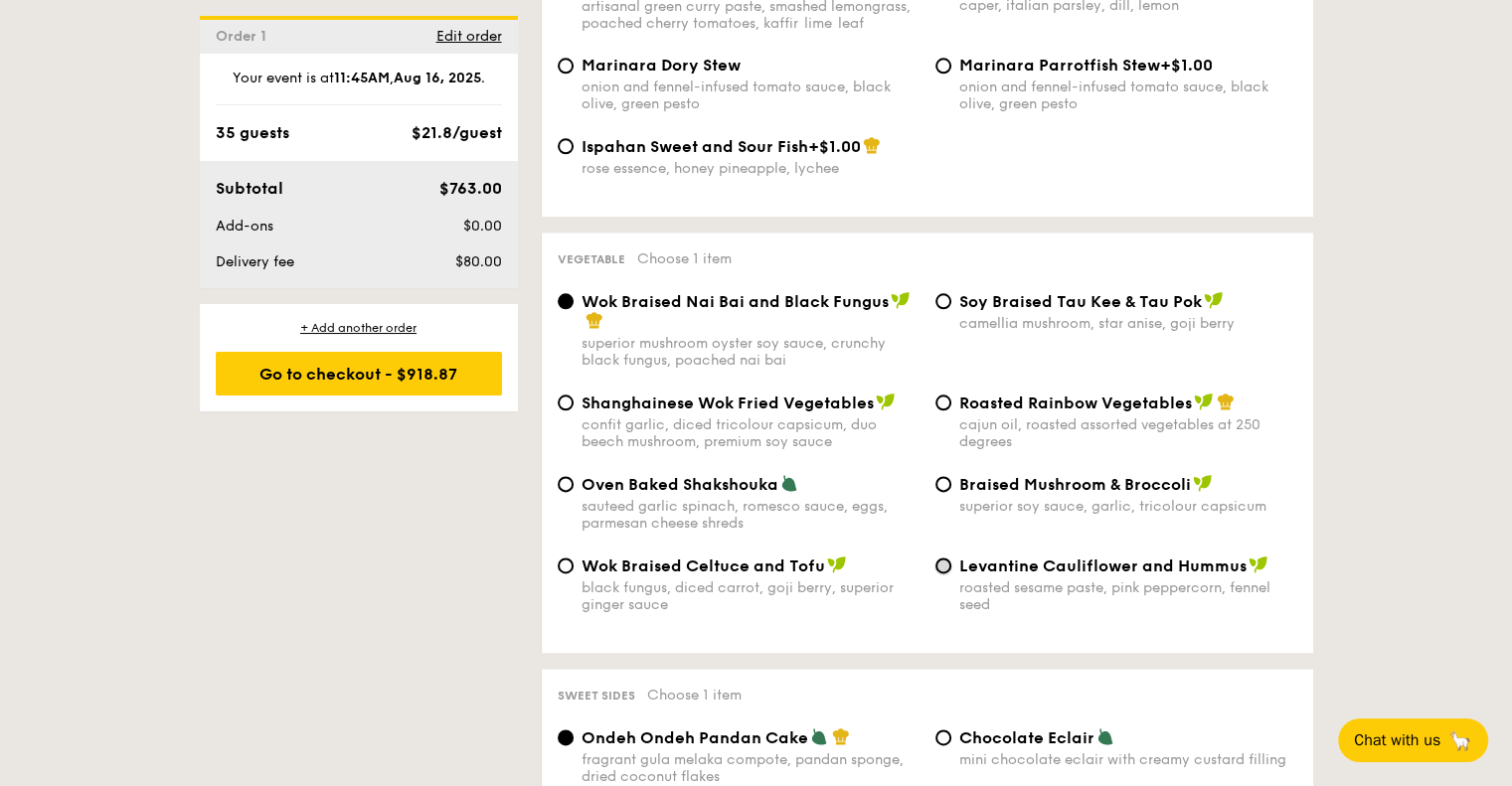 click on "Levantine Cauliflower and Hummus roasted sesame paste, pink peppercorn, fennel seed" at bounding box center [943, 565] 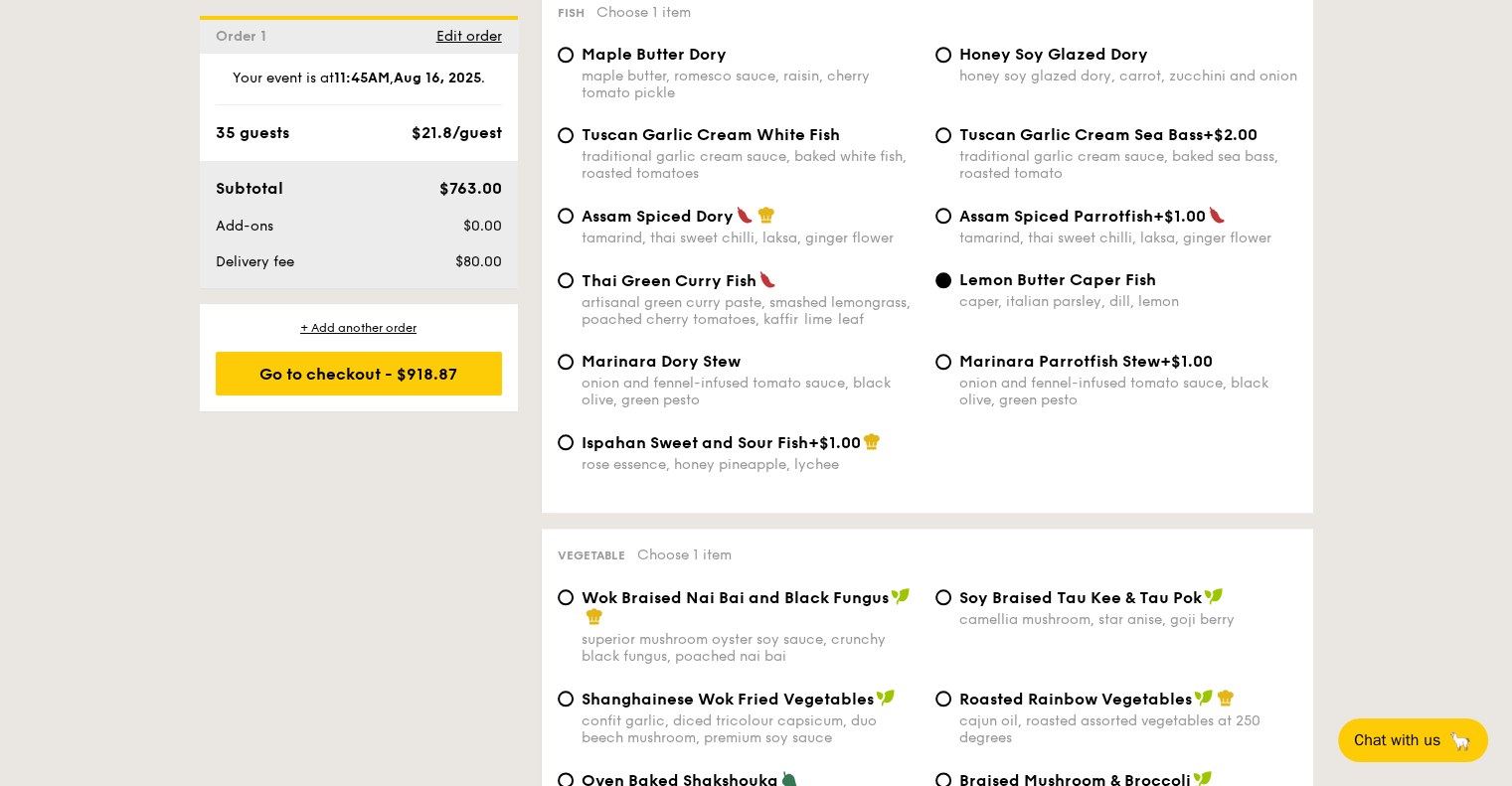 scroll, scrollTop: 2061, scrollLeft: 0, axis: vertical 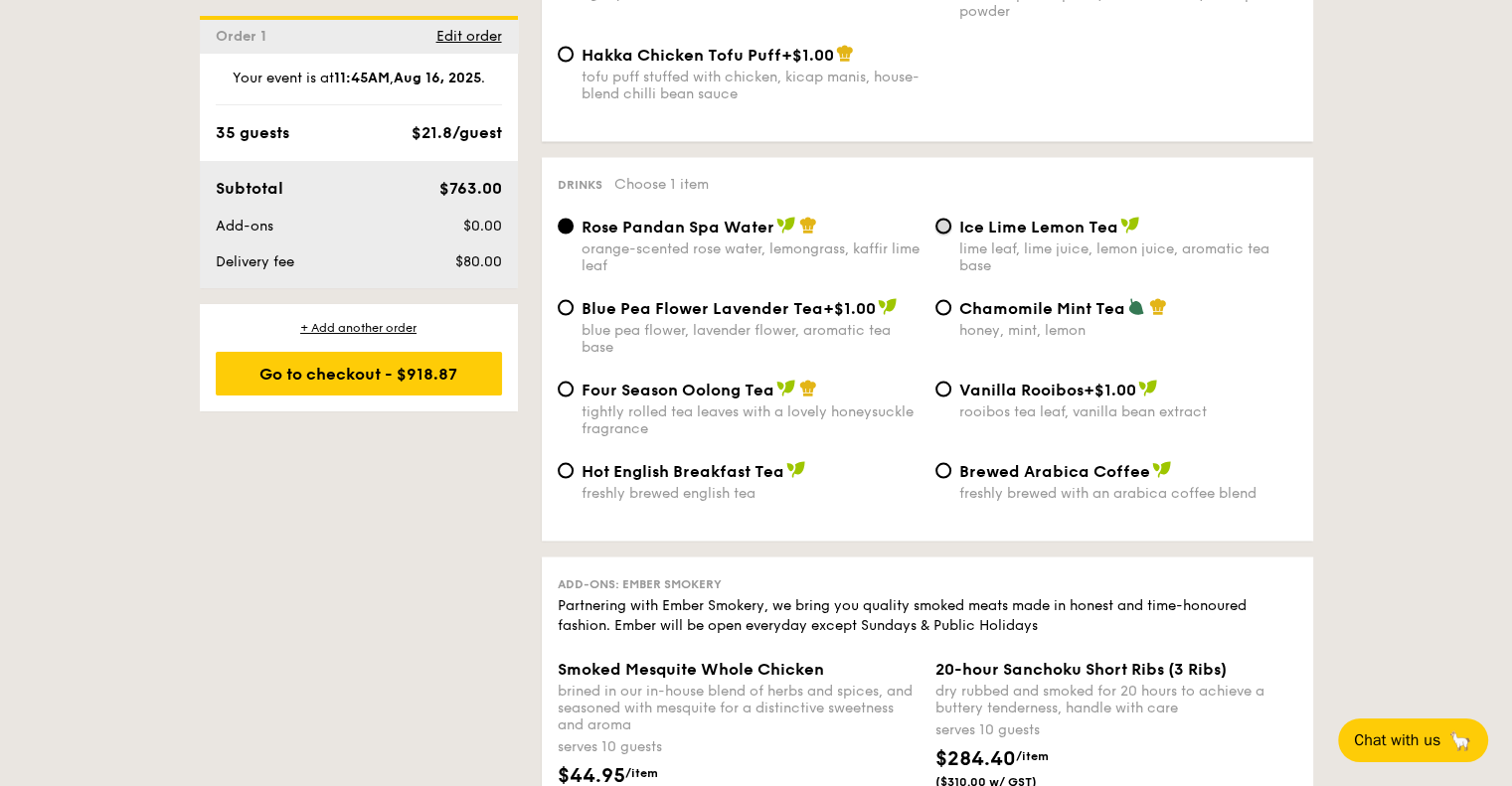 click on "Ice Lime Lemon Tea lime leaf, lime juice, lemon juice, aromatic tea base" at bounding box center (943, 226) 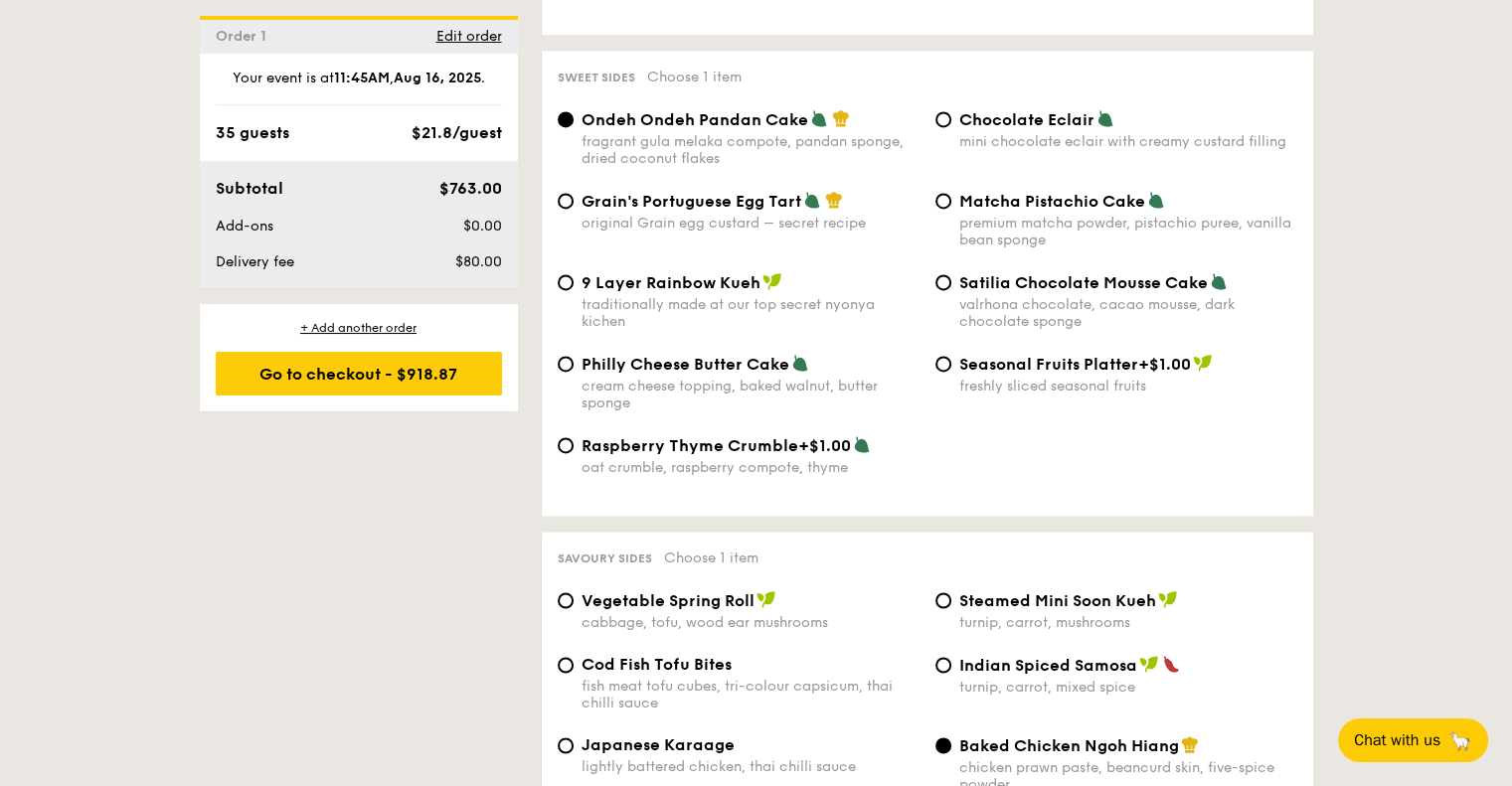 scroll, scrollTop: 3080, scrollLeft: 0, axis: vertical 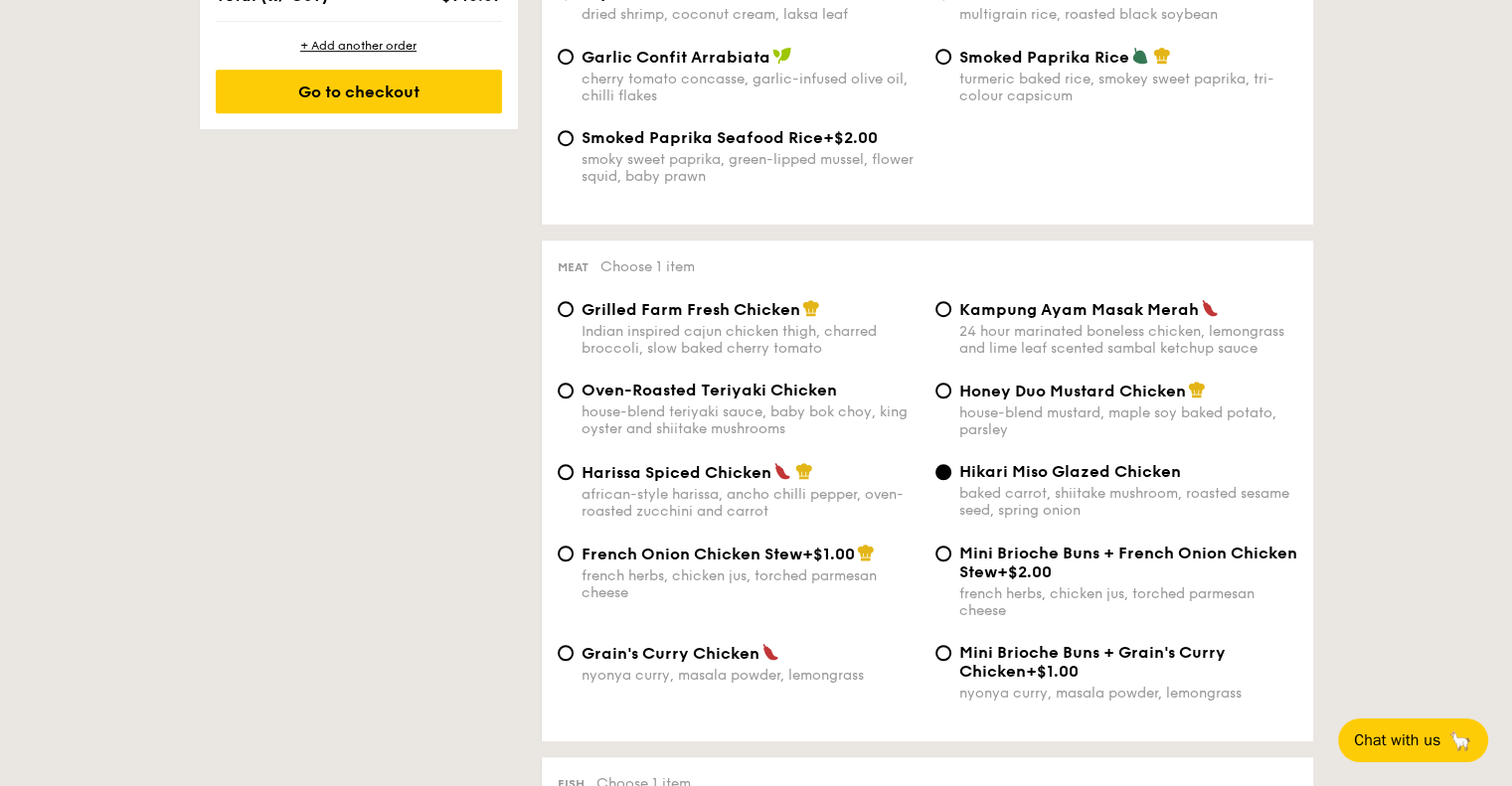click on "1 - Select menu
2 - Select items
3 - Check out
Order 1
Aug 16, [YEAR]        11:45AM      35 guests
Classic Buffet
$[PRICE]
/guest
($[PRICE] w/ GST)
7 courses
Min 40 guests
$[PRICE]
/guest
($[PRICE] w/ GST)
8 courses
Min 30 guests
$[PRICE]
/guest
($[PRICE] w/ GST)
9 courses
Min 30 guests
$[PRICE]
/guest
($[PRICE] w/ GST)
10 courses
Min 30 guests
Subtotal
$[PRICE]
Add-ons
$[PRICE]
Delivery fee
$[PRICE]
Total
$[PRICE]
Total (w/ GST)
$[PRICE]
+ Add another order
Go to checkout
Order 1" at bounding box center [756, 1395] 